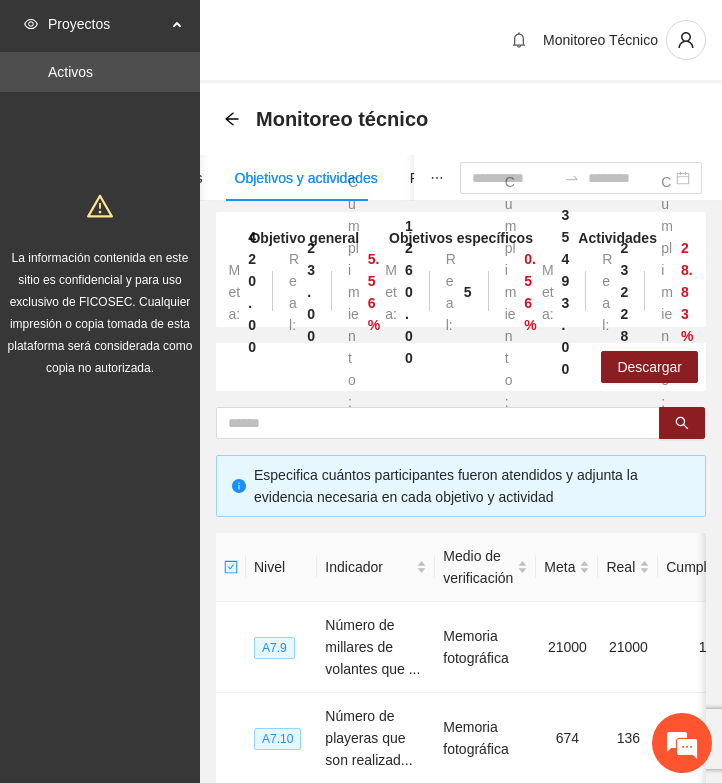 scroll, scrollTop: 156, scrollLeft: 0, axis: vertical 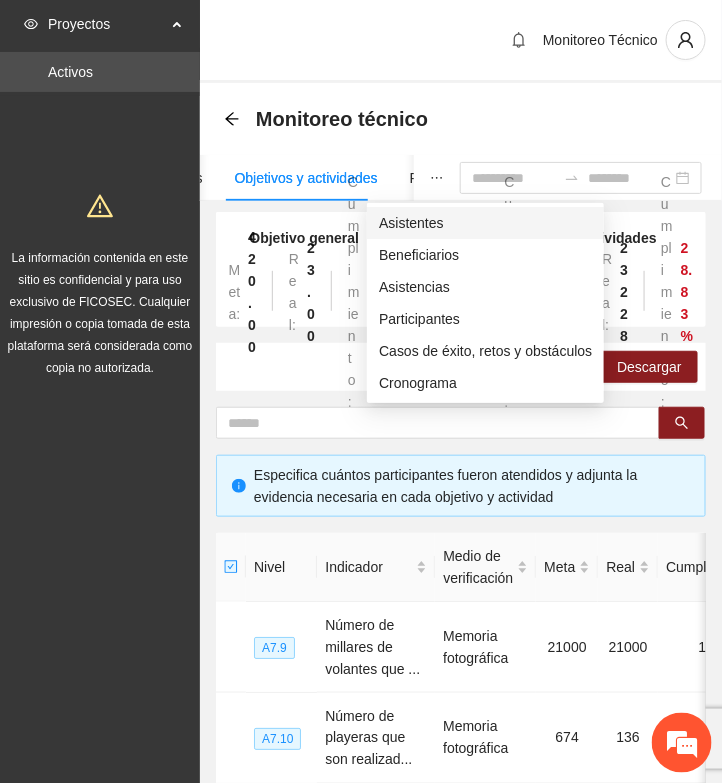click on "Asistentes" at bounding box center (485, 223) 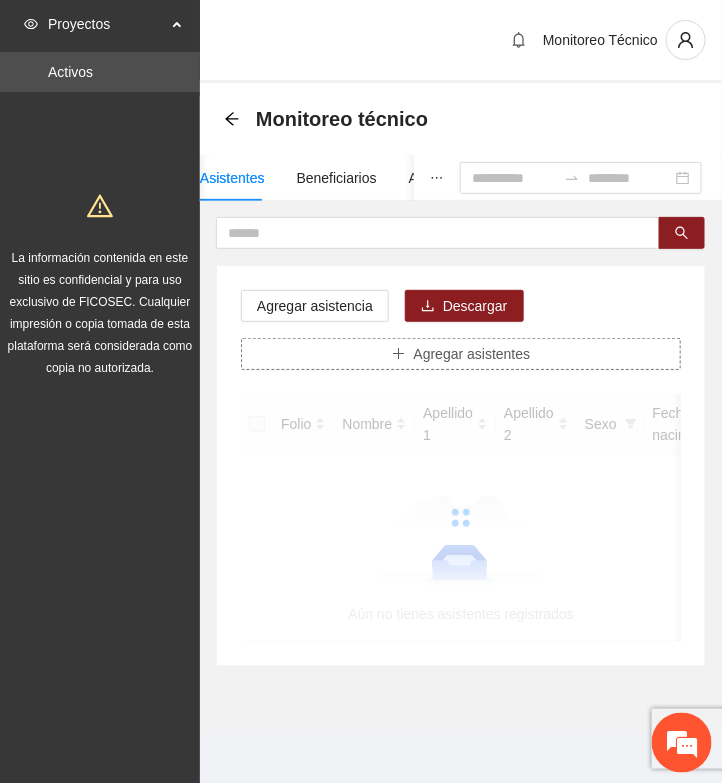 click on "Agregar asistentes" at bounding box center (472, 354) 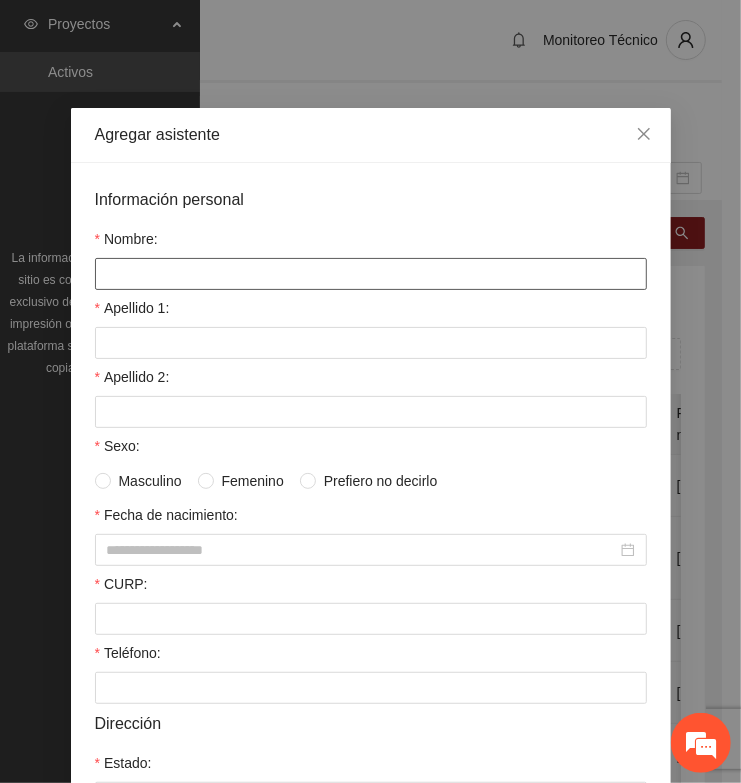 click on "Nombre:" at bounding box center (371, 274) 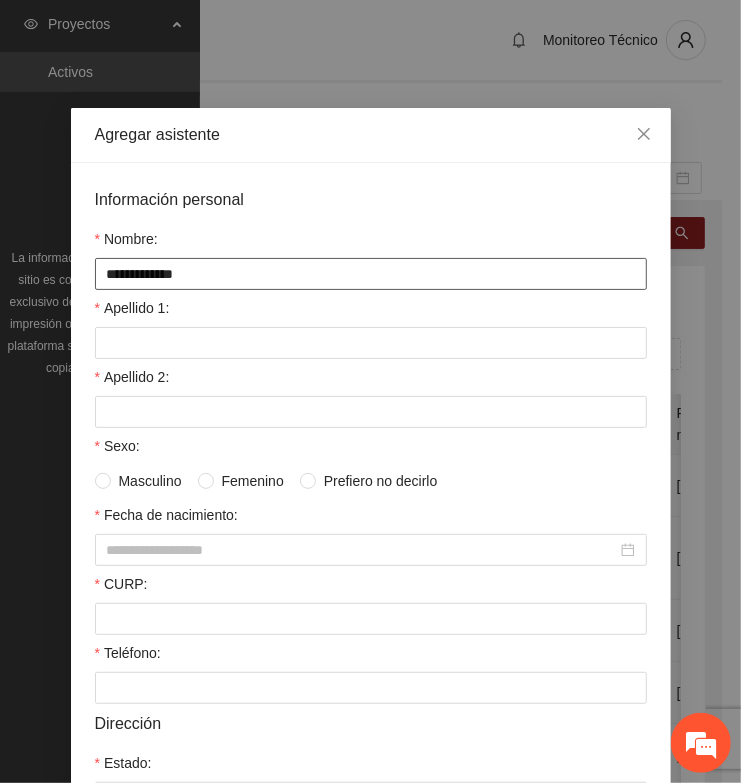 type on "**********" 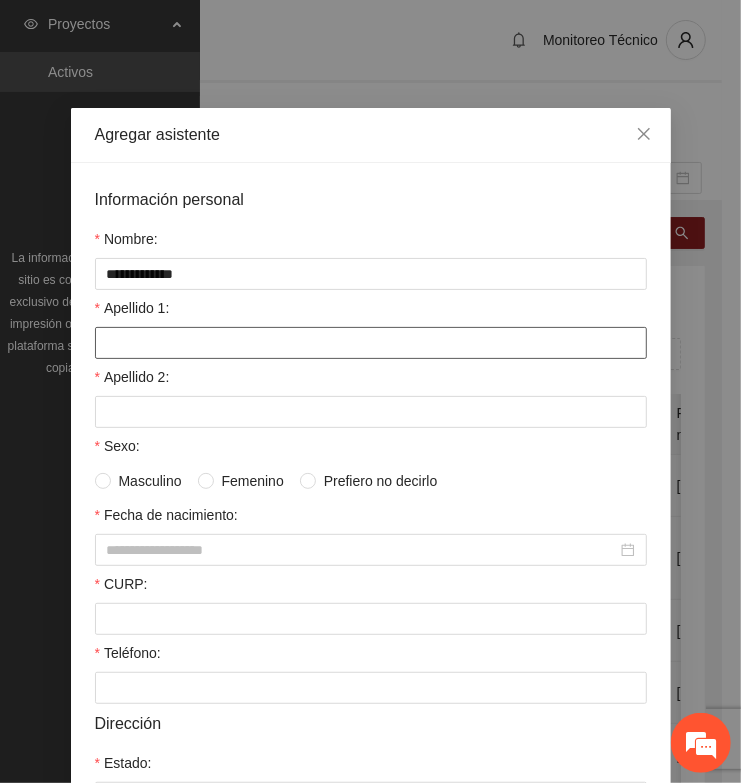 click on "Apellido 1:" at bounding box center [371, 343] 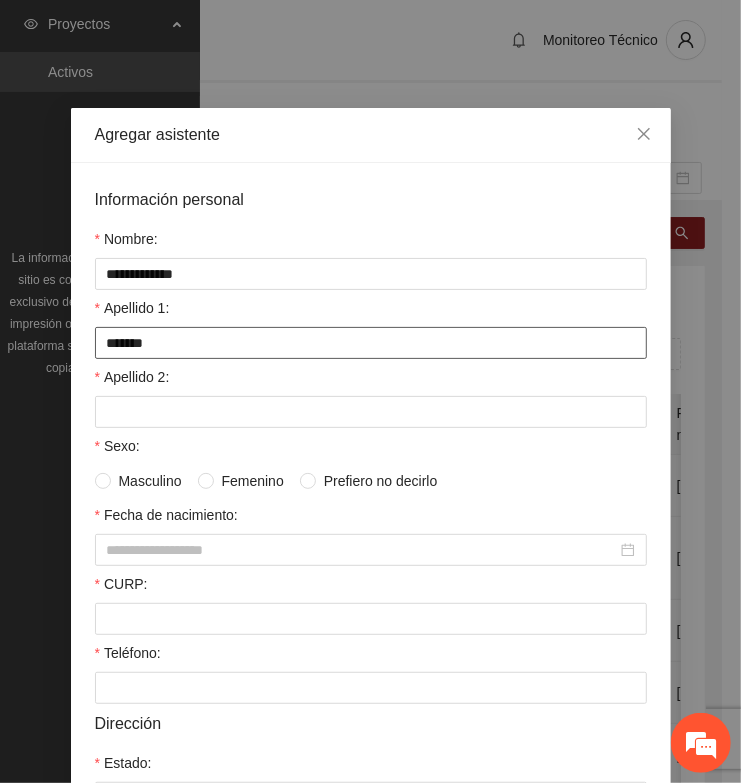 type on "*******" 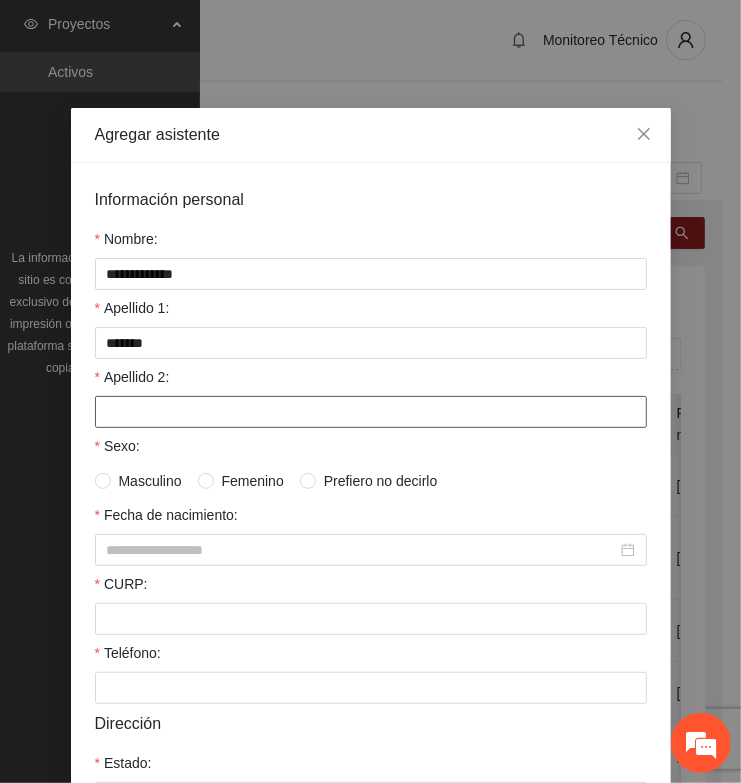 click on "Apellido 2:" at bounding box center (371, 412) 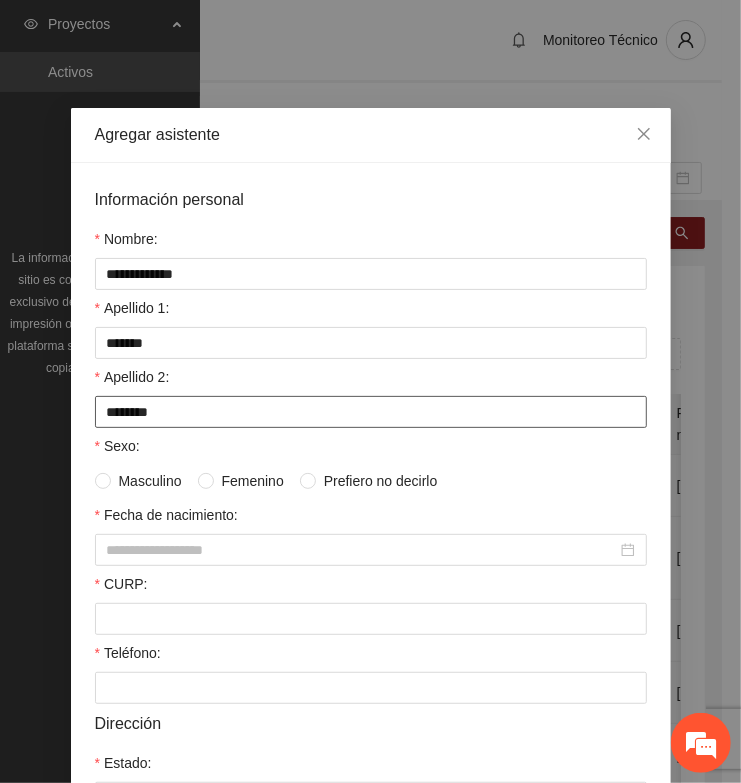 type on "********" 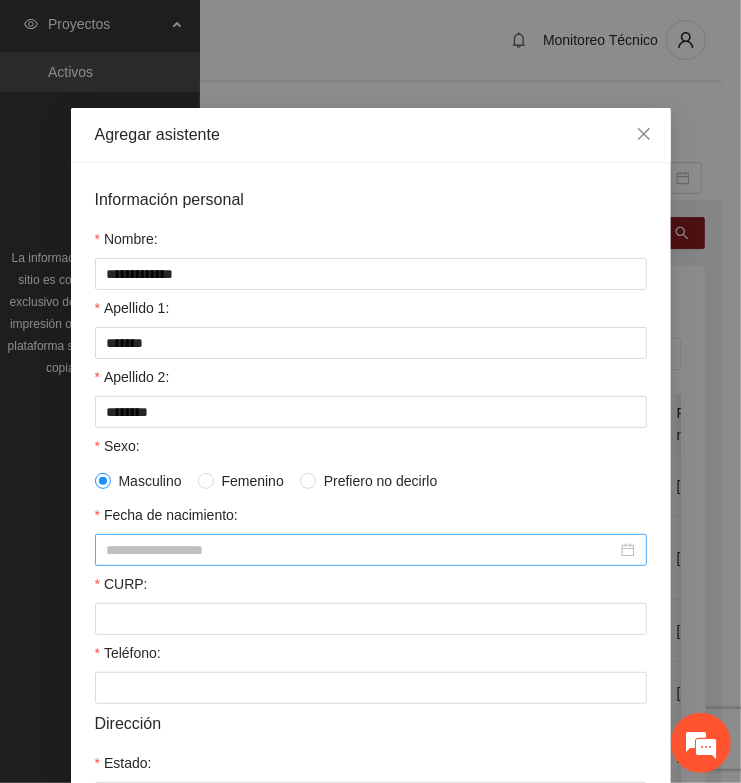 click on "Fecha de nacimiento:" at bounding box center (362, 550) 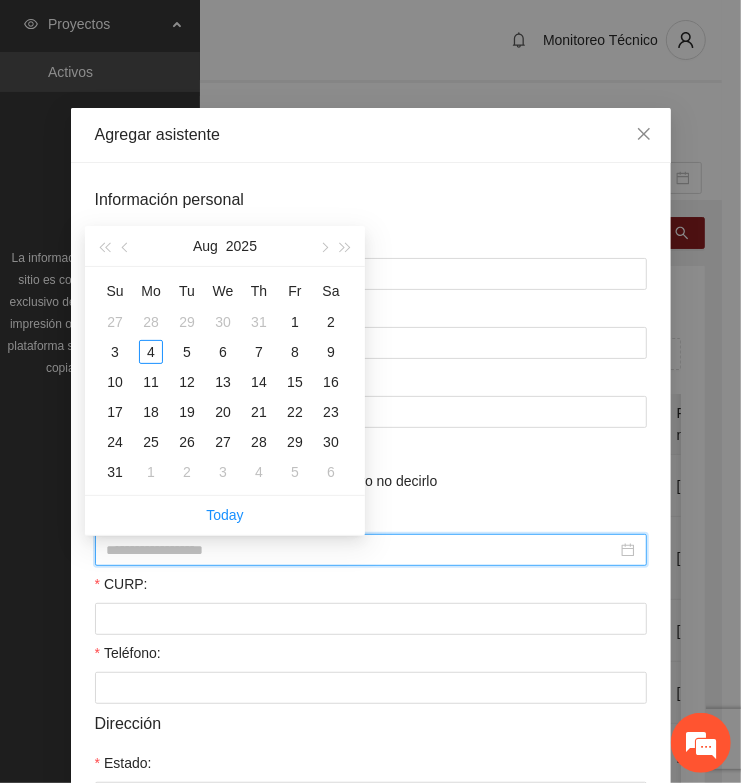 paste on "**********" 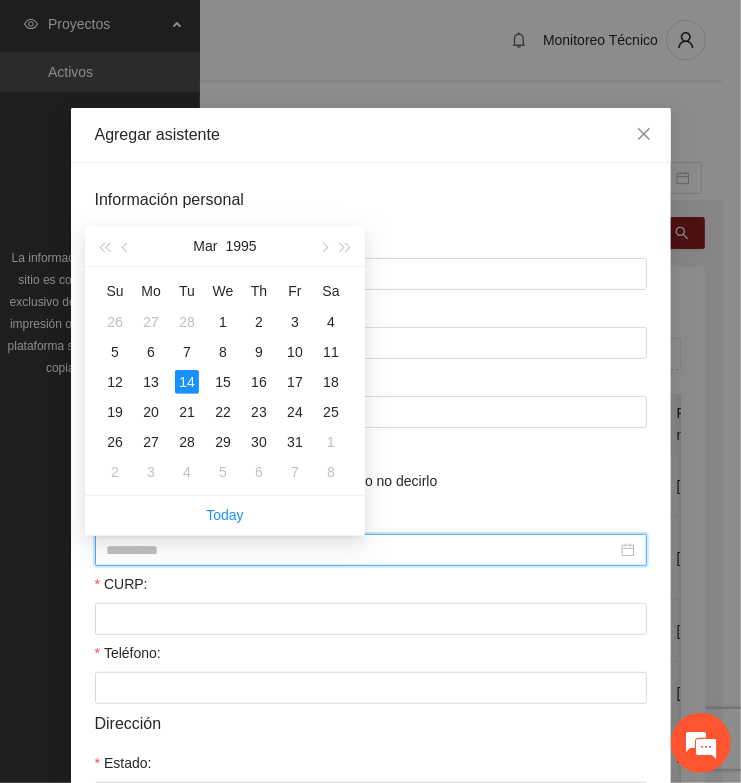 click on "14" at bounding box center (187, 382) 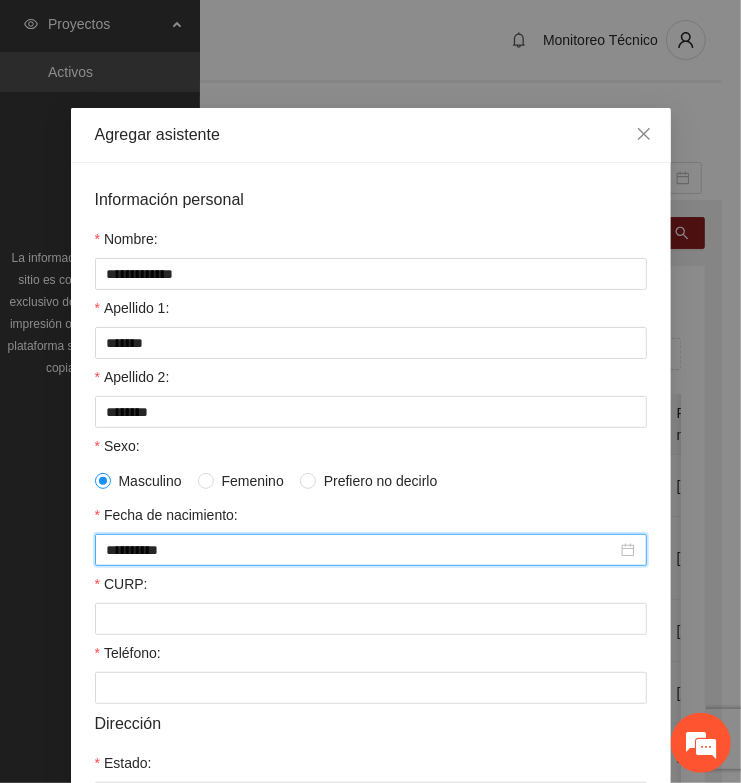type on "**********" 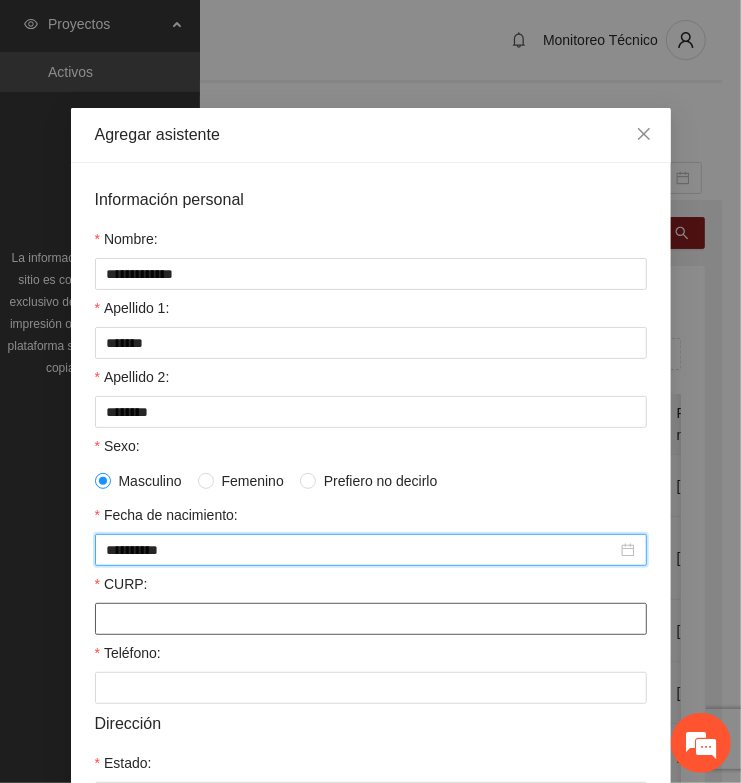 click on "CURP:" at bounding box center (371, 619) 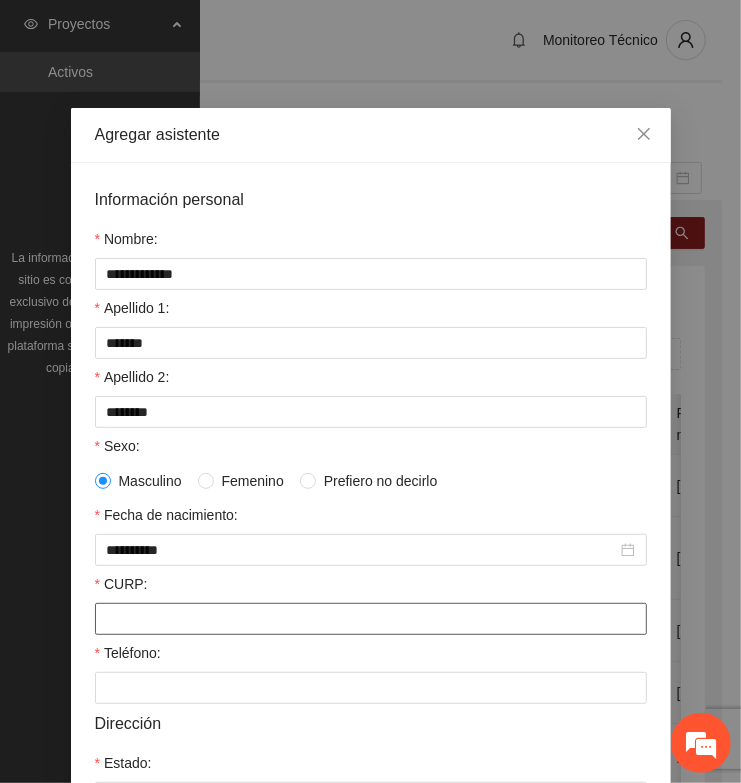 paste on "**********" 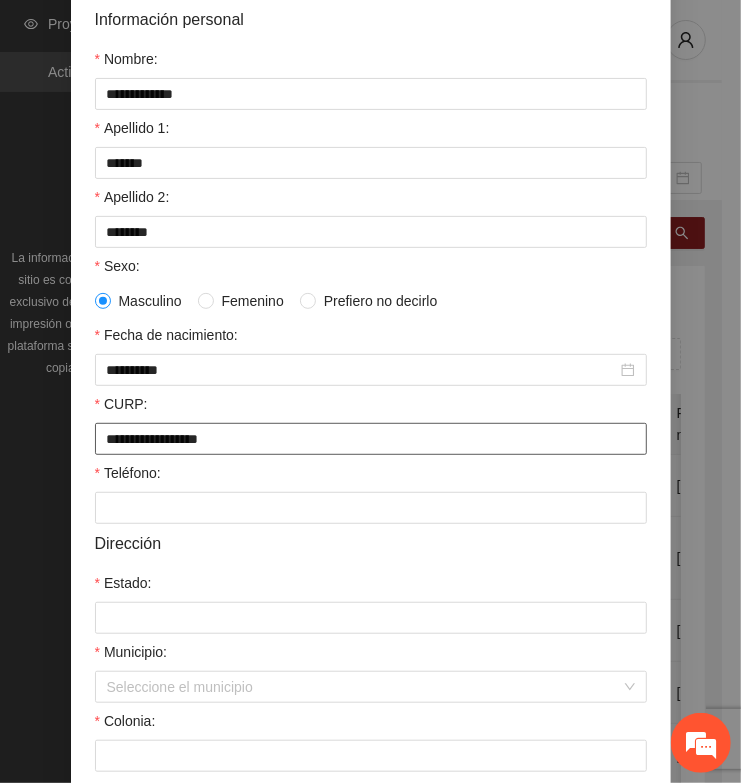 scroll, scrollTop: 250, scrollLeft: 0, axis: vertical 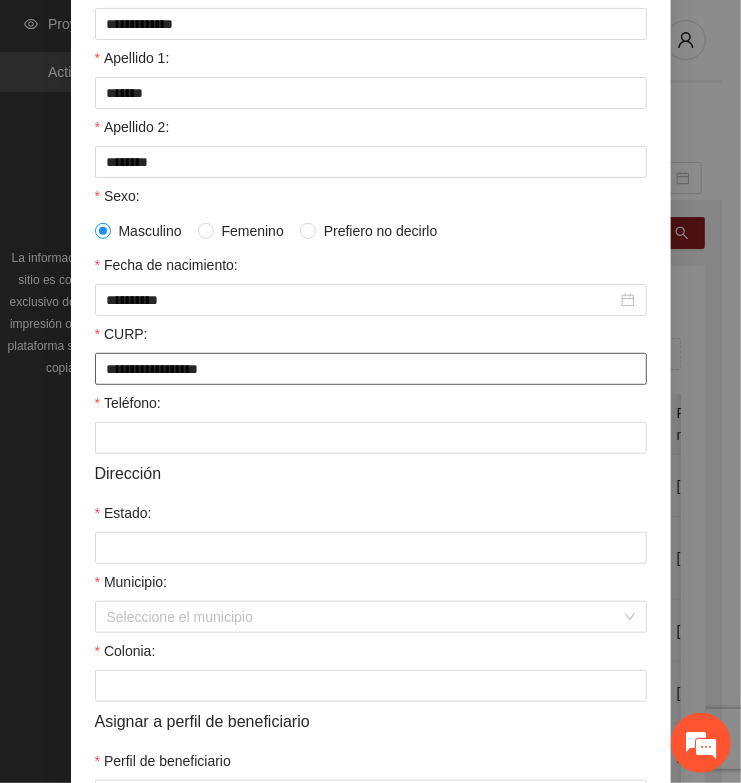type on "**********" 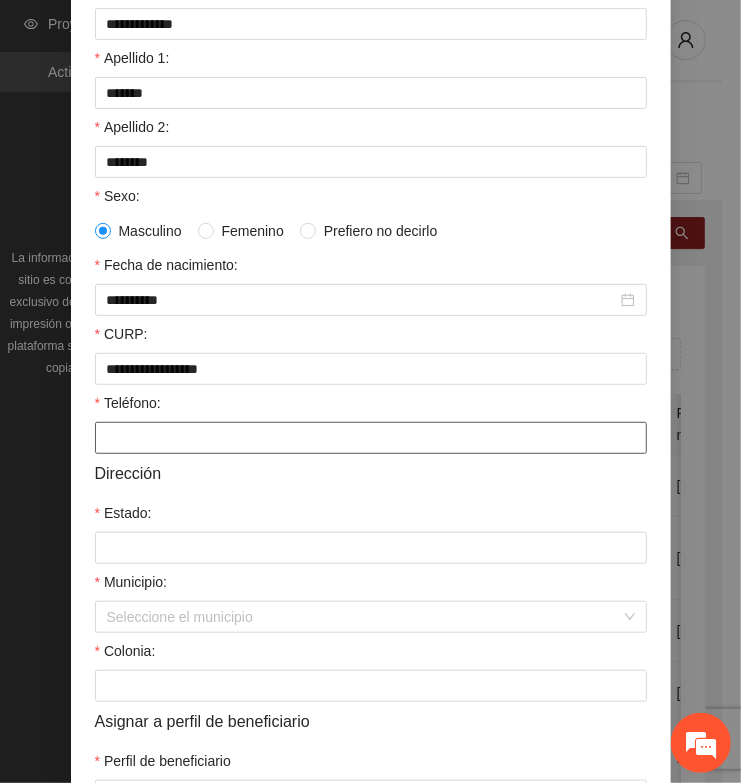 click on "Teléfono:" at bounding box center [371, 438] 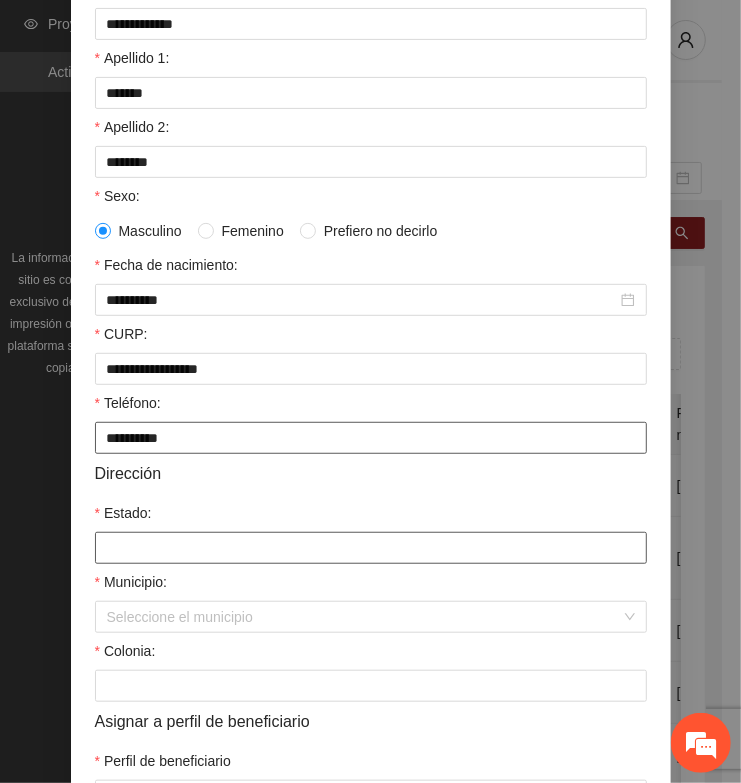 type on "**********" 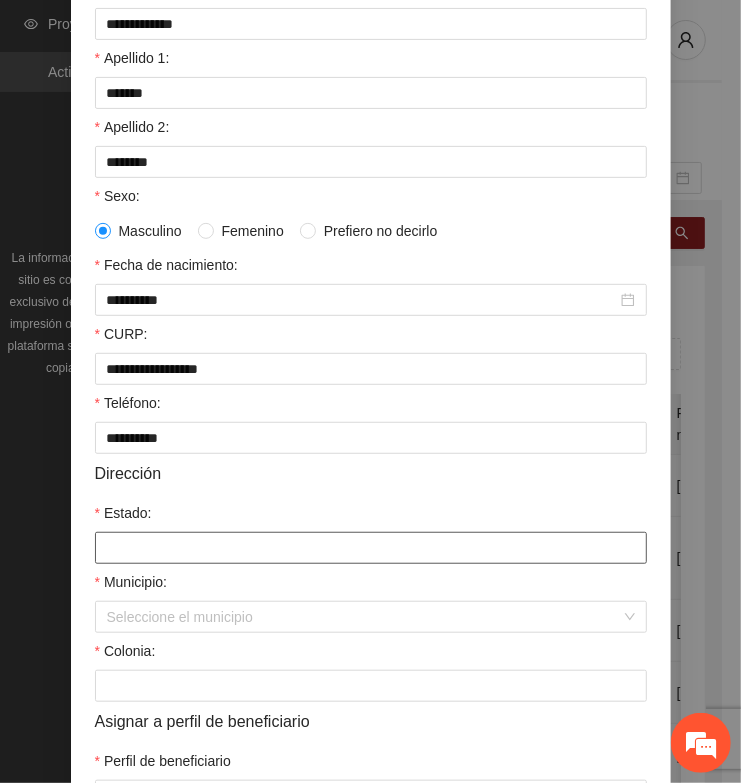 click on "Estado:" at bounding box center (371, 548) 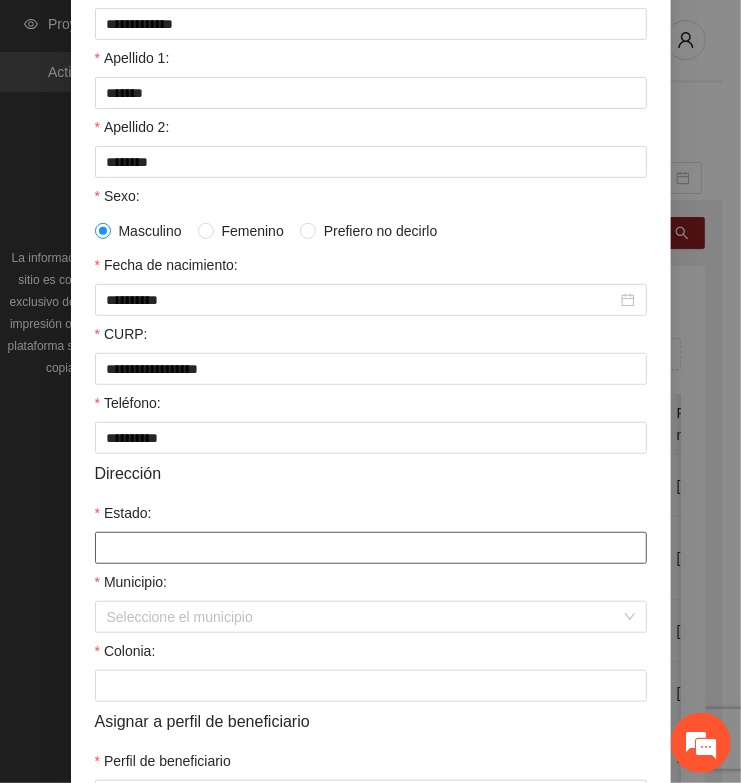 type on "*********" 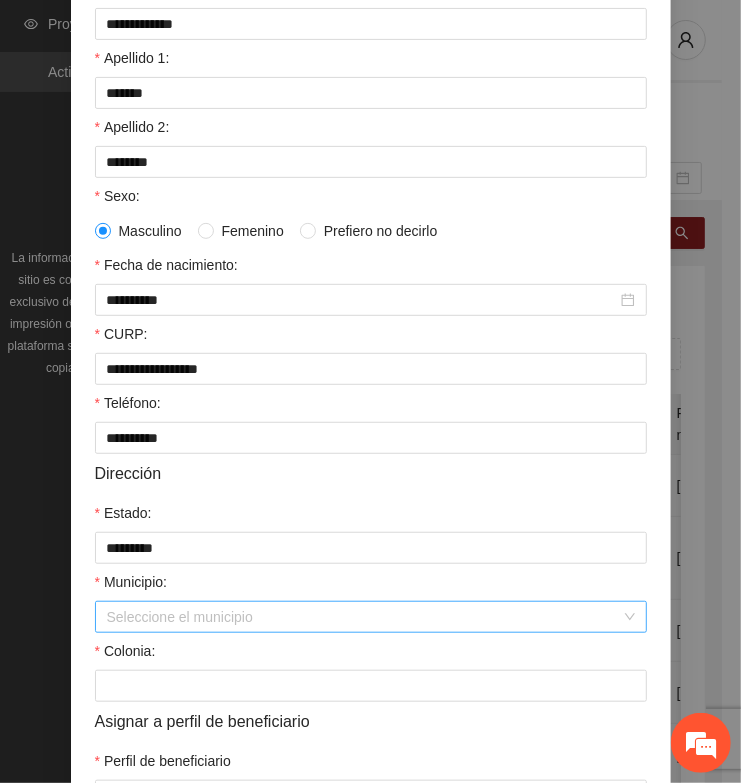 click on "Municipio:" at bounding box center [364, 617] 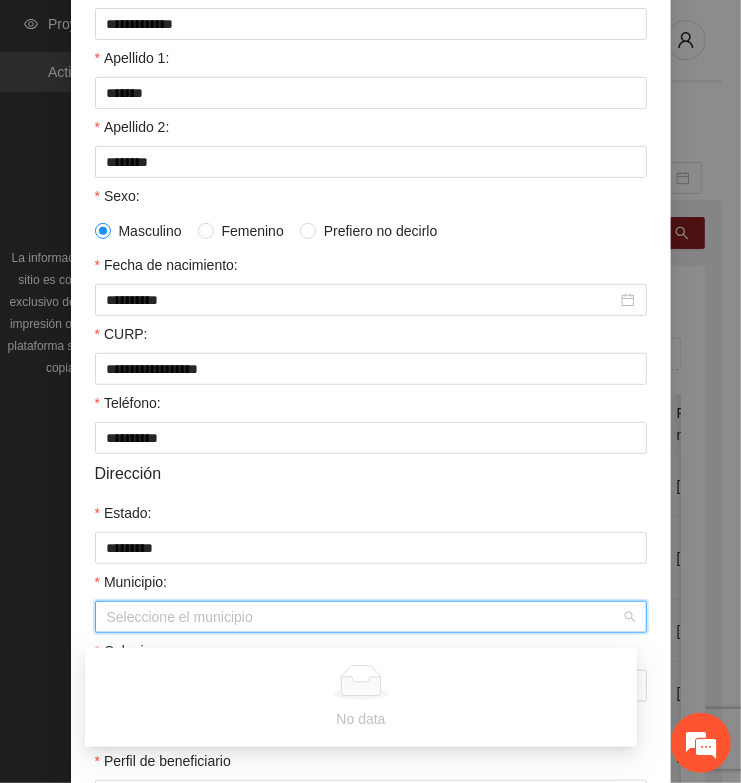 click on "Municipio:" at bounding box center [364, 617] 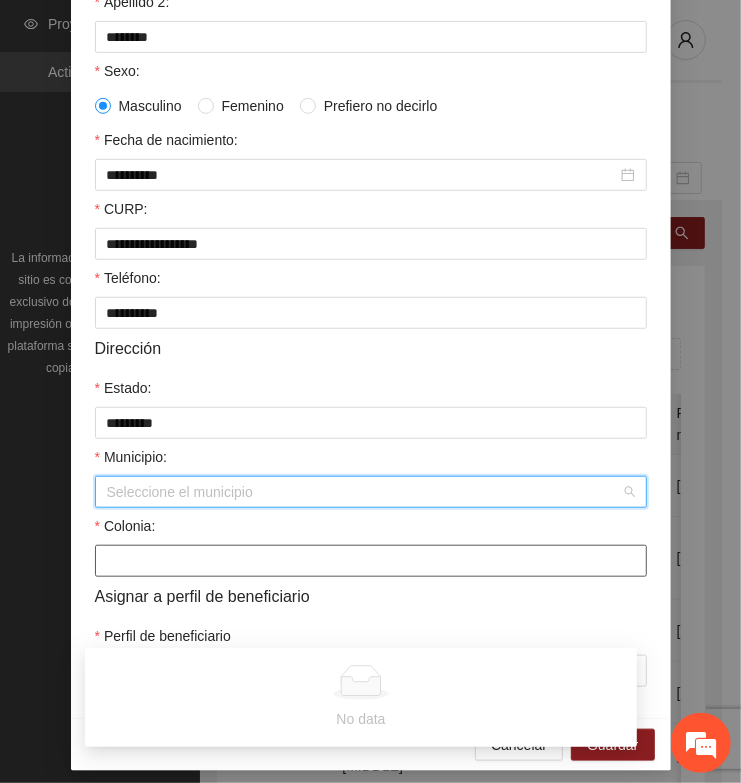 scroll, scrollTop: 401, scrollLeft: 0, axis: vertical 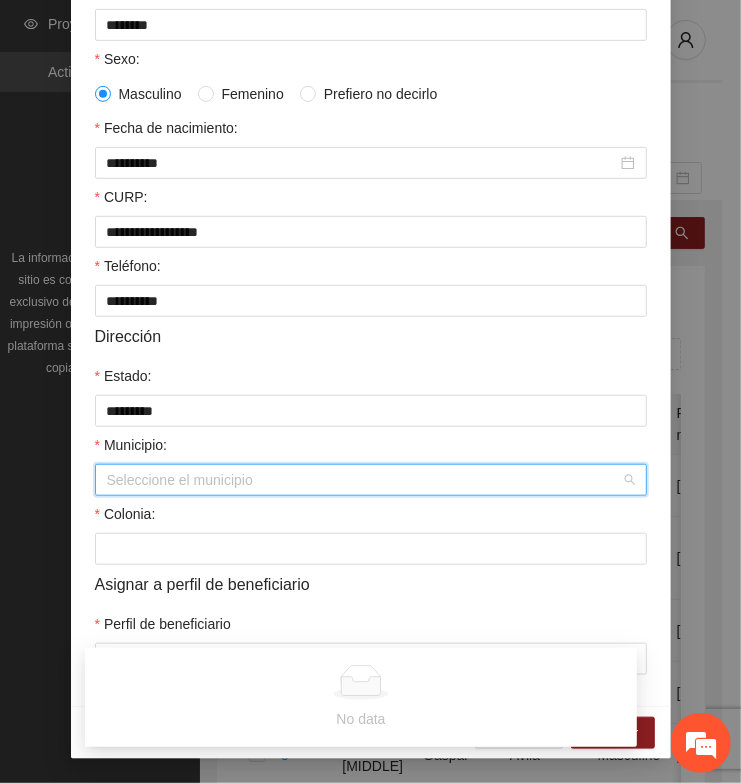 click on "Municipio:" at bounding box center [364, 480] 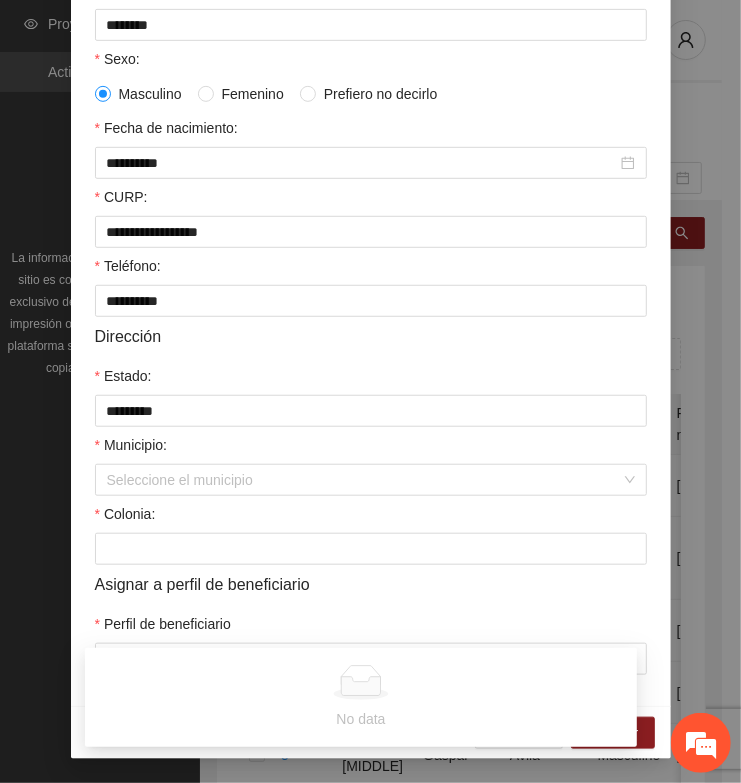 click on "**********" at bounding box center [371, 237] 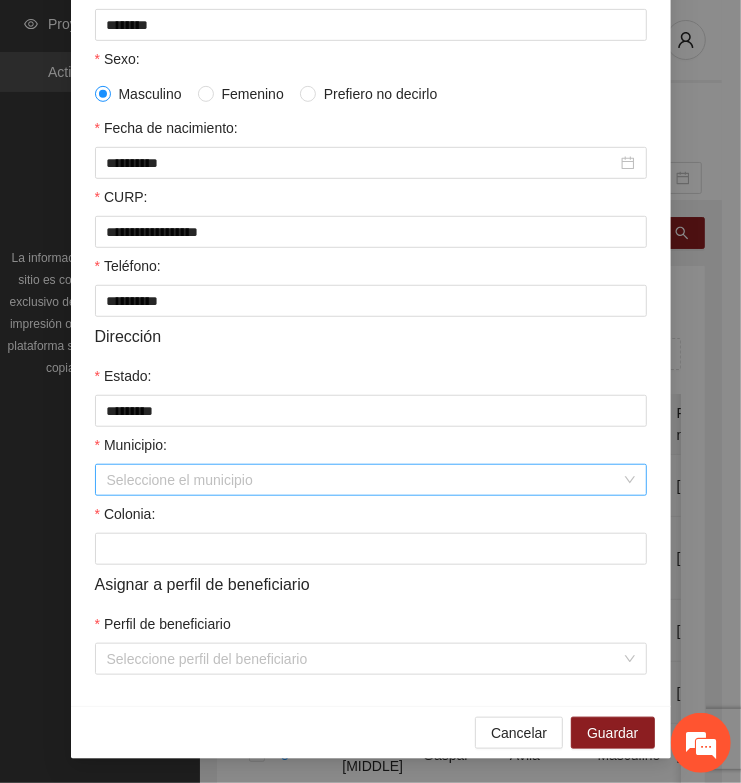 click on "Municipio:" at bounding box center [364, 480] 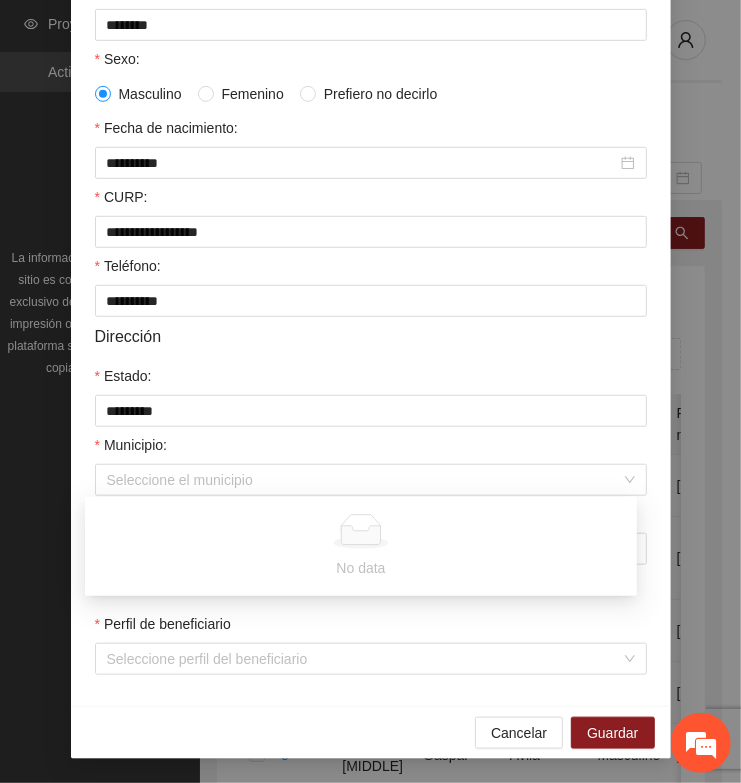 click on "**********" at bounding box center (371, 237) 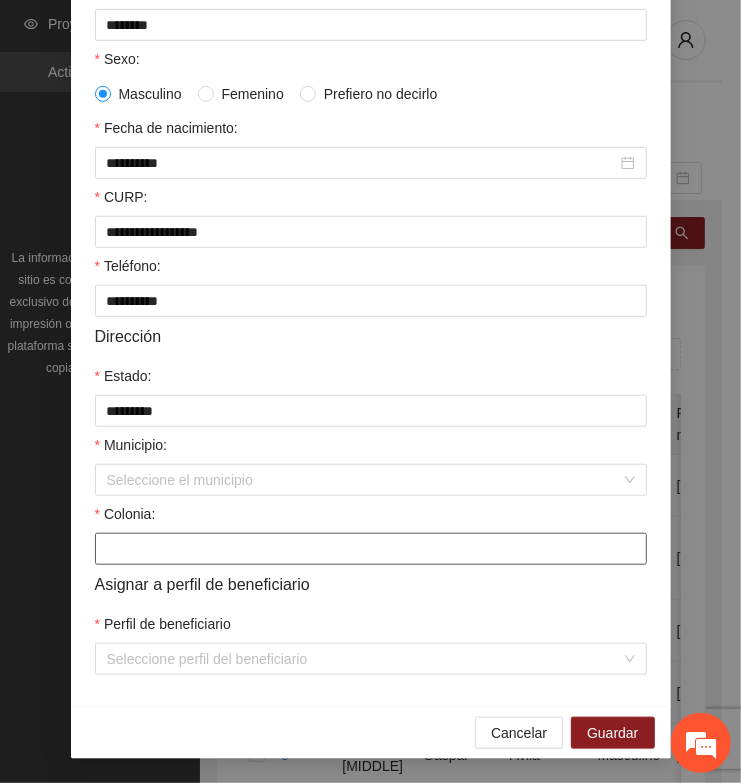 click on "Colonia:" at bounding box center (371, 549) 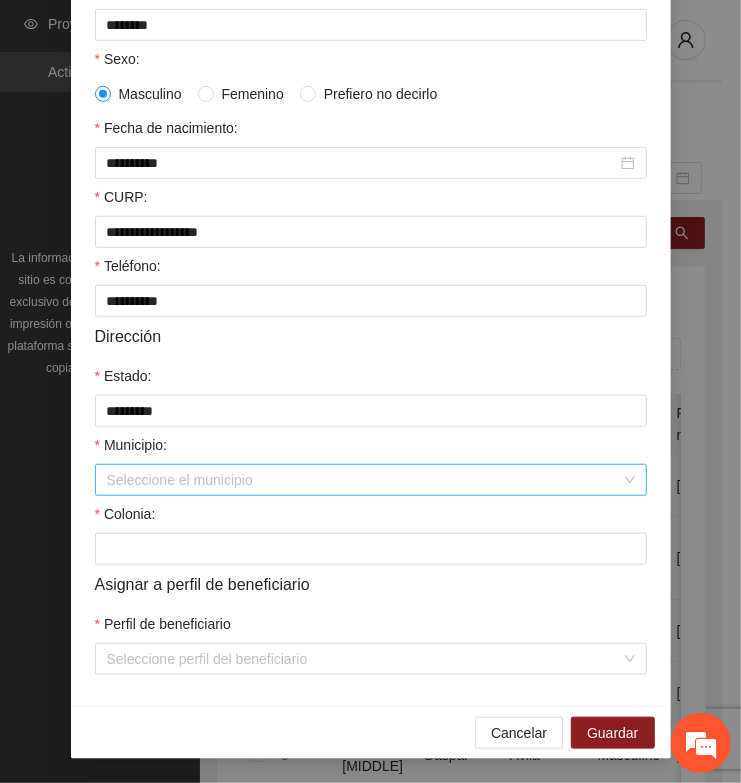 click on "Municipio:" at bounding box center (364, 480) 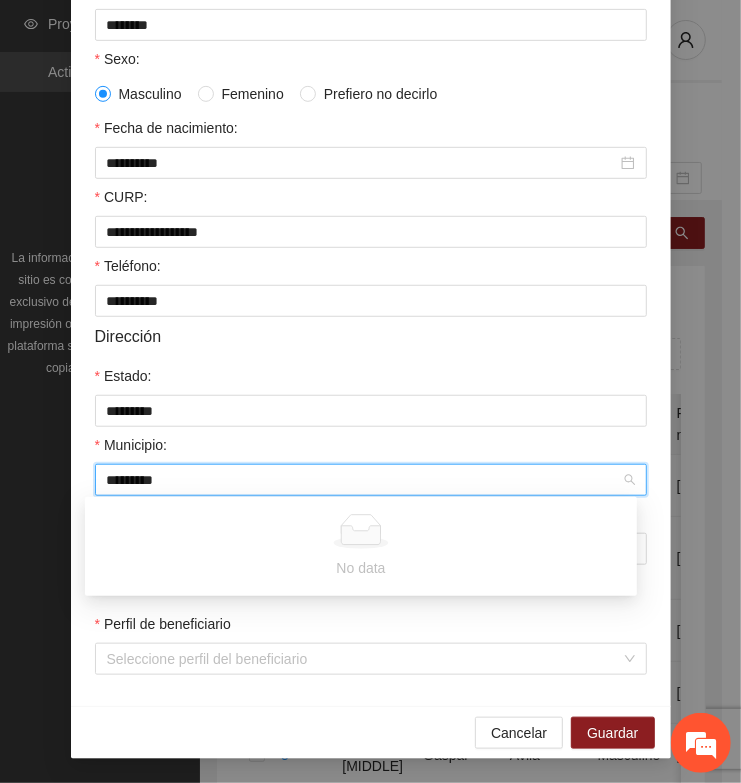 click at bounding box center [361, 531] 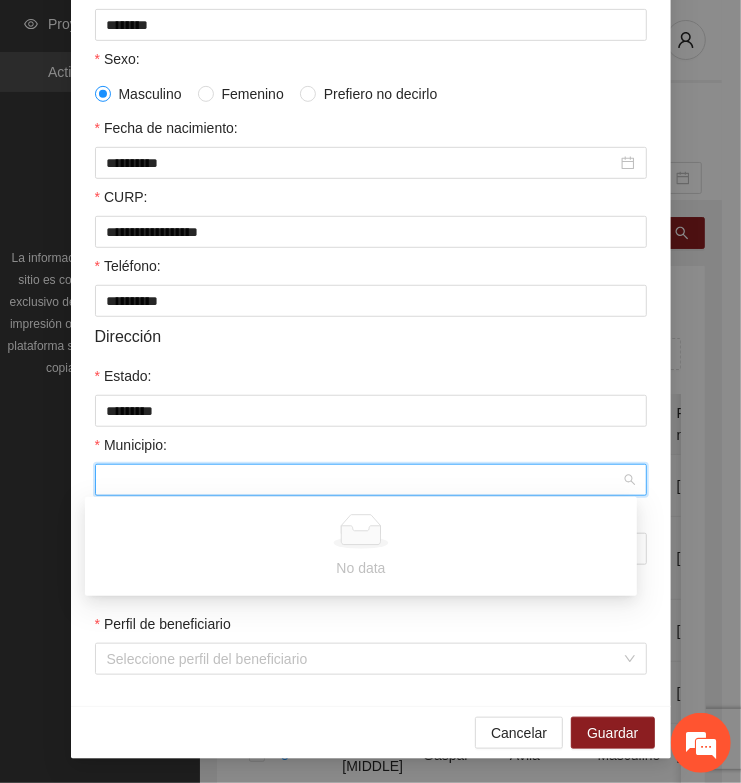 click on "**********" at bounding box center [371, 237] 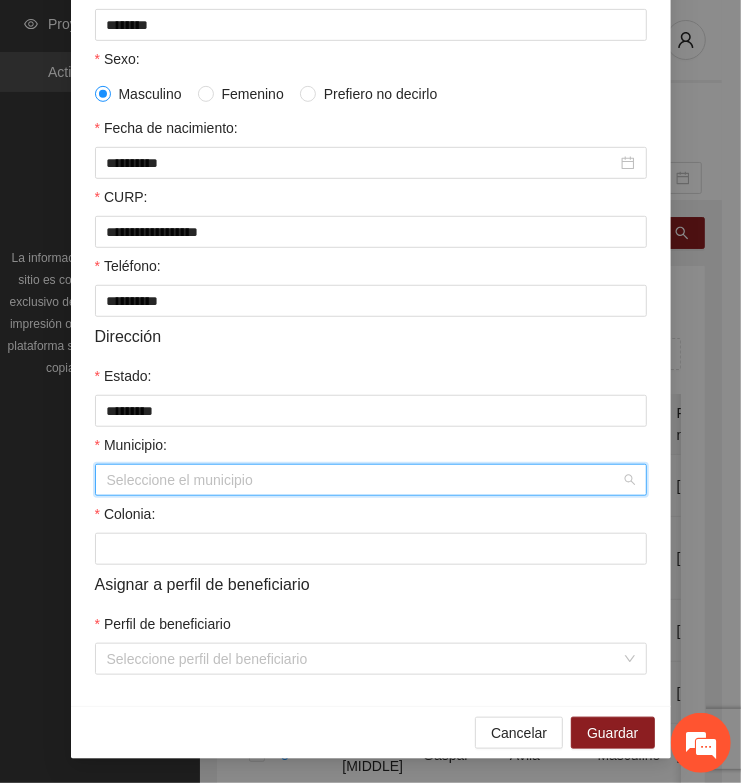 click on "Municipio:" at bounding box center [364, 480] 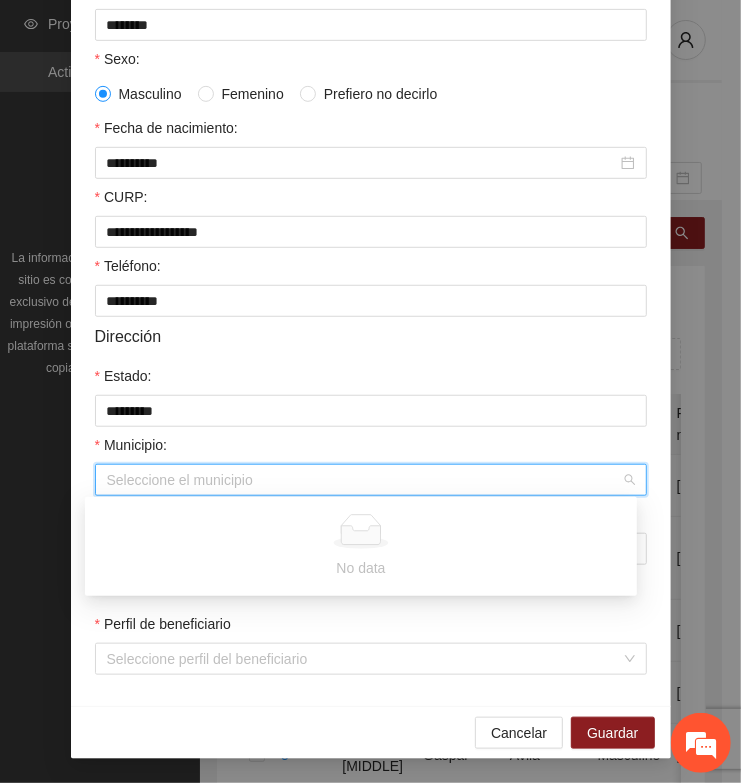 click at bounding box center (361, 531) 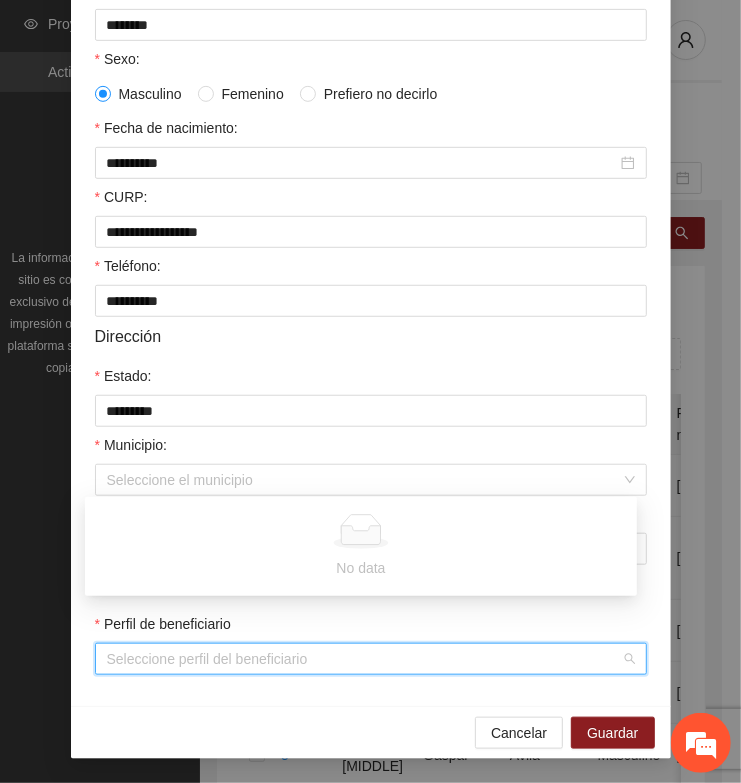 click on "Perfil de beneficiario" at bounding box center (364, 659) 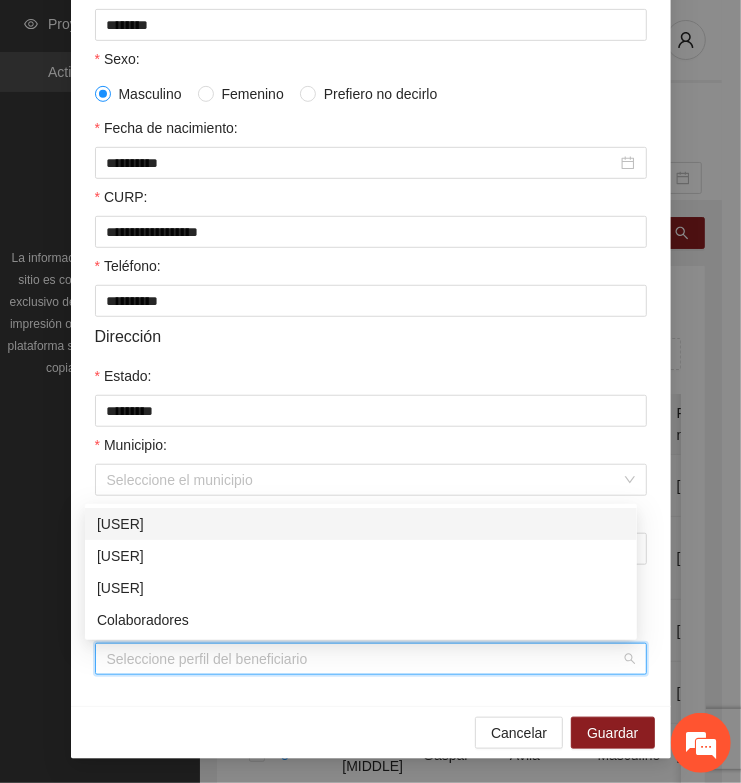 click on "Usuarios [CITY]" at bounding box center (361, 524) 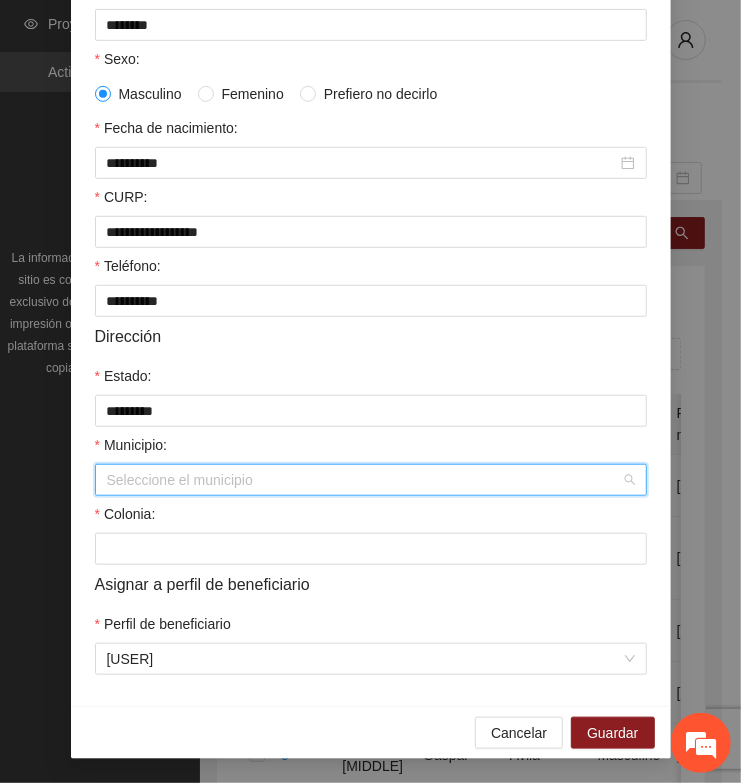 click on "Municipio:" at bounding box center (364, 480) 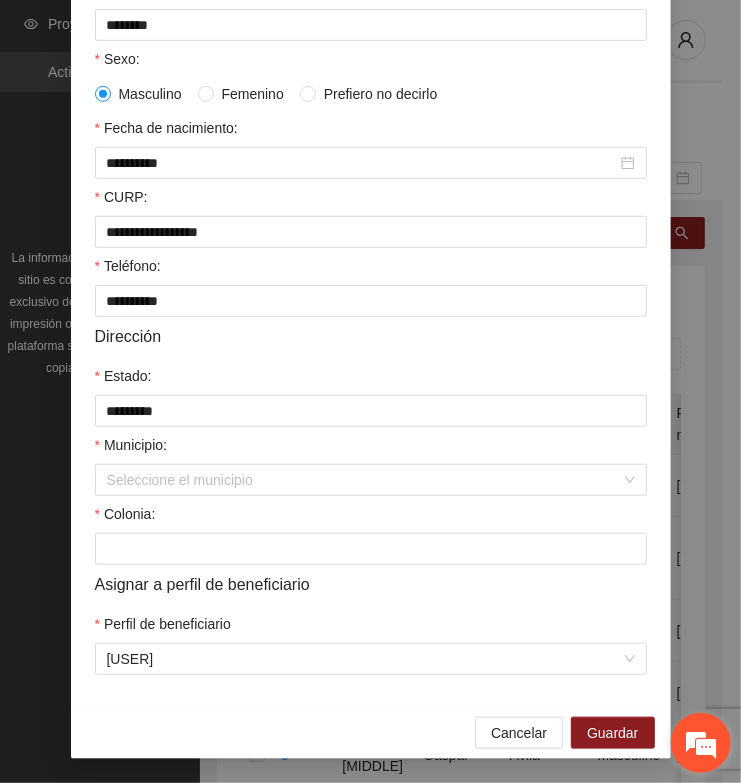 click at bounding box center (701, 743) 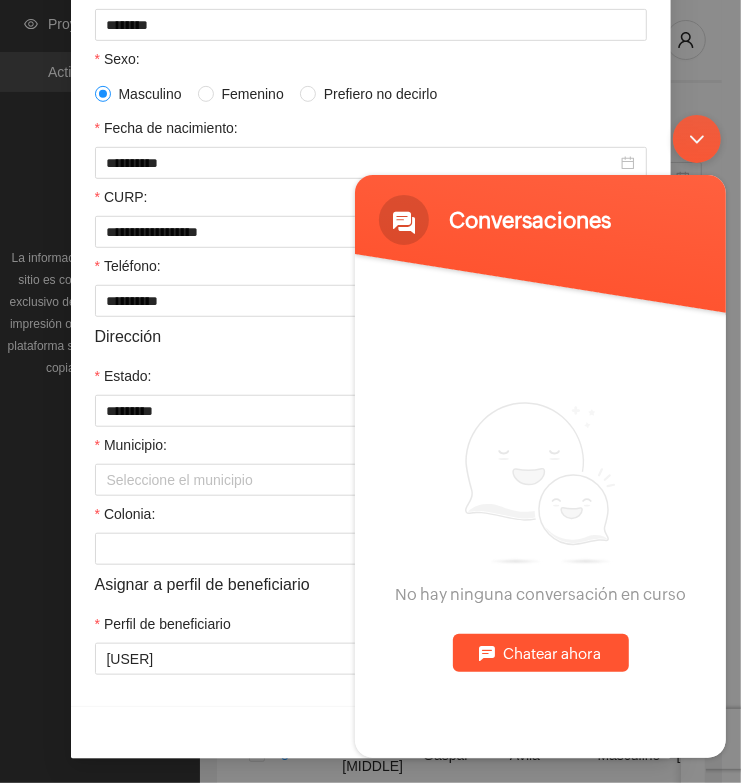 click on "Chatear ahora" at bounding box center (540, 652) 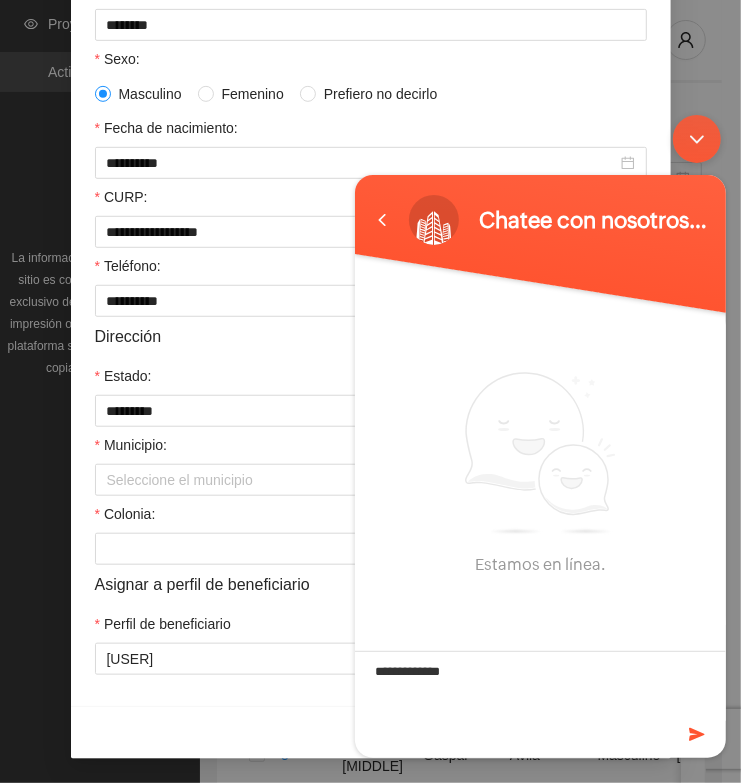 type on "**********" 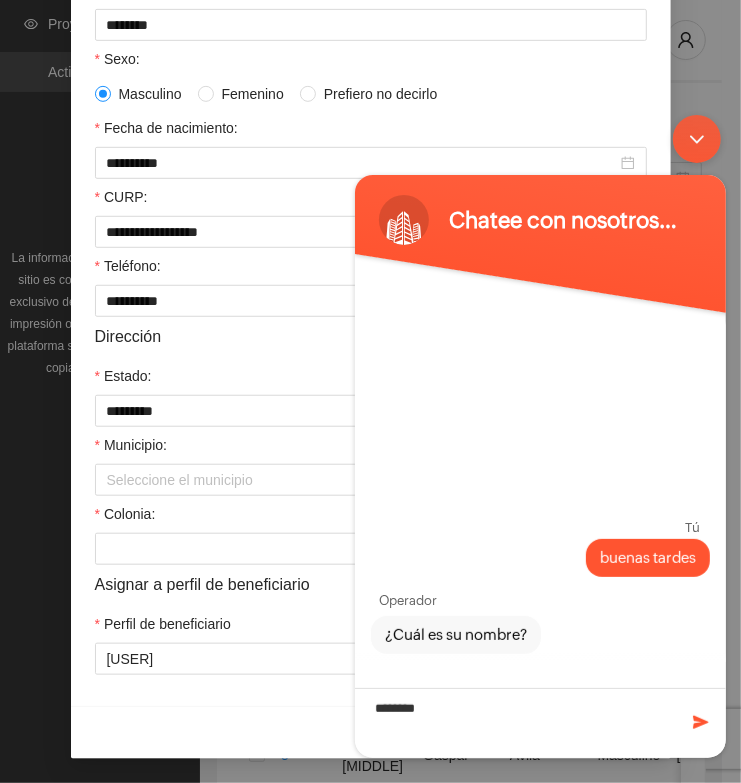type on "*********" 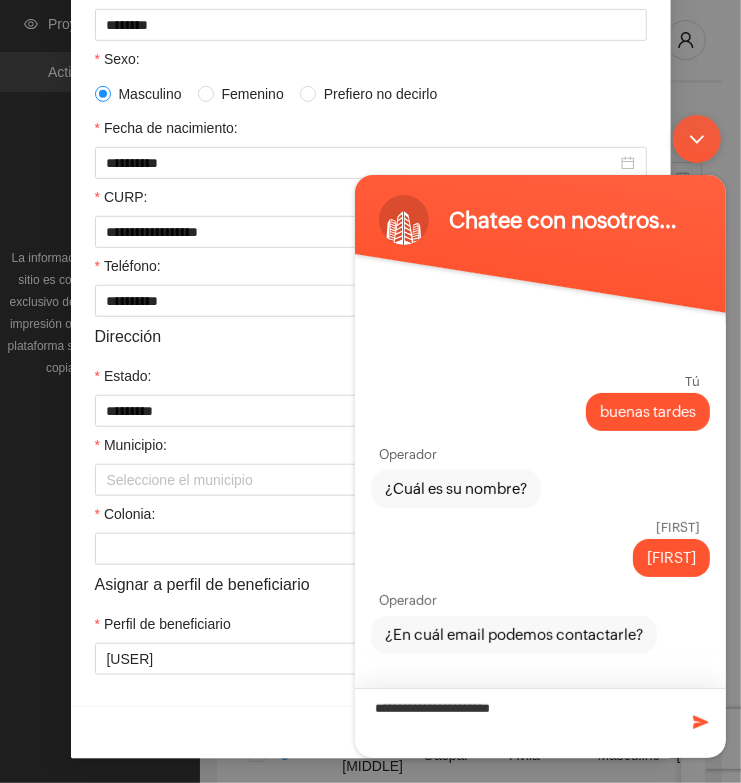 type on "**********" 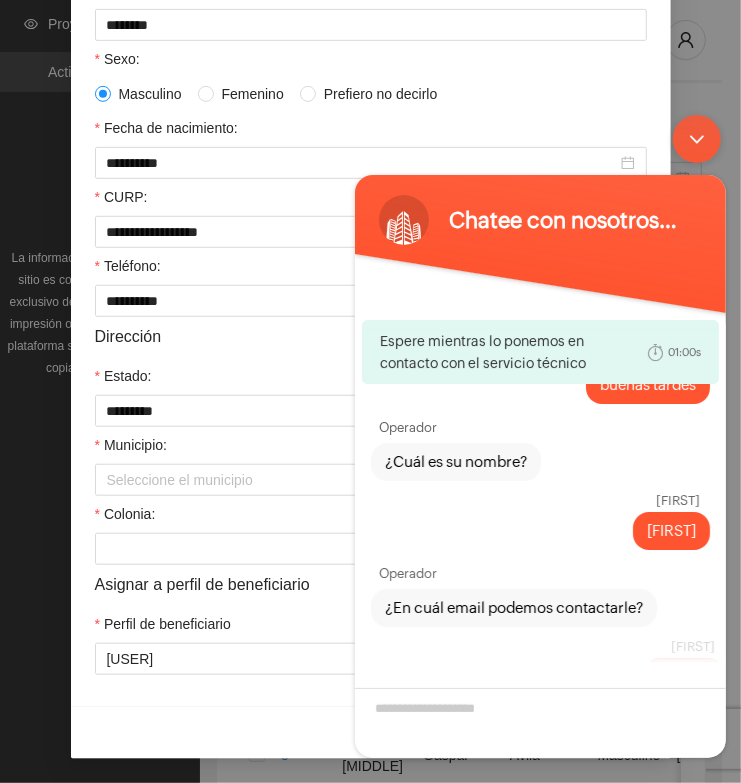 scroll, scrollTop: 42, scrollLeft: 0, axis: vertical 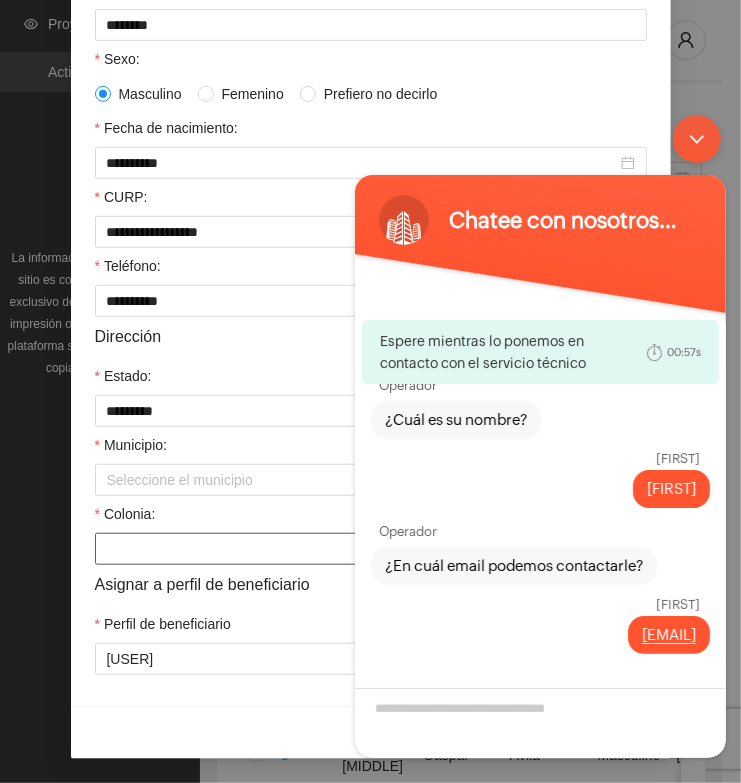 click on "Colonia:" at bounding box center (371, 549) 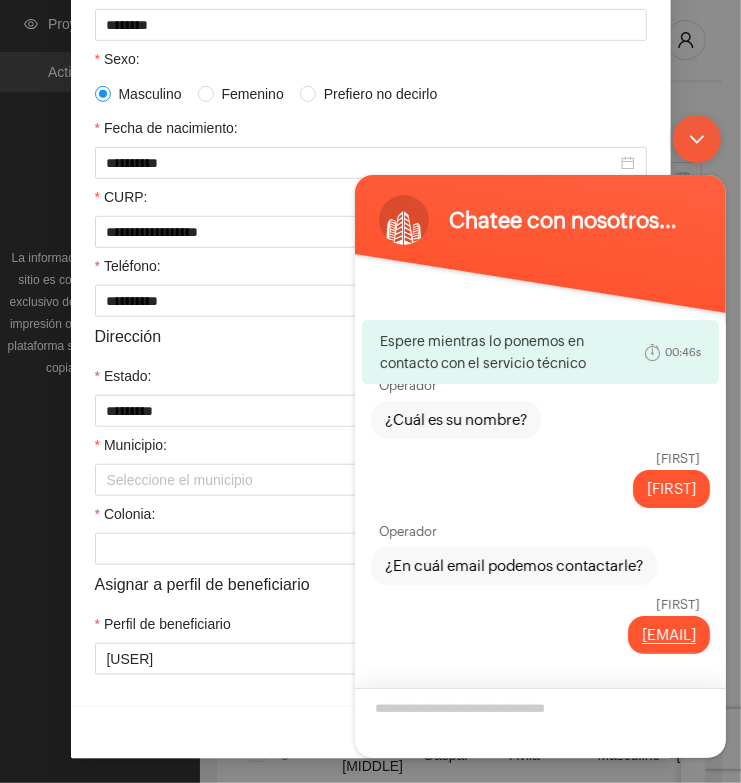 click at bounding box center (539, 722) 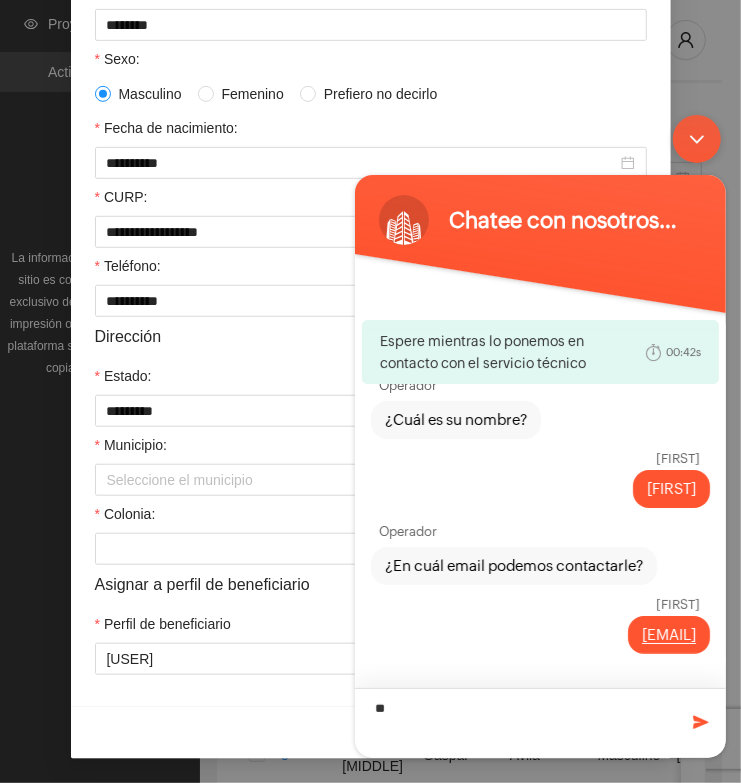type on "*" 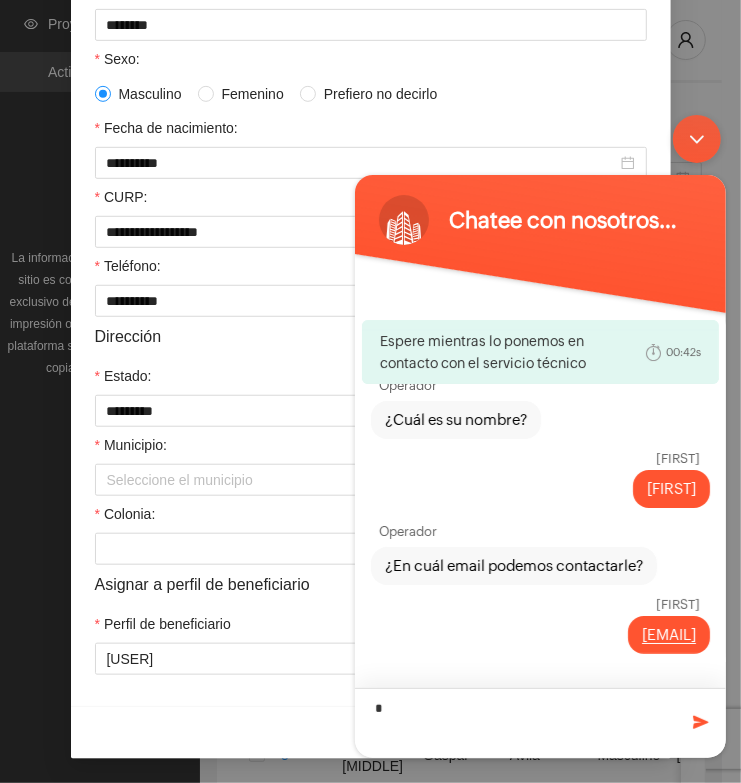type 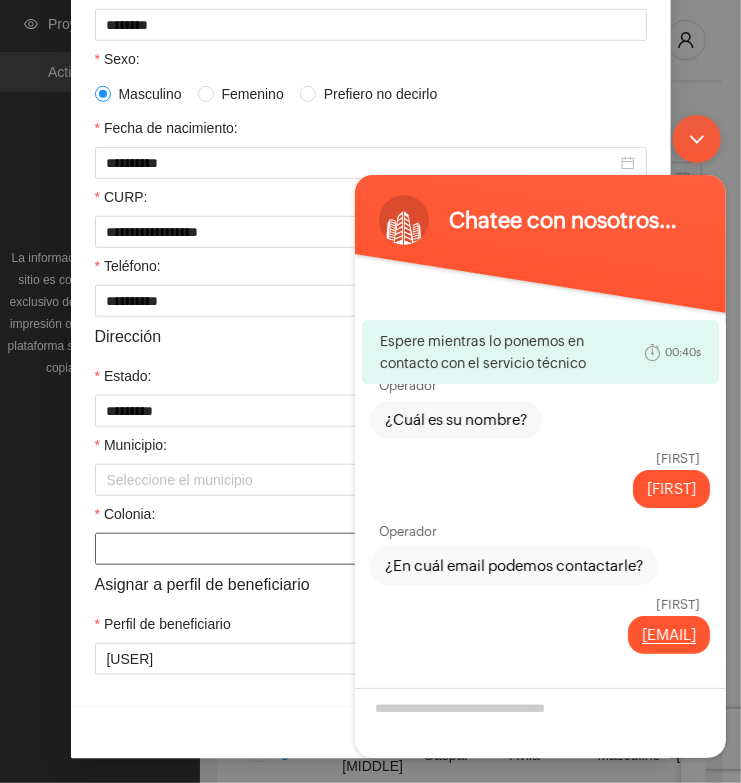 click on "Colonia:" at bounding box center (371, 549) 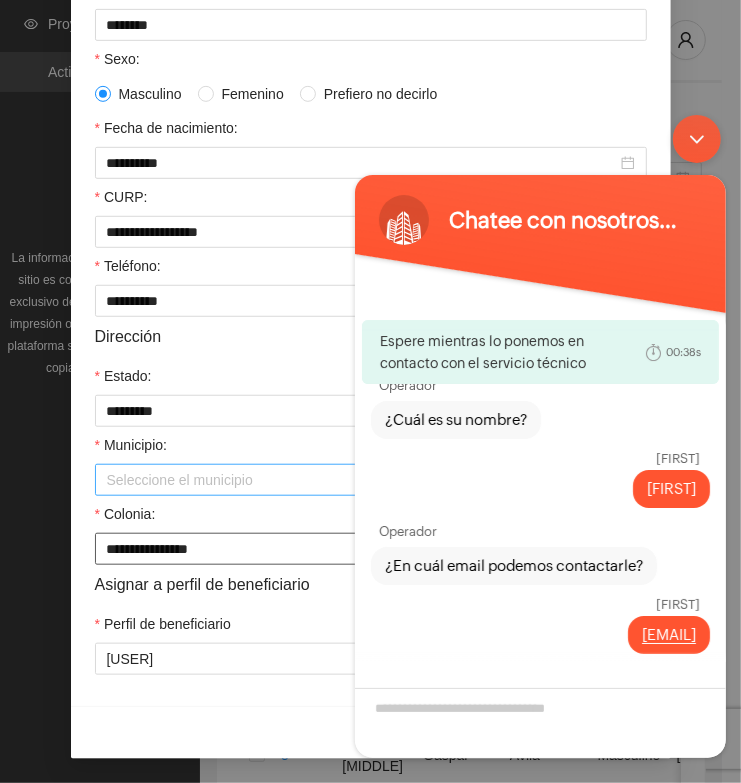 type on "**********" 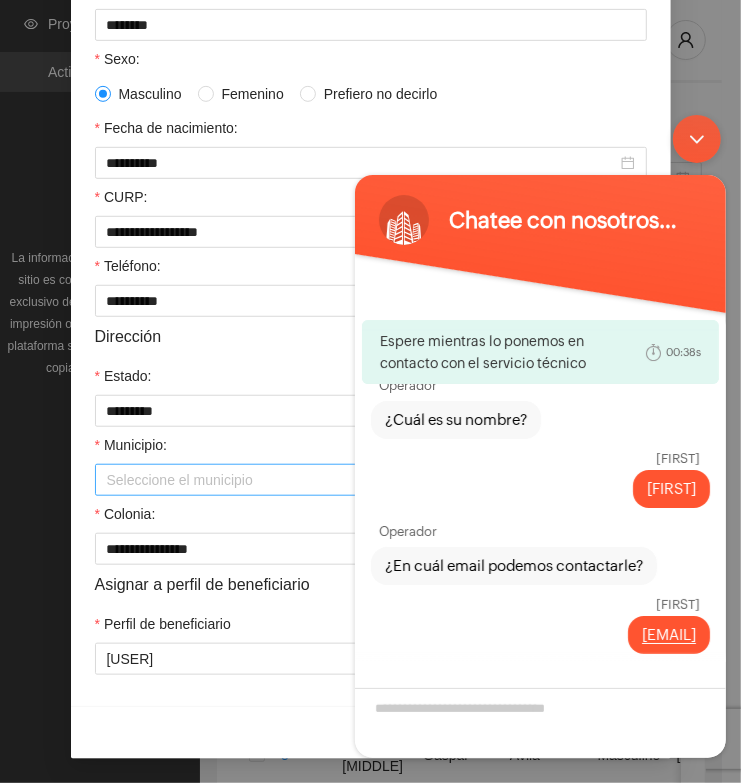 click on "Municipio:" at bounding box center (364, 480) 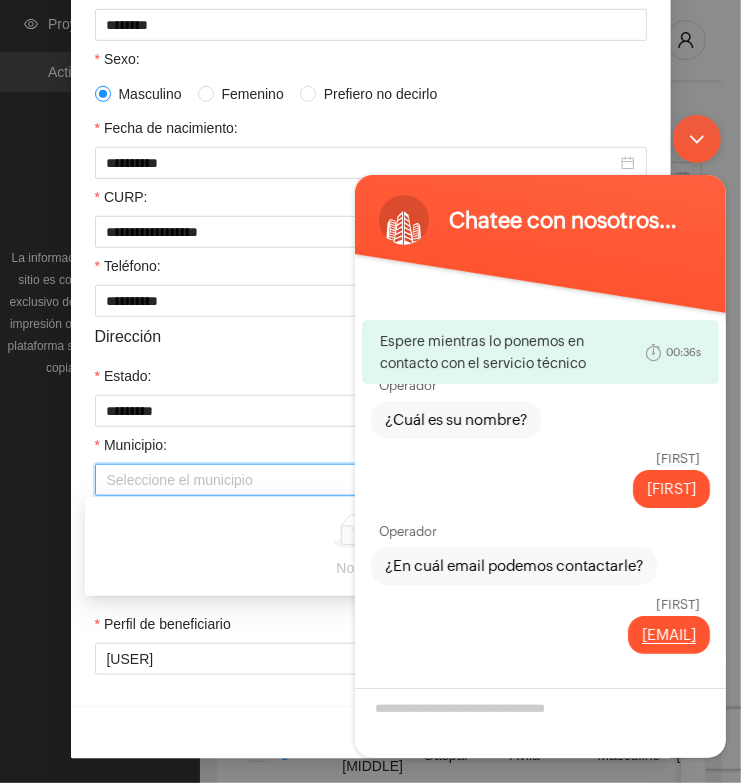 click at bounding box center [696, 138] 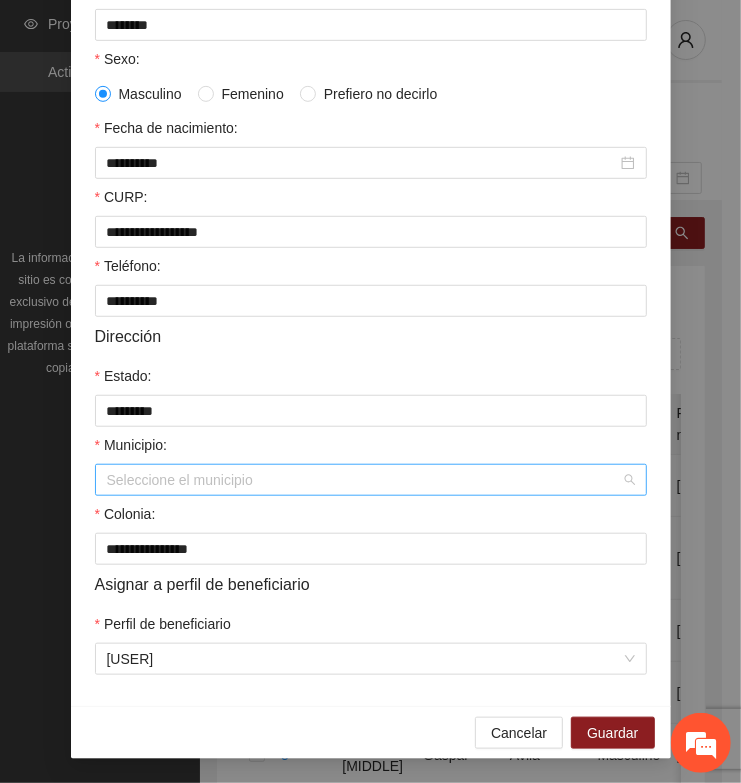 click on "Municipio:" at bounding box center [364, 480] 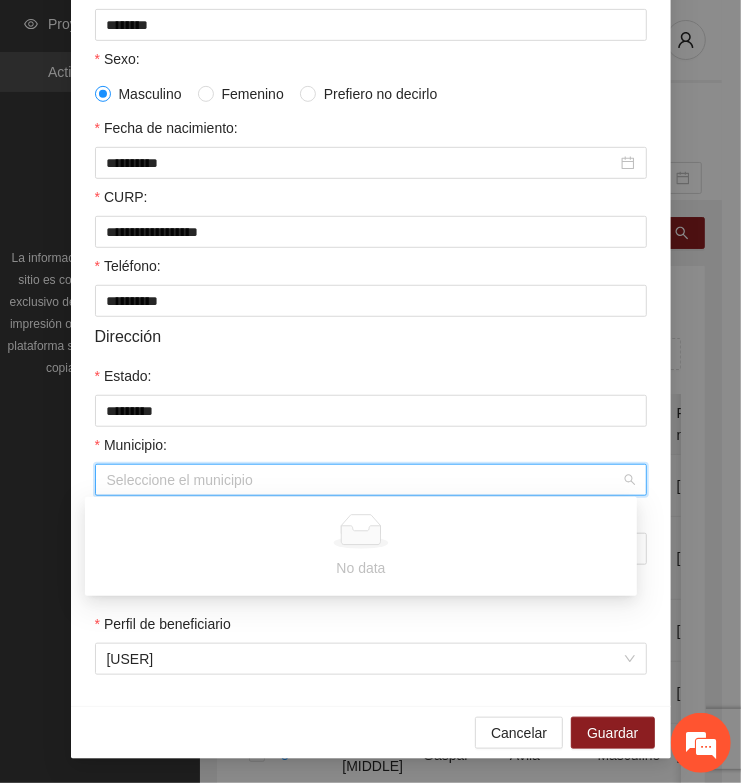 click on "No data" at bounding box center [361, 568] 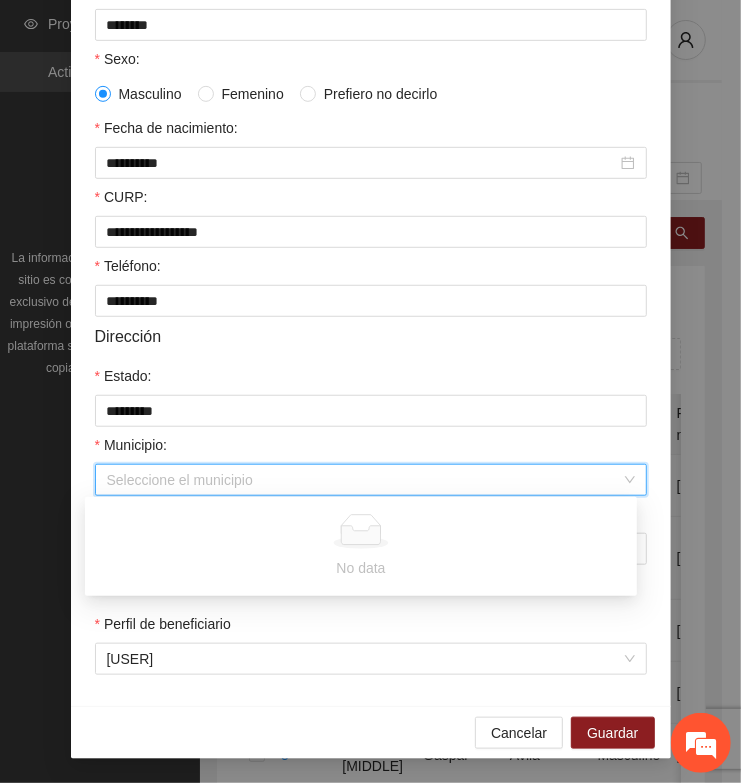 click on "Municipio:" at bounding box center [371, 449] 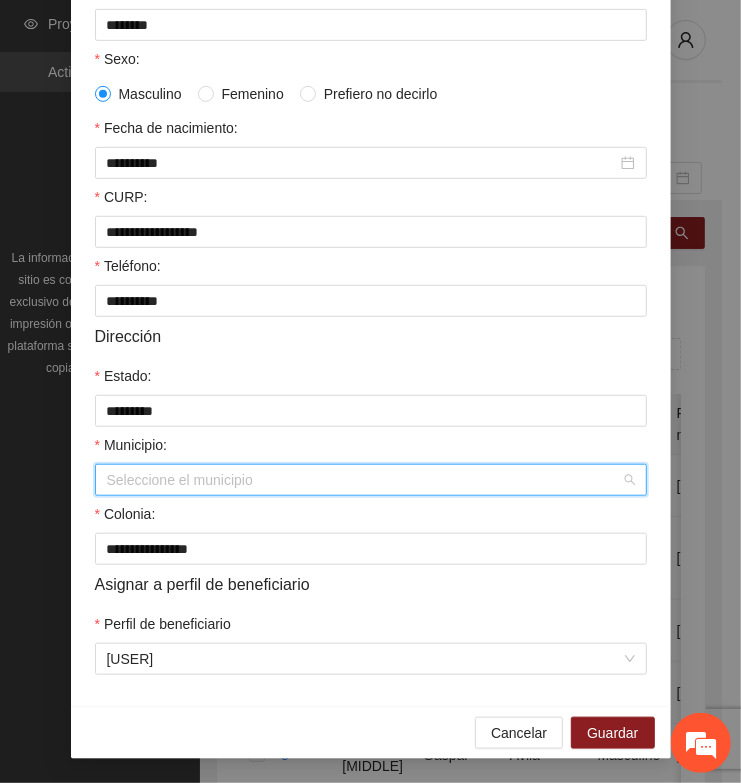 click on "Municipio:" at bounding box center [364, 480] 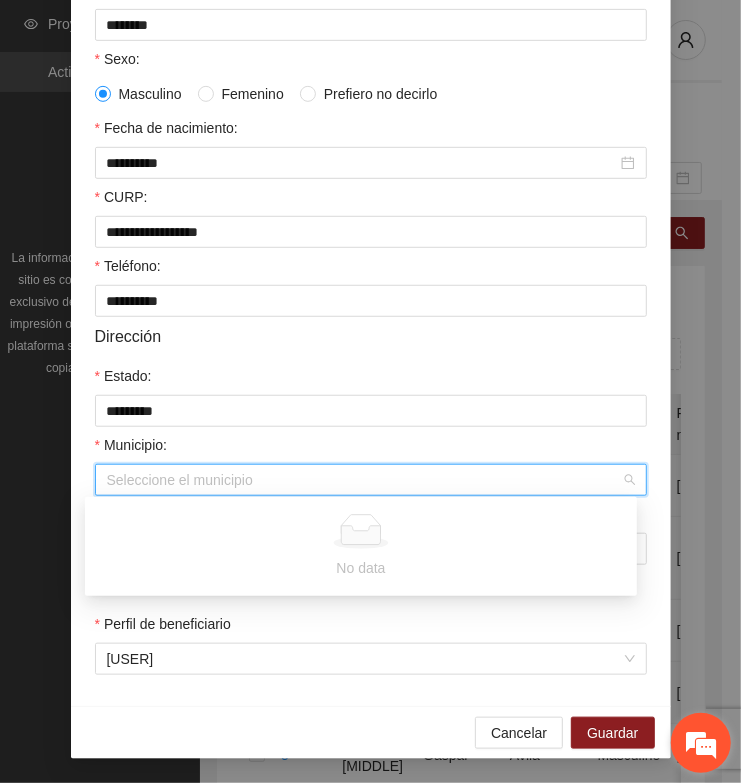 click at bounding box center (701, 743) 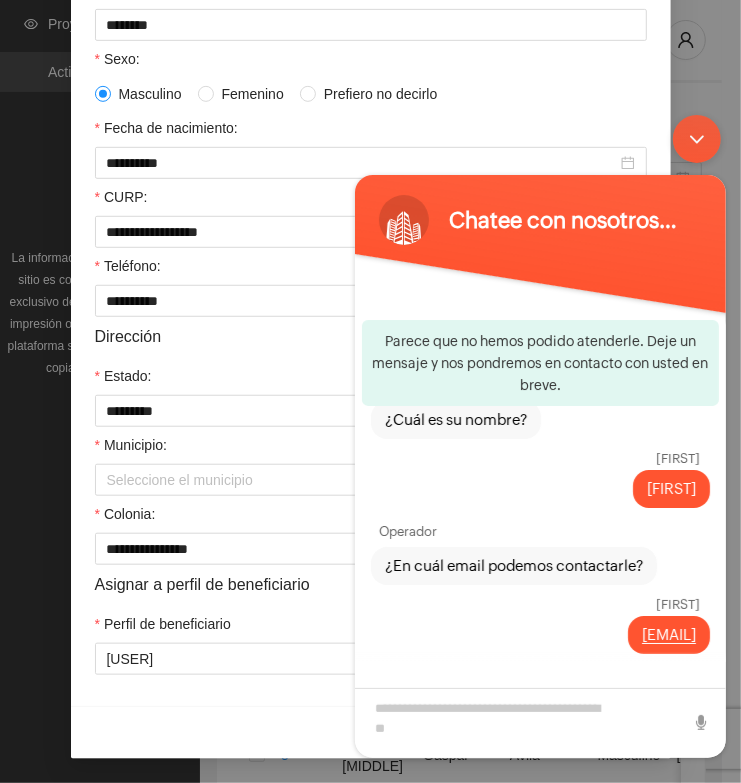 drag, startPoint x: 699, startPoint y: 125, endPoint x: 889, endPoint y: 335, distance: 283.19604 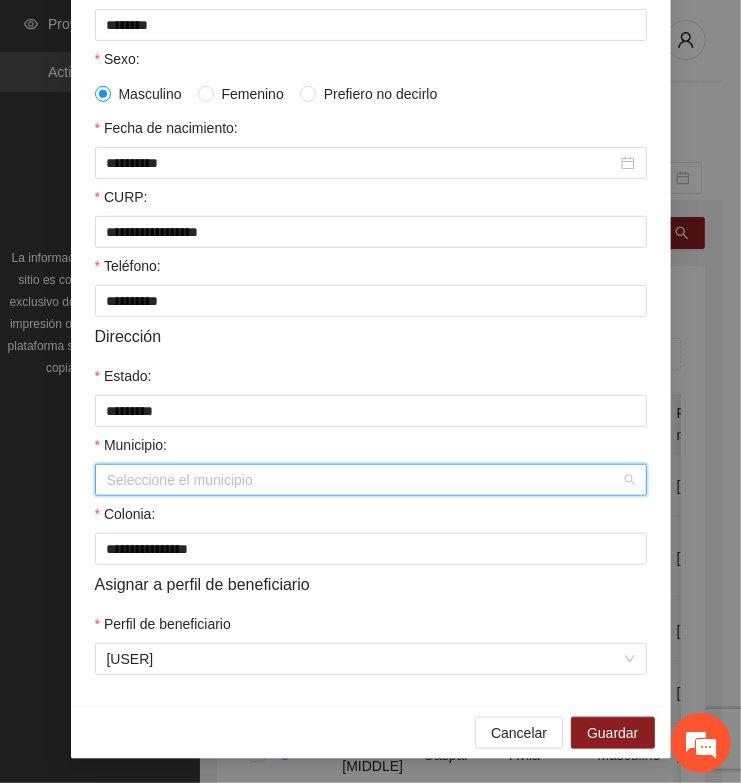 click on "Municipio:" at bounding box center [364, 480] 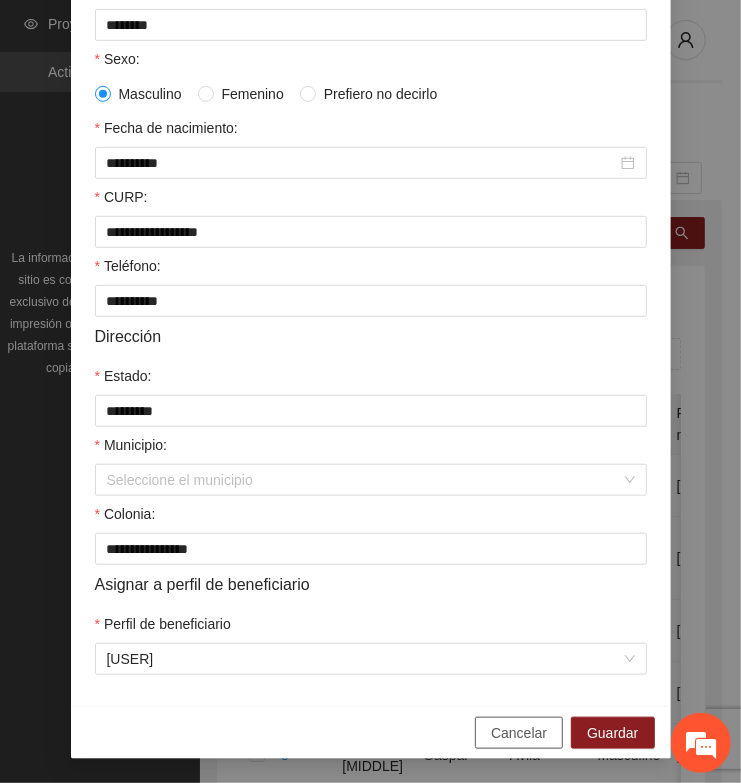click on "Cancelar" at bounding box center (519, 733) 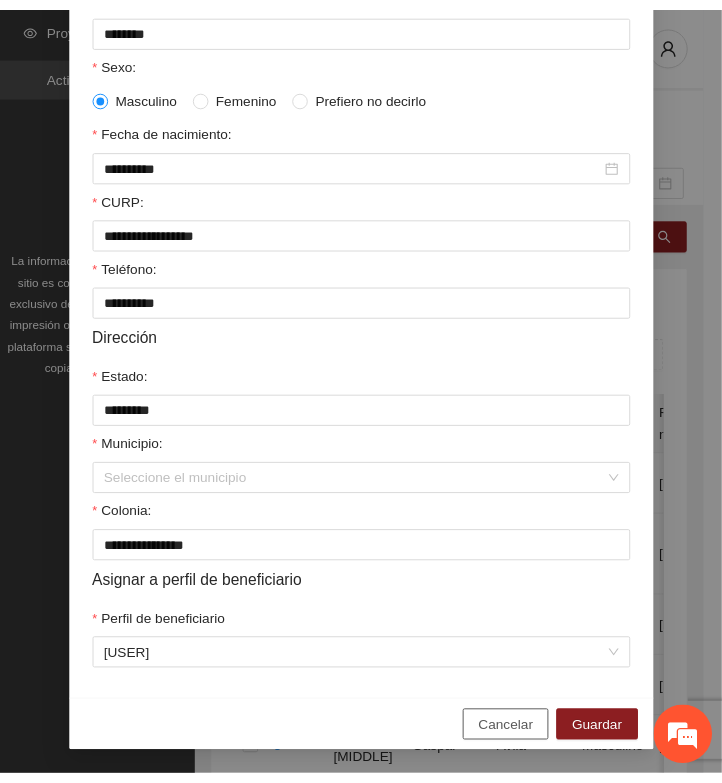 scroll, scrollTop: 310, scrollLeft: 0, axis: vertical 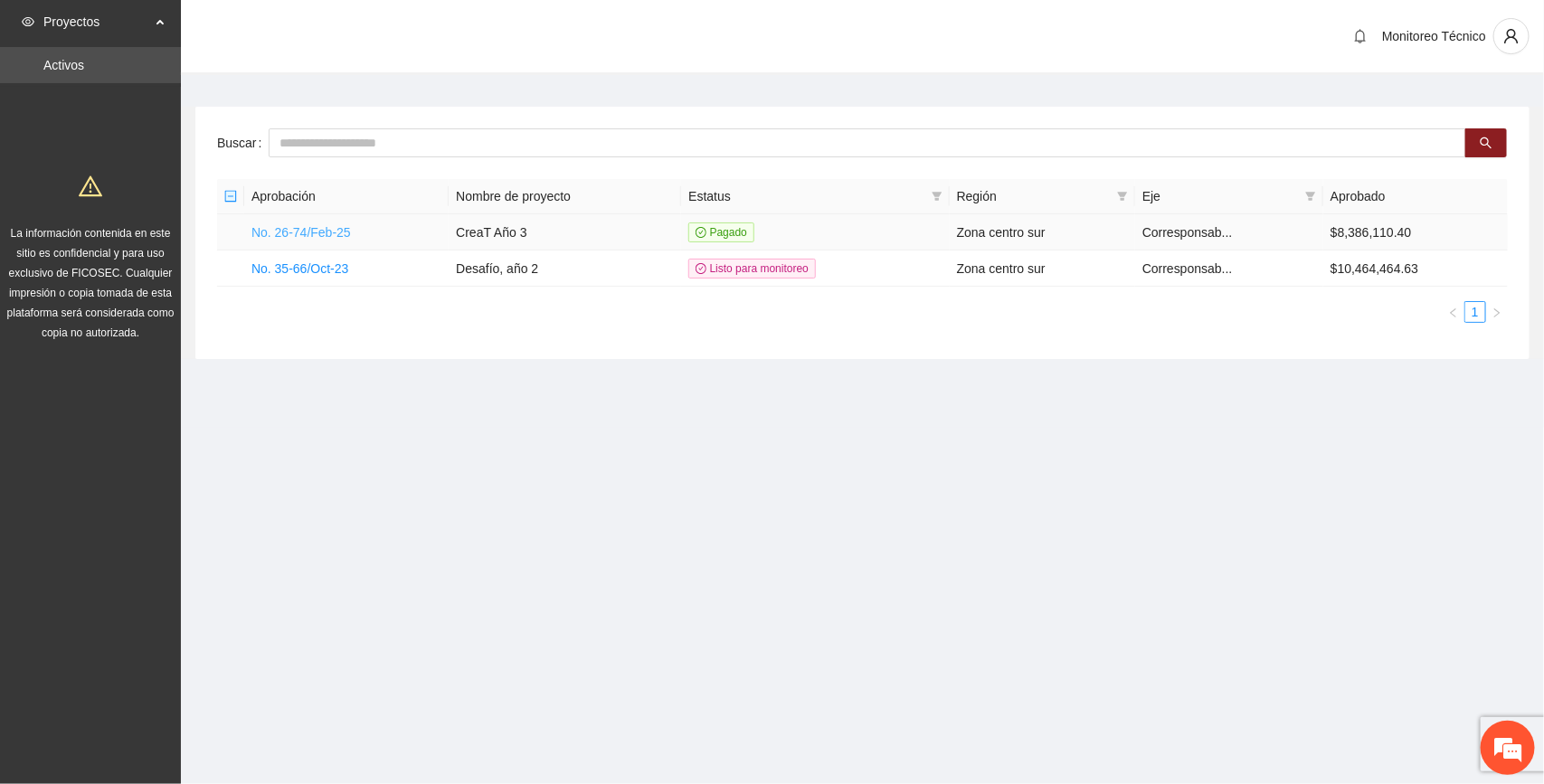 click on "No. 26-74/Feb-25" at bounding box center [301, 232] 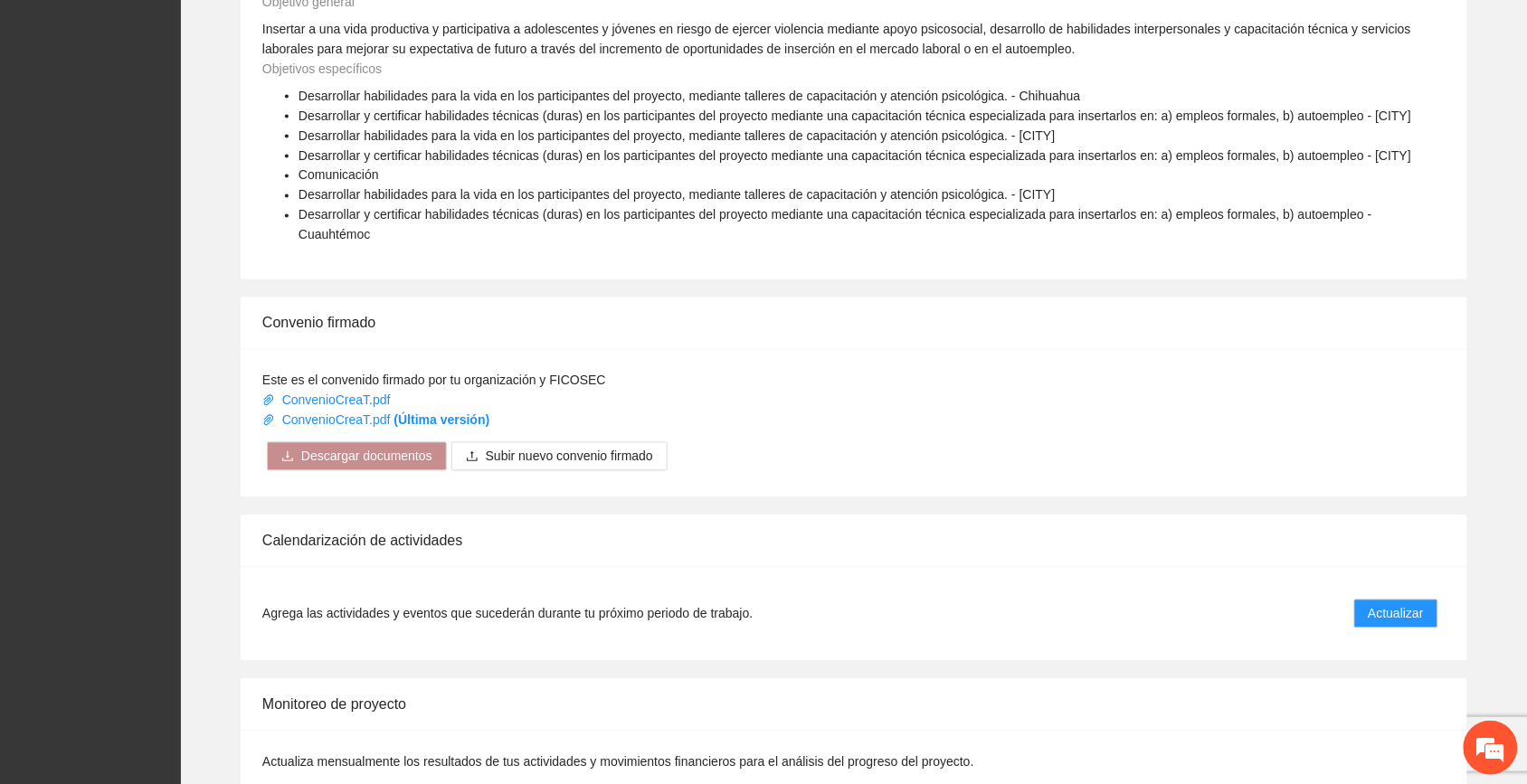 scroll, scrollTop: 970, scrollLeft: 0, axis: vertical 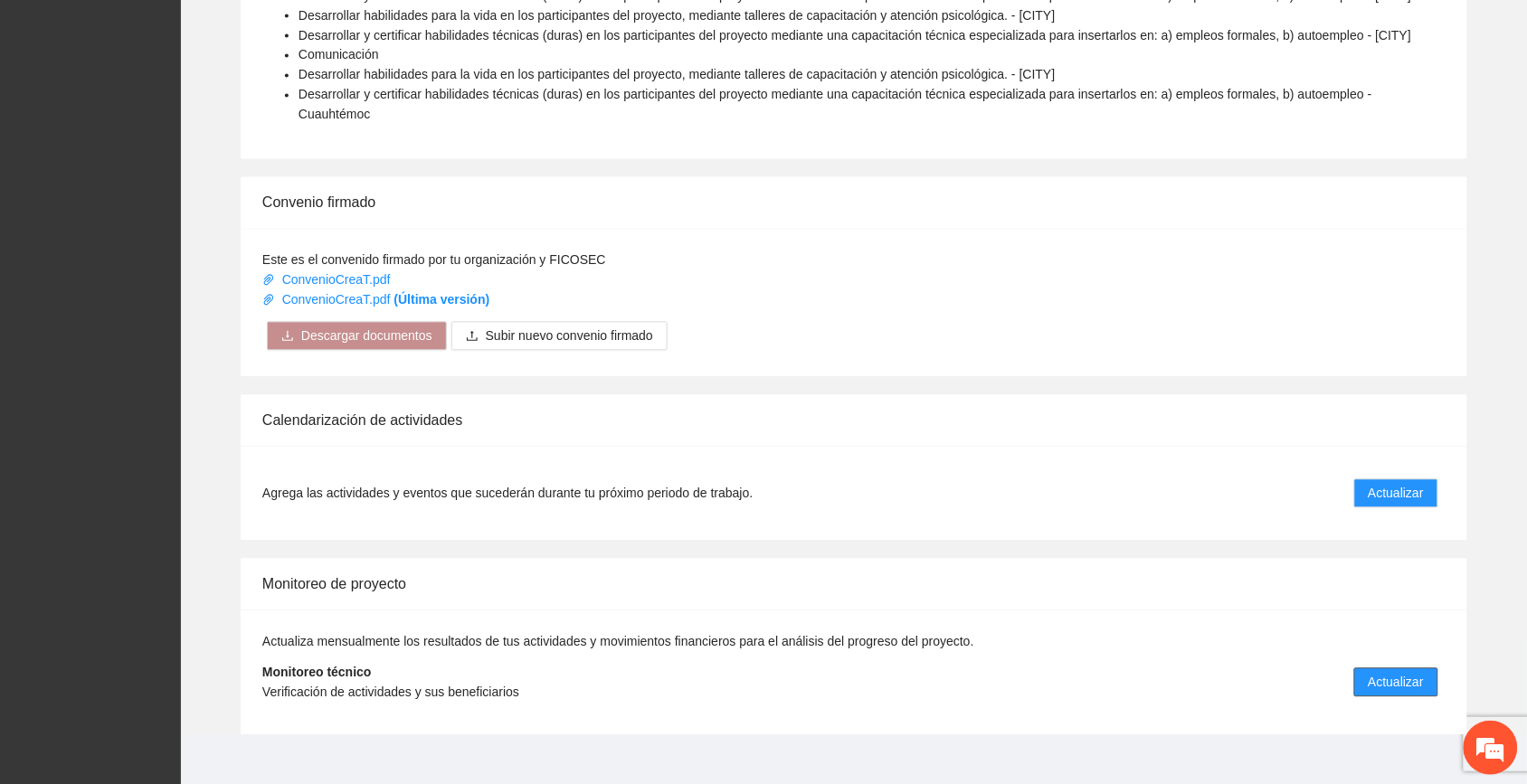 click on "Actualizar" at bounding box center [1396, 683] 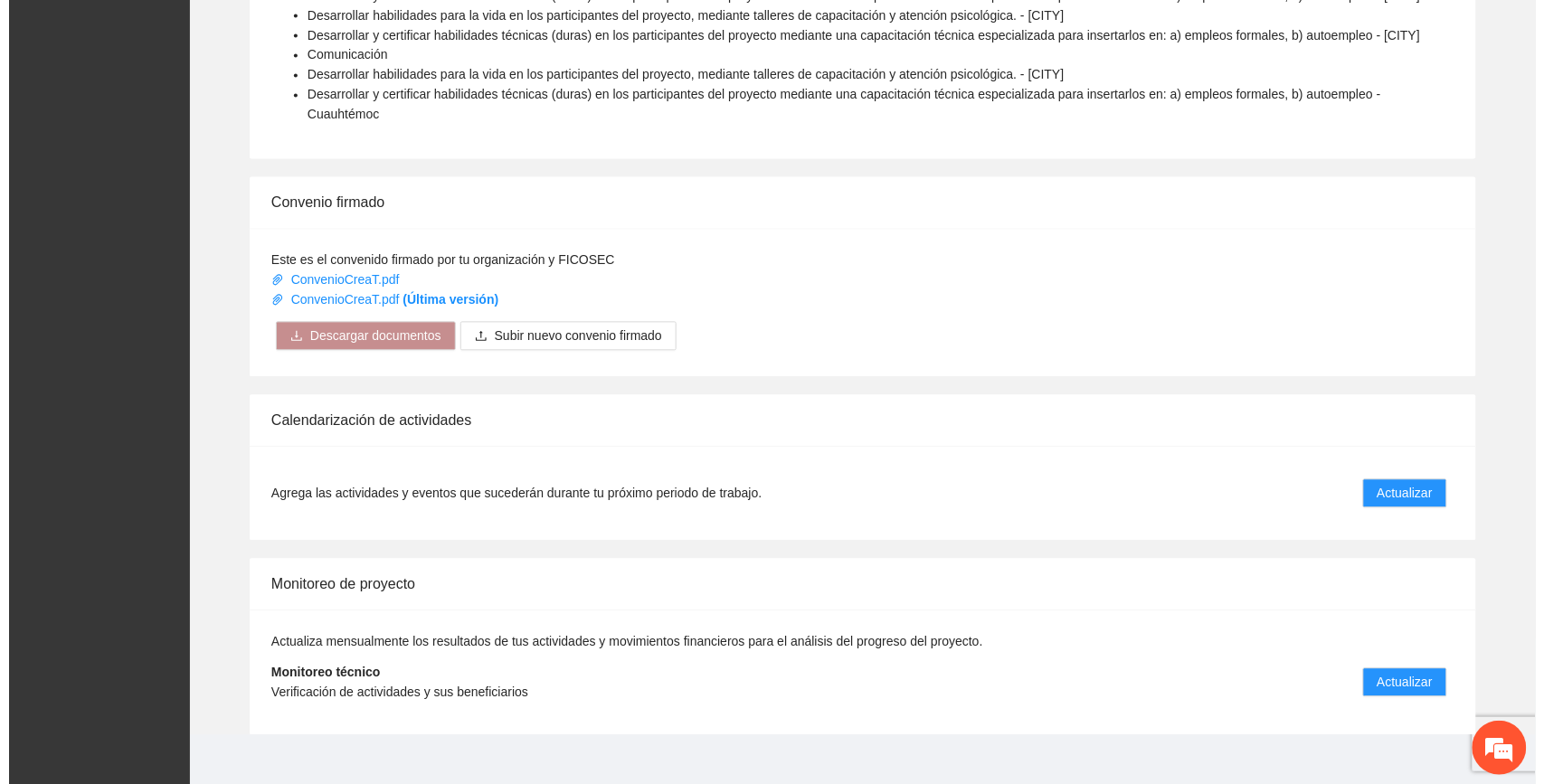 scroll, scrollTop: 0, scrollLeft: 0, axis: both 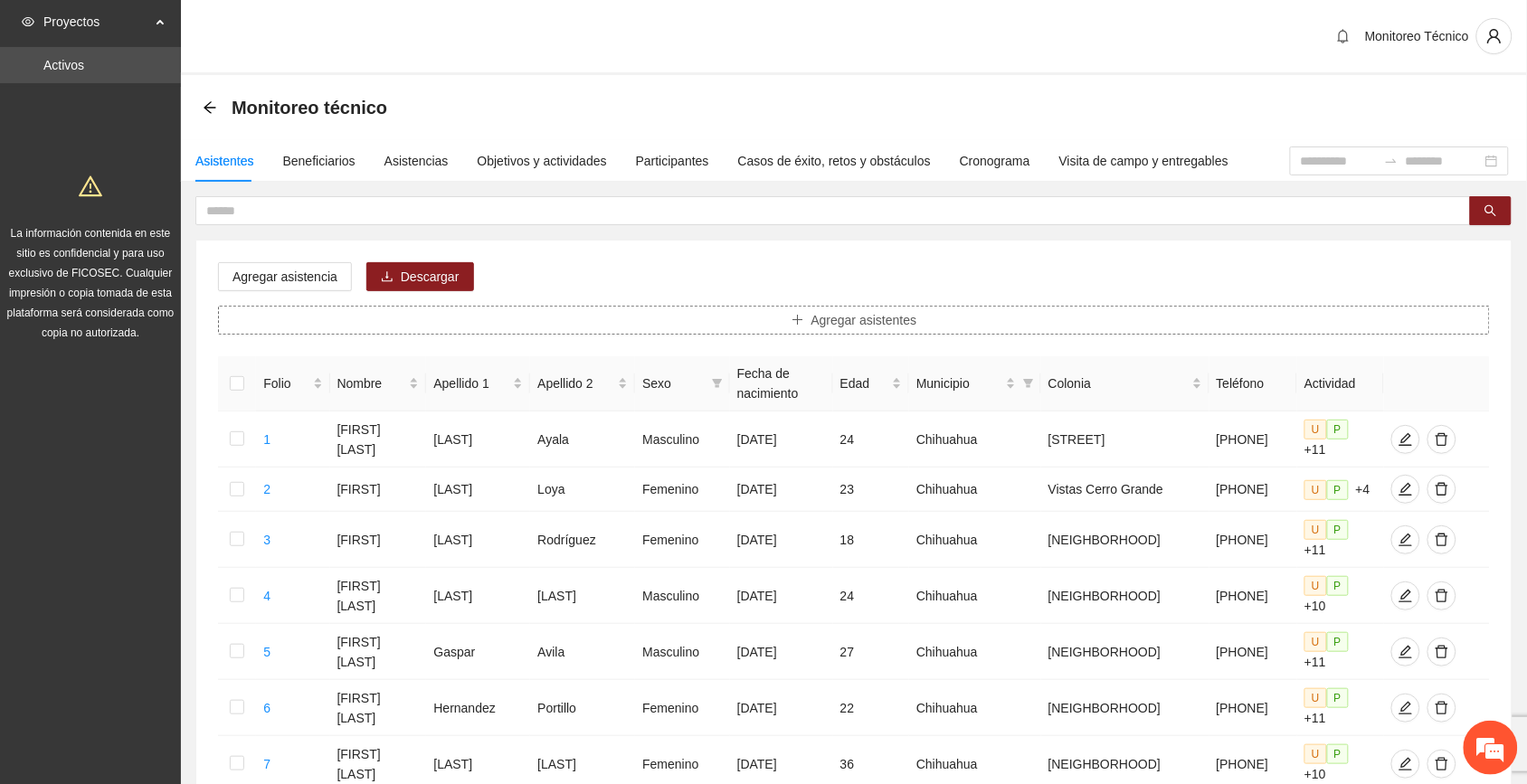 click on "Agregar asistentes" at bounding box center [864, 320] 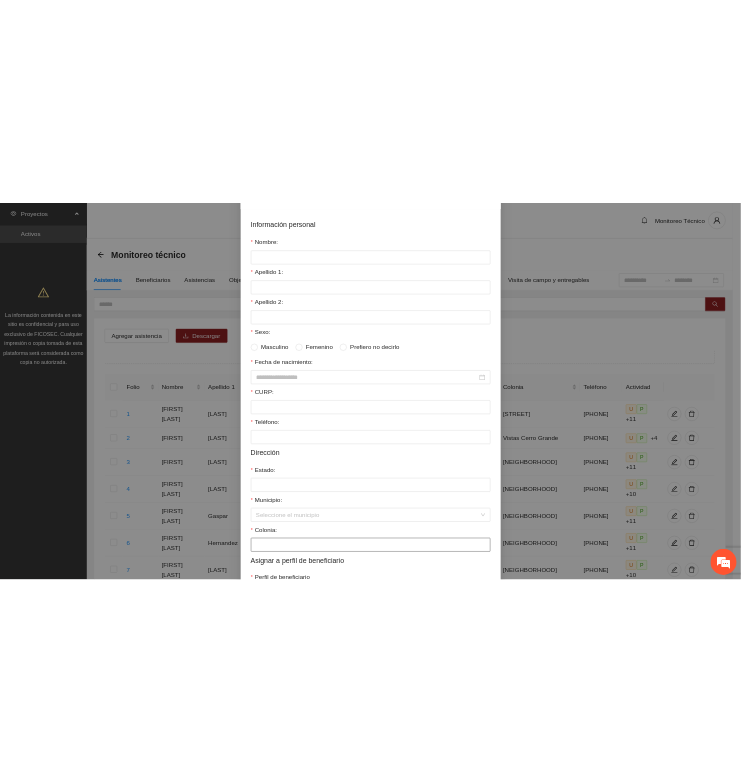 scroll, scrollTop: 310, scrollLeft: 0, axis: vertical 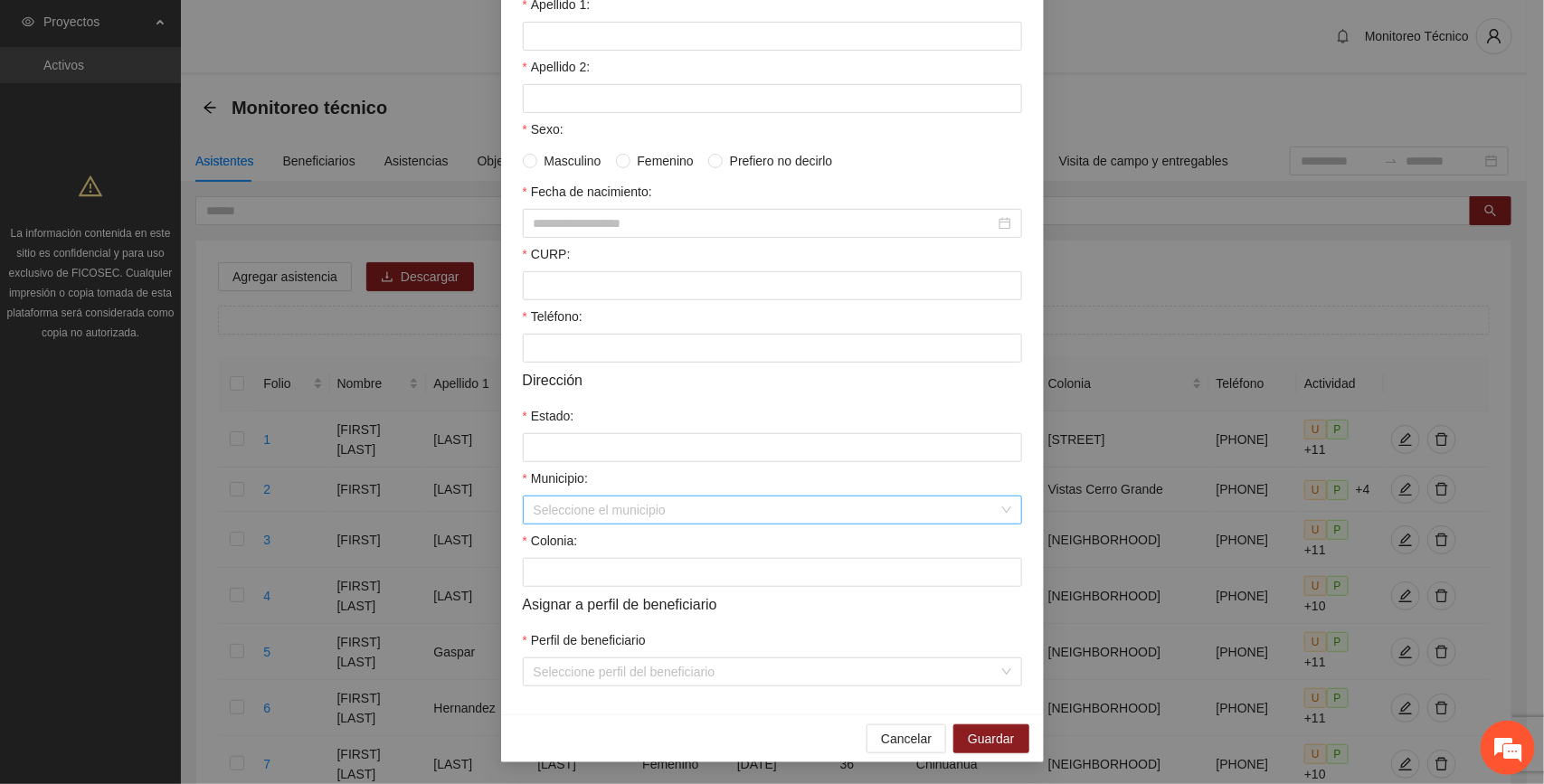 click on "Municipio:" at bounding box center [766, 510] 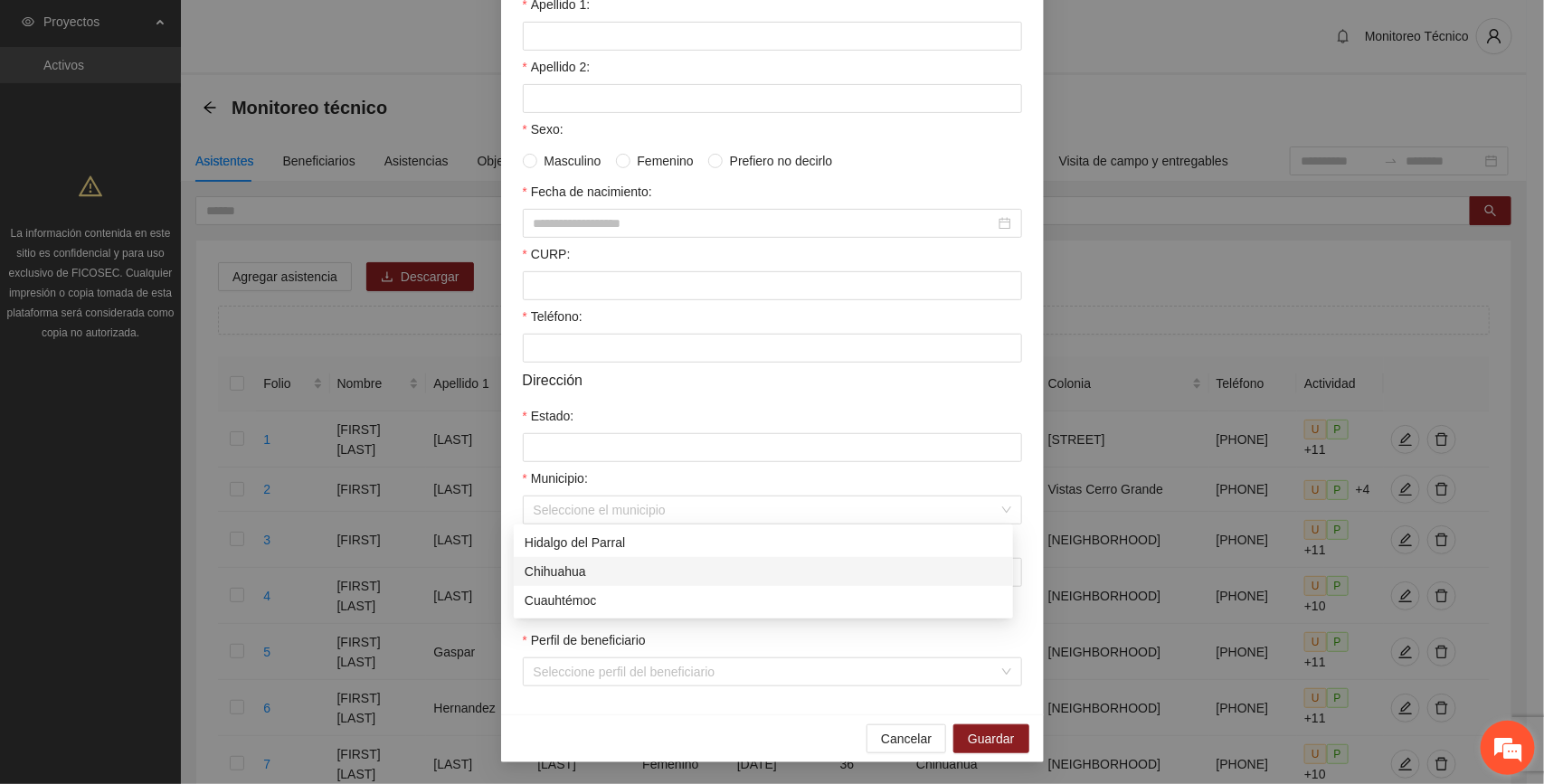 click at bounding box center [1508, 748] 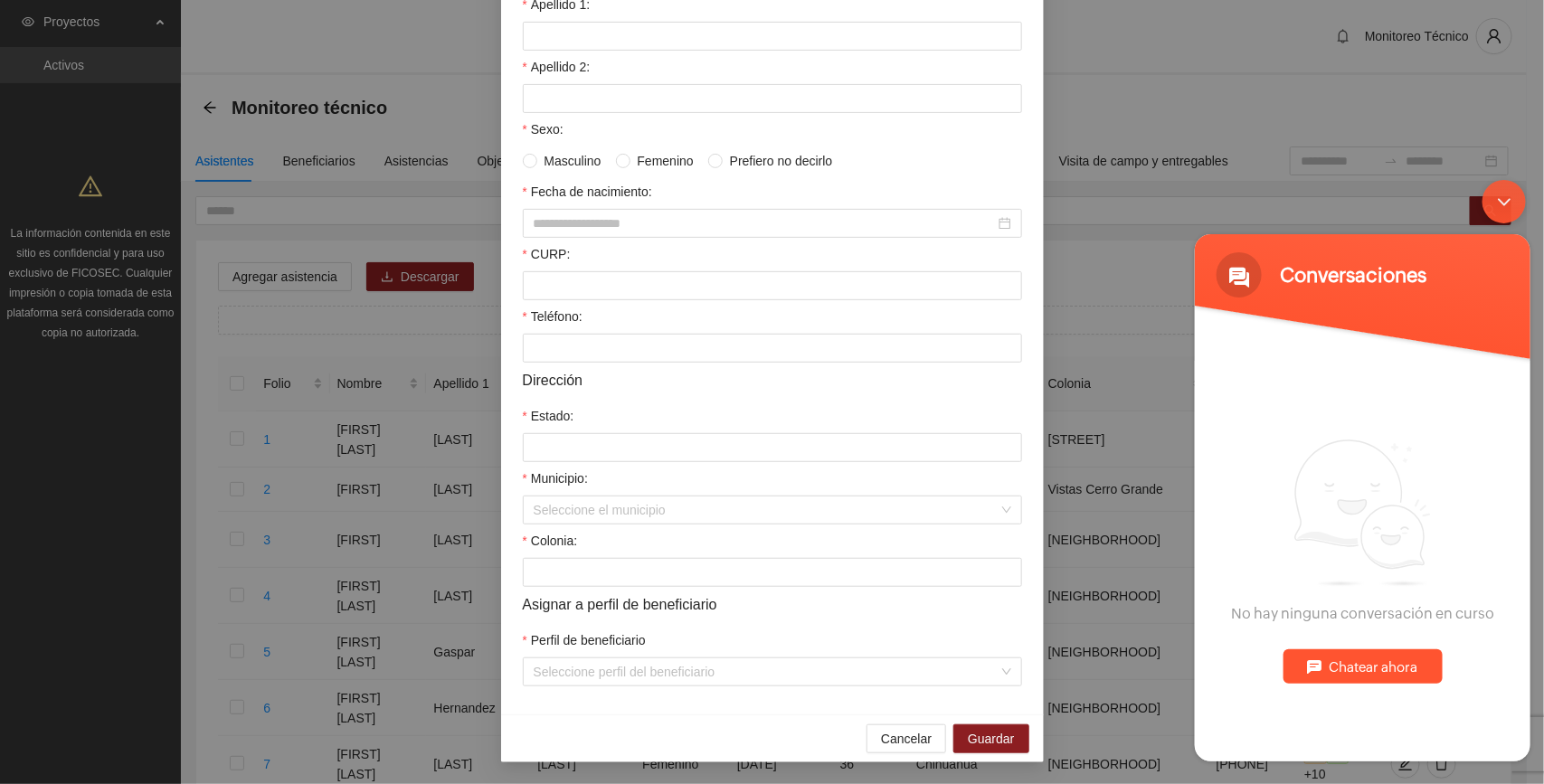 click at bounding box center [1503, 201] 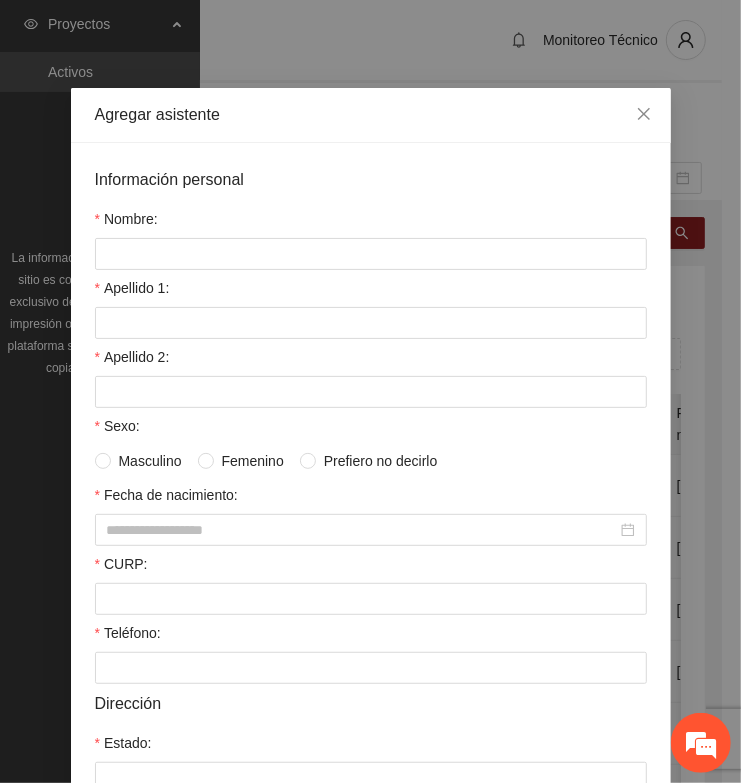 scroll, scrollTop: 0, scrollLeft: 0, axis: both 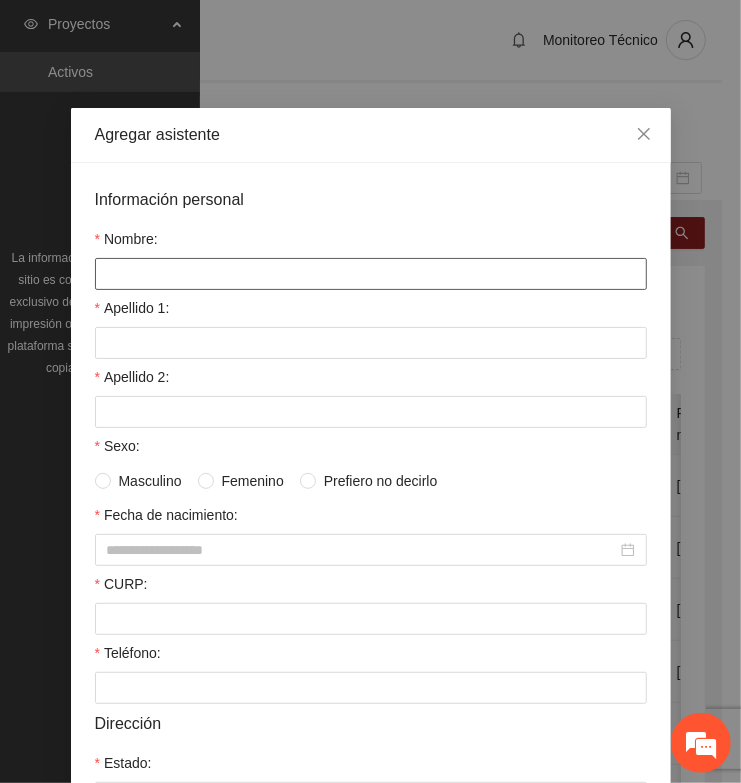 click on "Nombre:" at bounding box center [371, 274] 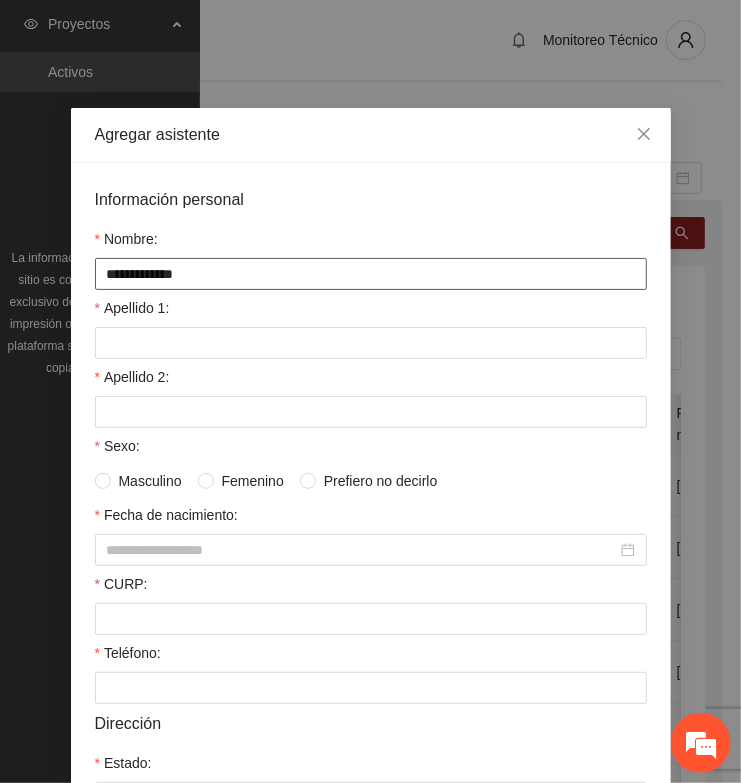 type on "**********" 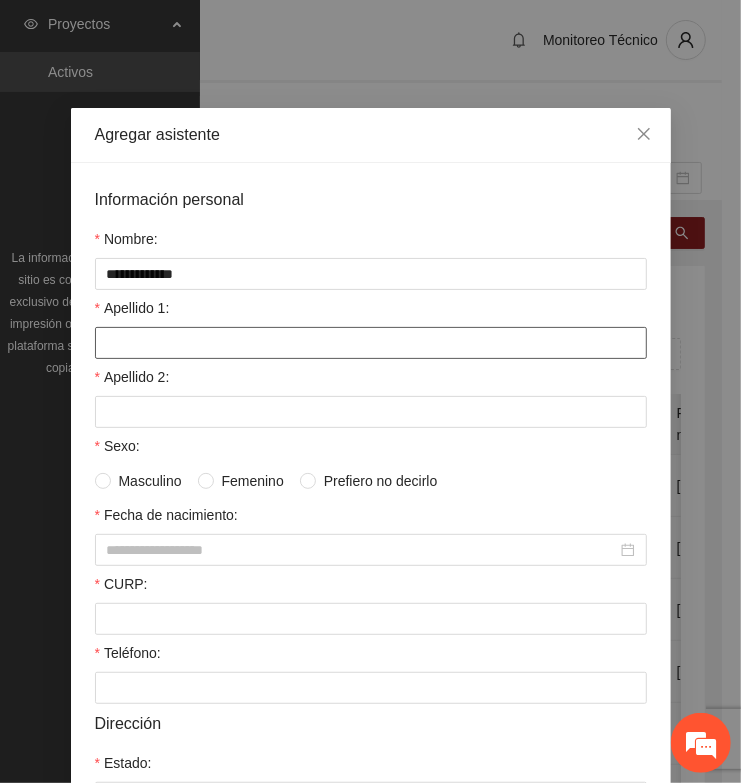 click on "Apellido 1:" at bounding box center (371, 343) 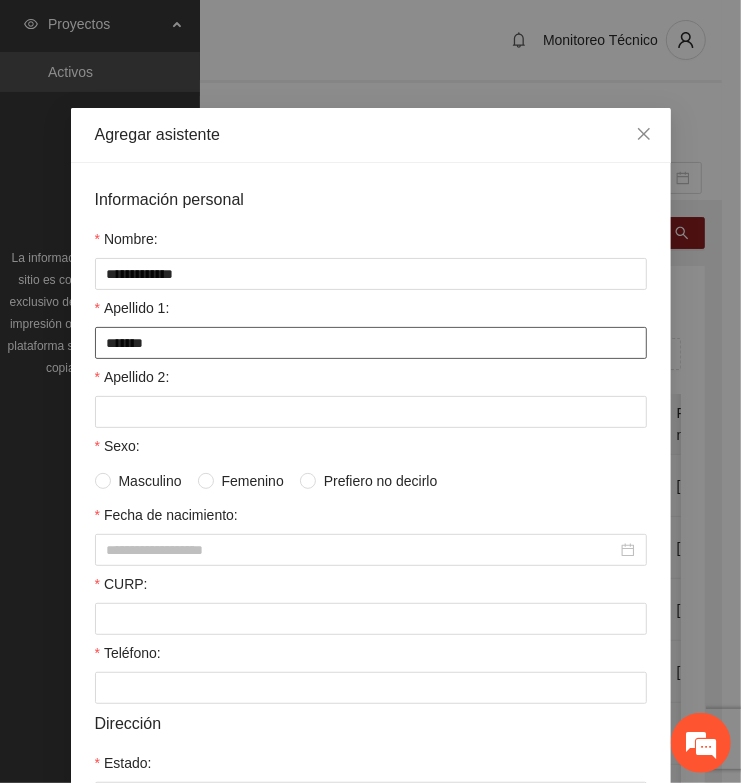 type on "*******" 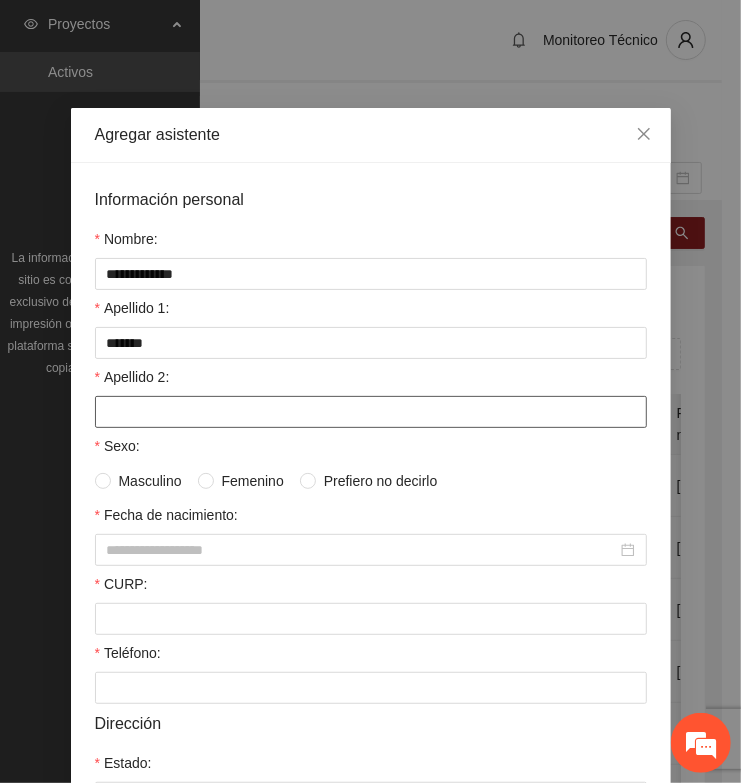 click on "Apellido 2:" at bounding box center [371, 412] 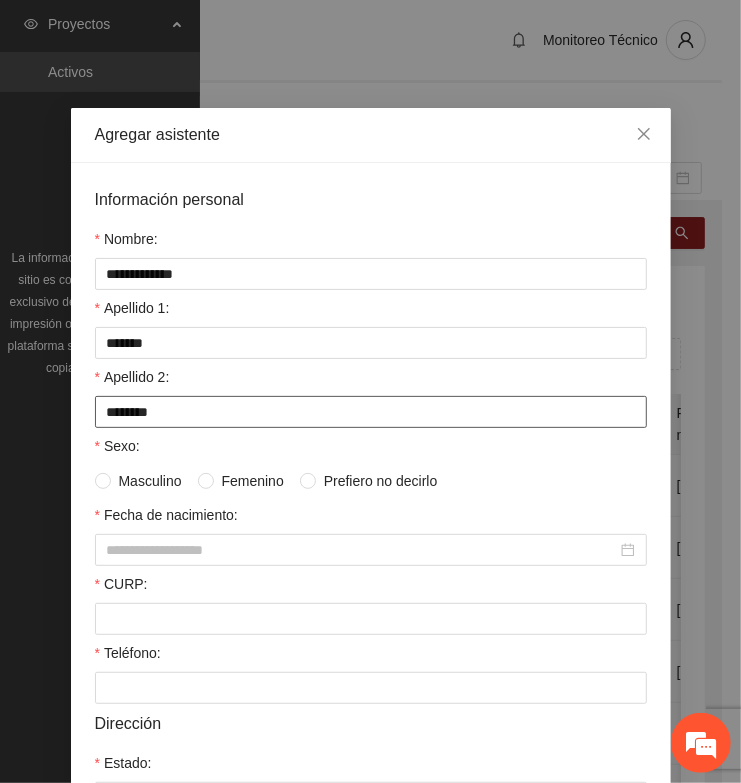 type on "********" 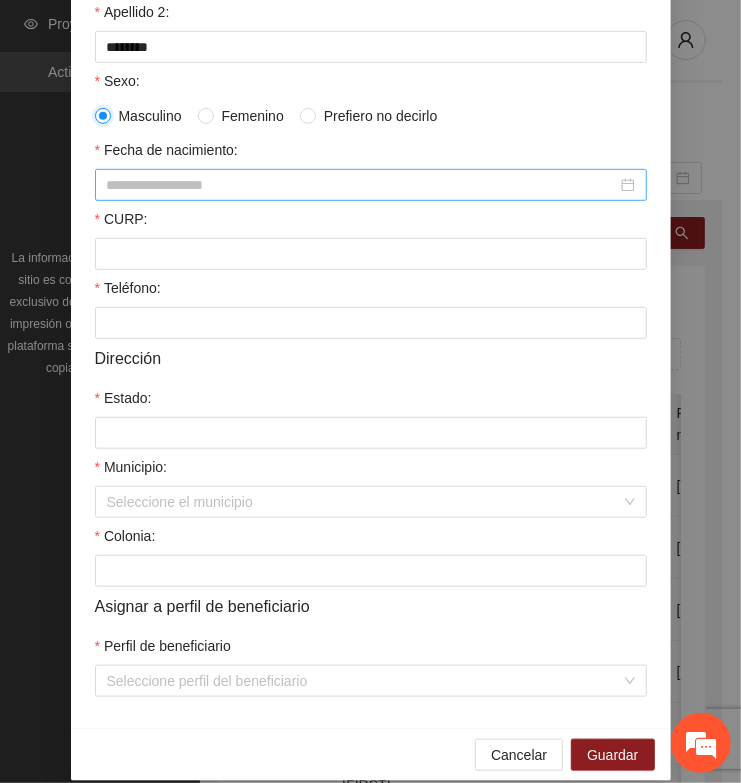 scroll, scrollTop: 375, scrollLeft: 0, axis: vertical 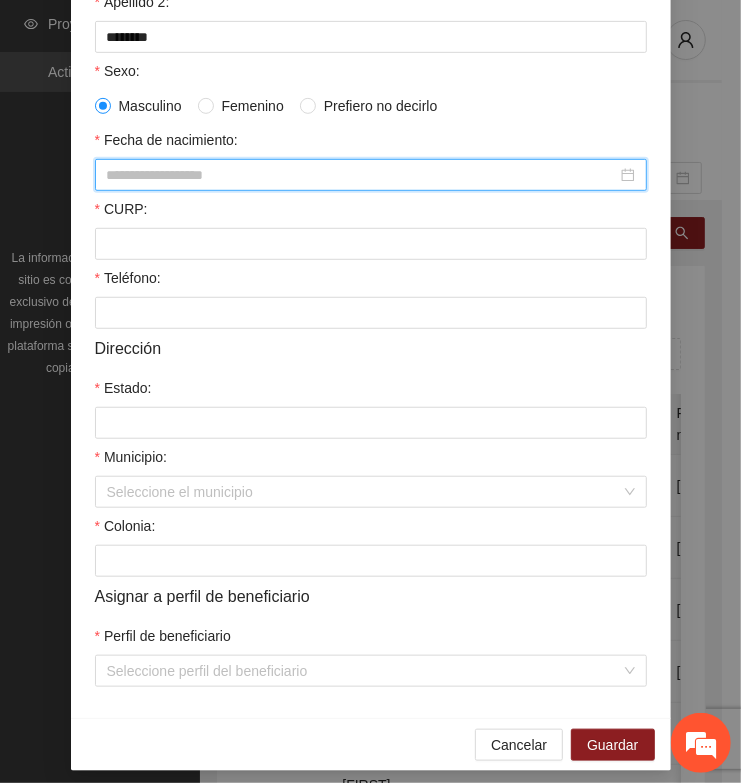 click on "Fecha de nacimiento:" at bounding box center (362, 175) 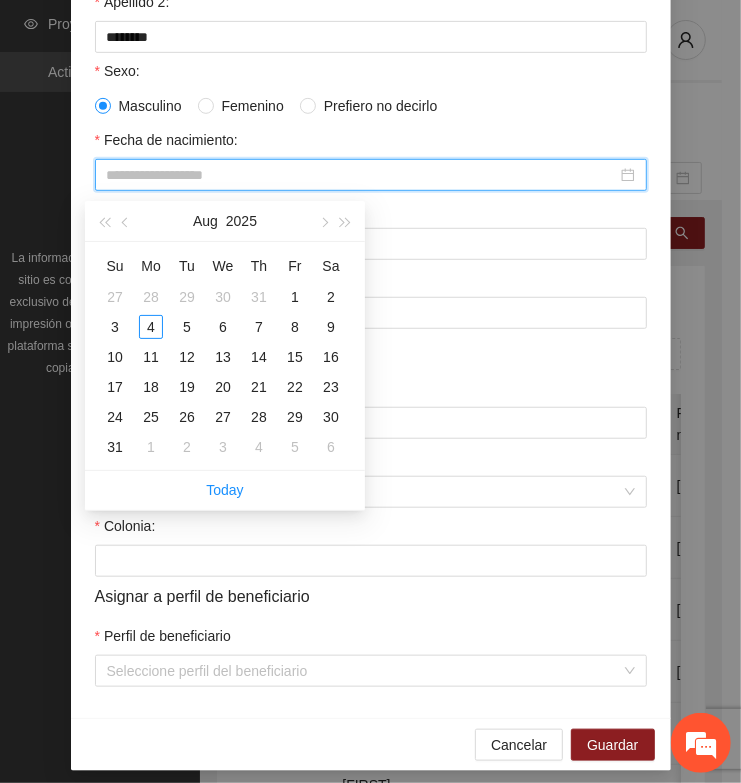 paste on "**********" 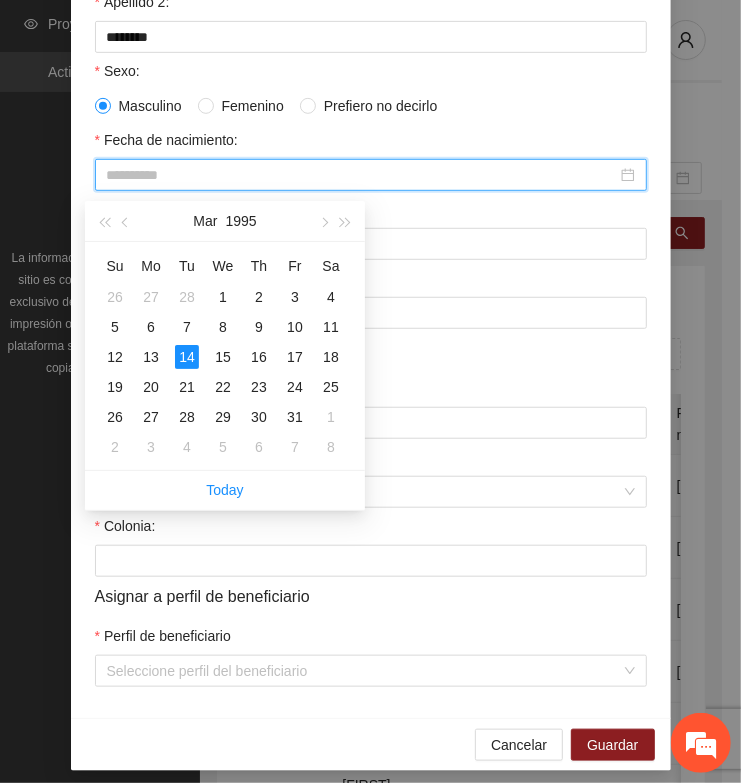 click on "14" at bounding box center (187, 357) 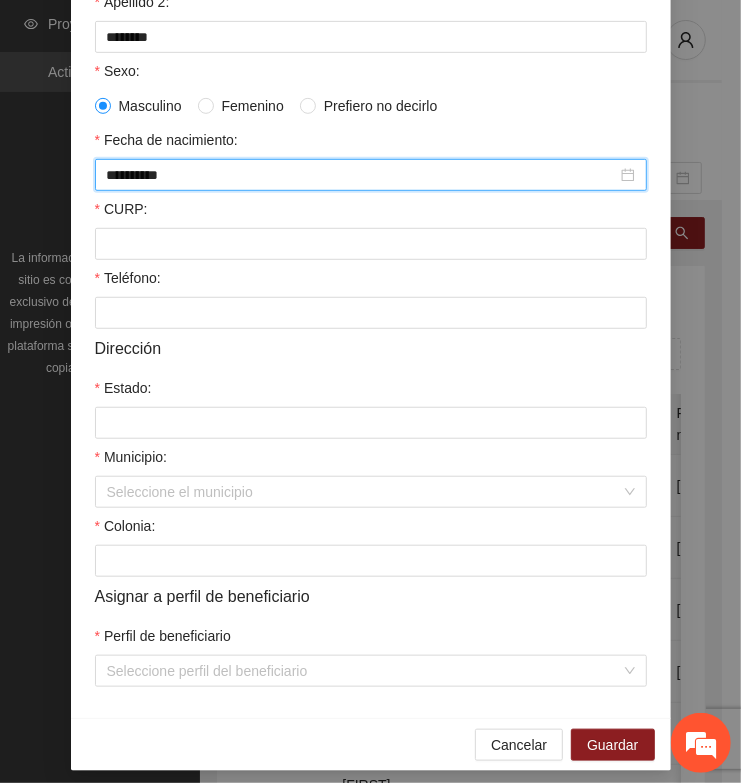 type on "**********" 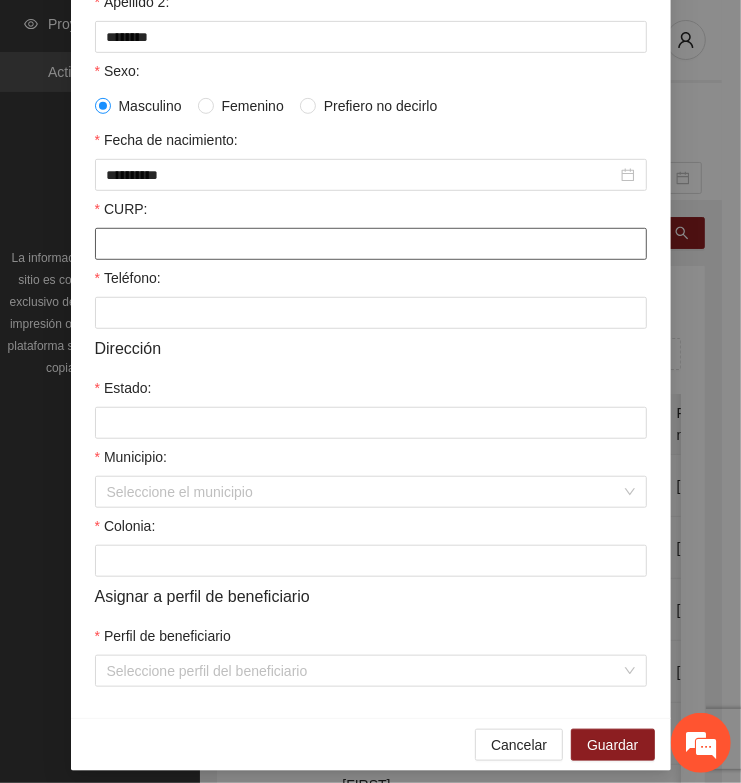 click on "CURP:" at bounding box center [371, 244] 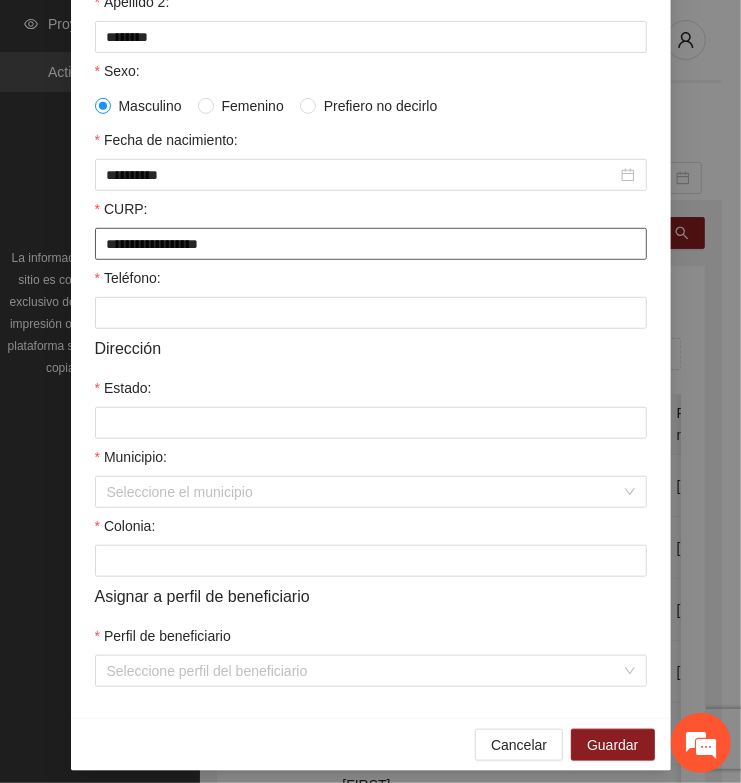 type on "**********" 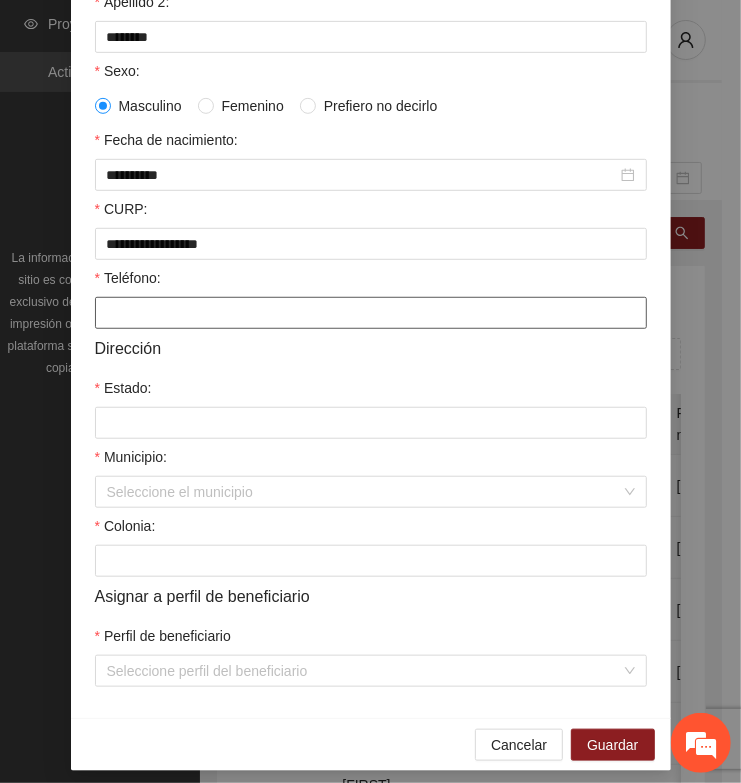 click on "Teléfono:" at bounding box center [371, 313] 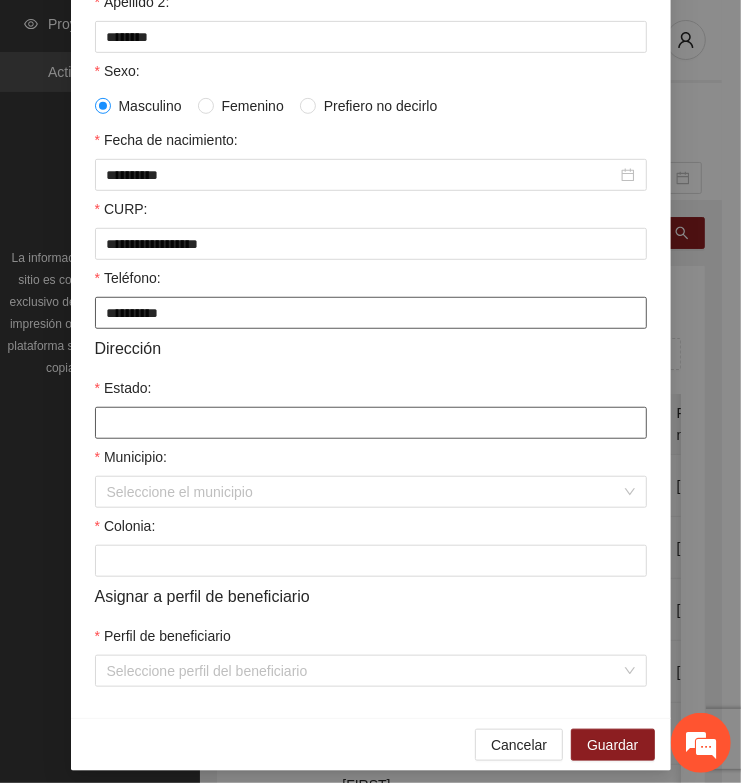 type on "**********" 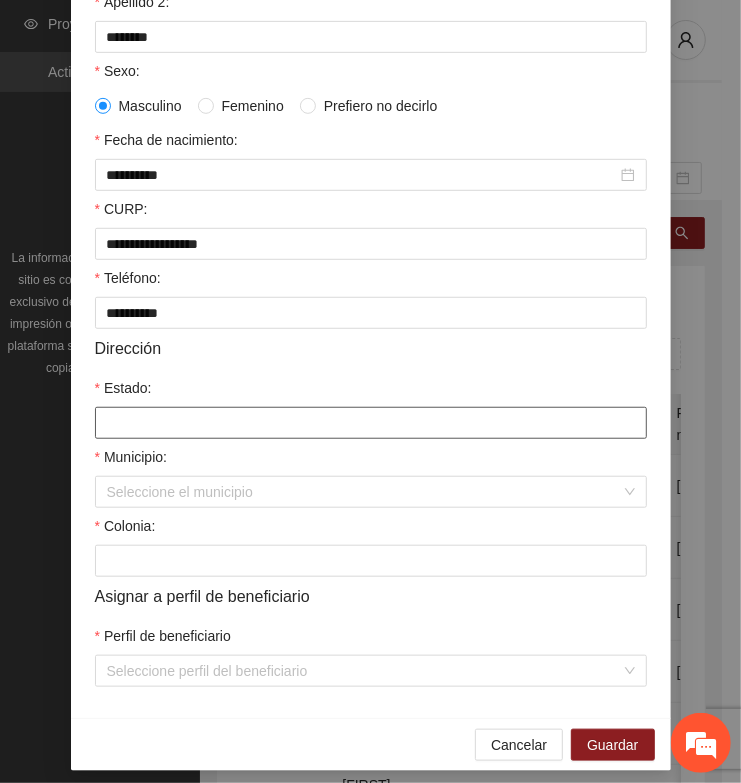 click on "Estado:" at bounding box center [371, 423] 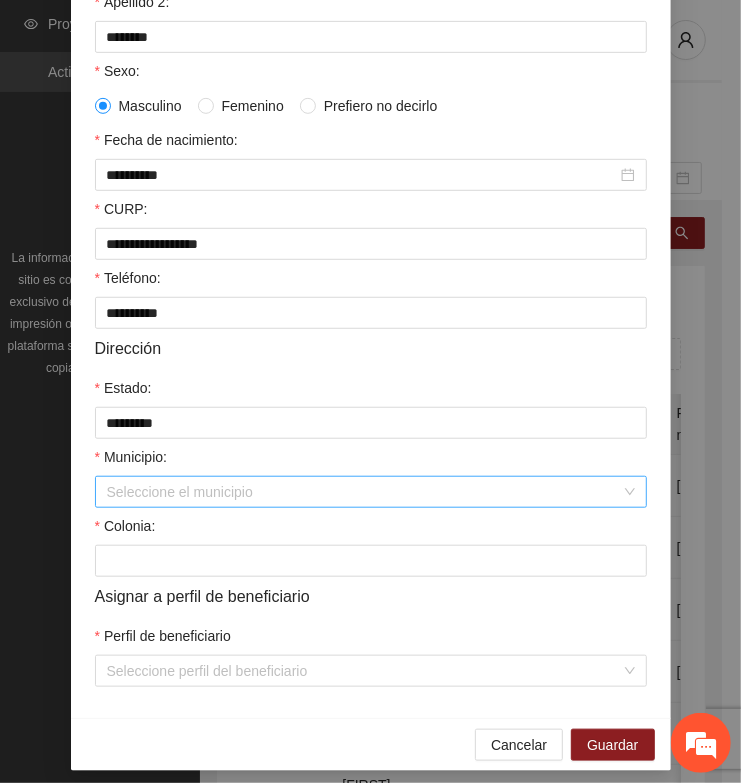 click on "Municipio:" at bounding box center (364, 492) 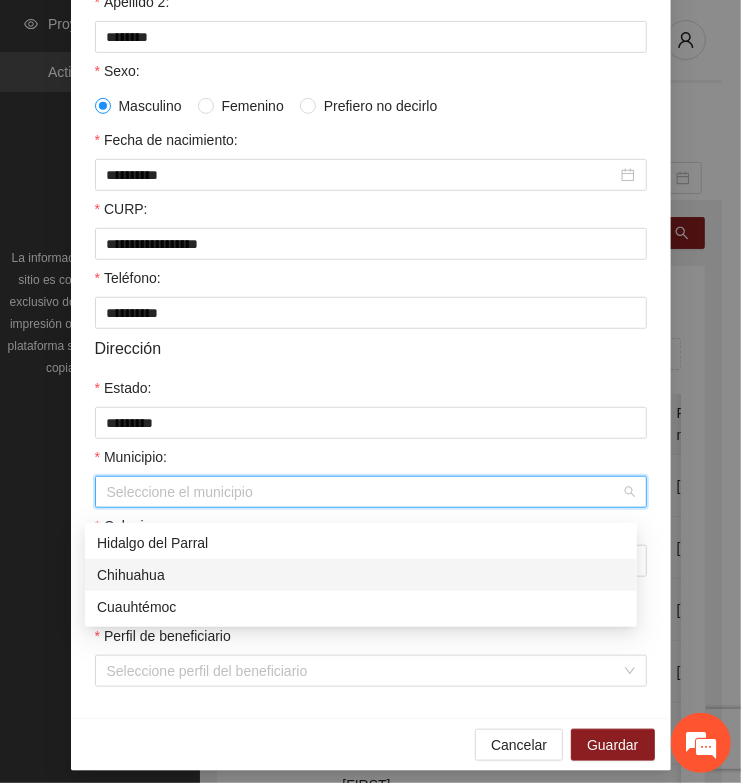 click on "Chihuahua" at bounding box center [361, 575] 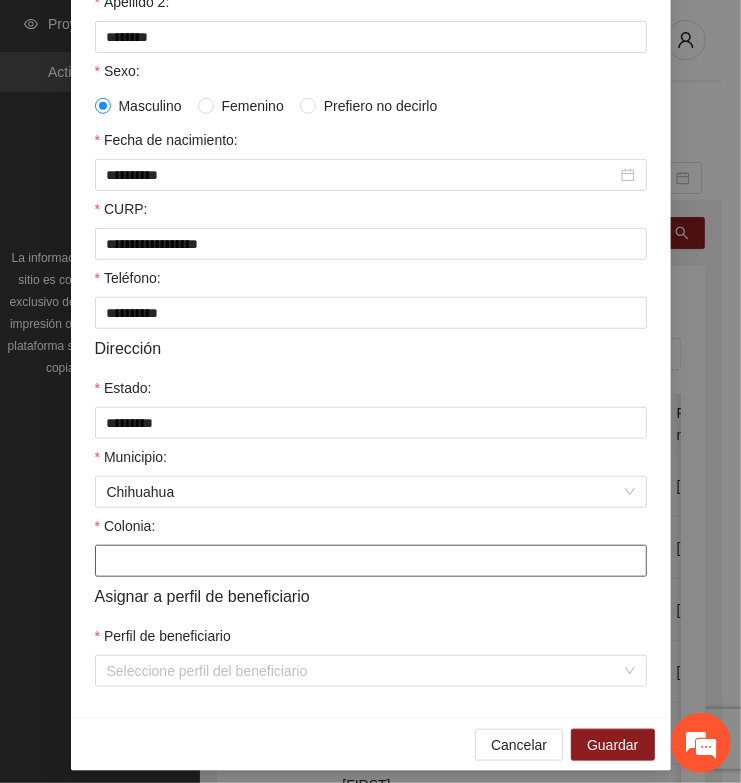 click on "Colonia:" at bounding box center [371, 561] 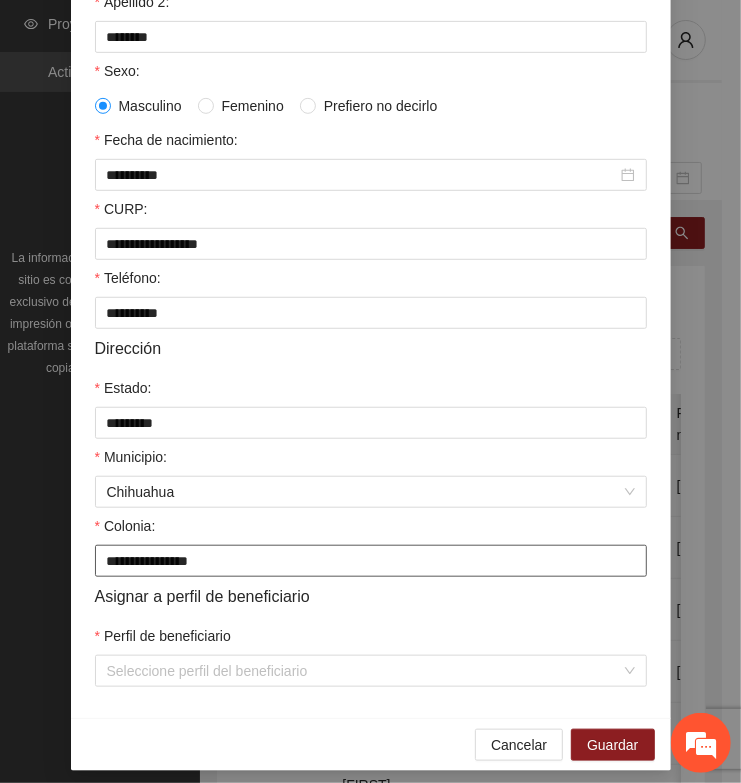 type on "**********" 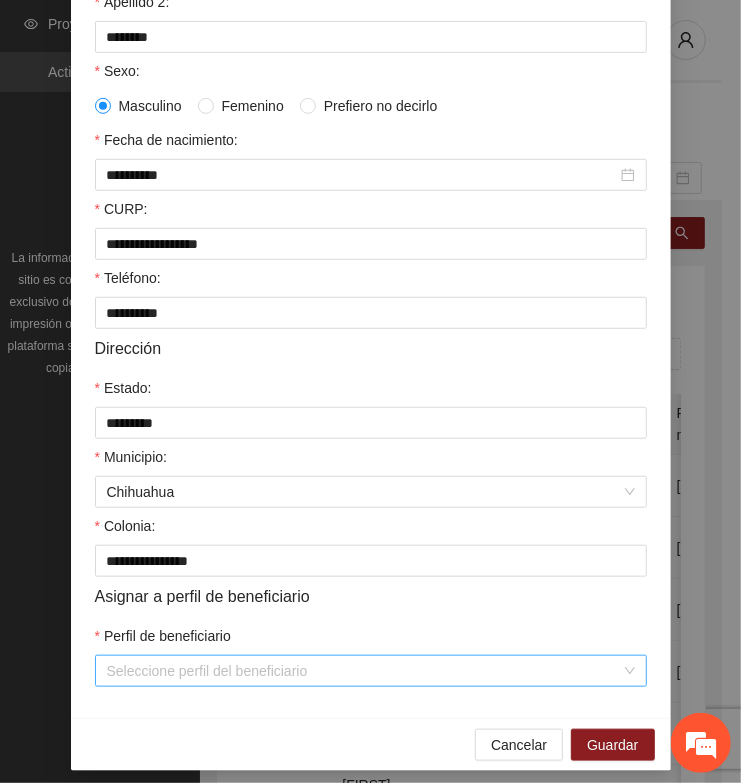 click on "Perfil de beneficiario" at bounding box center (364, 671) 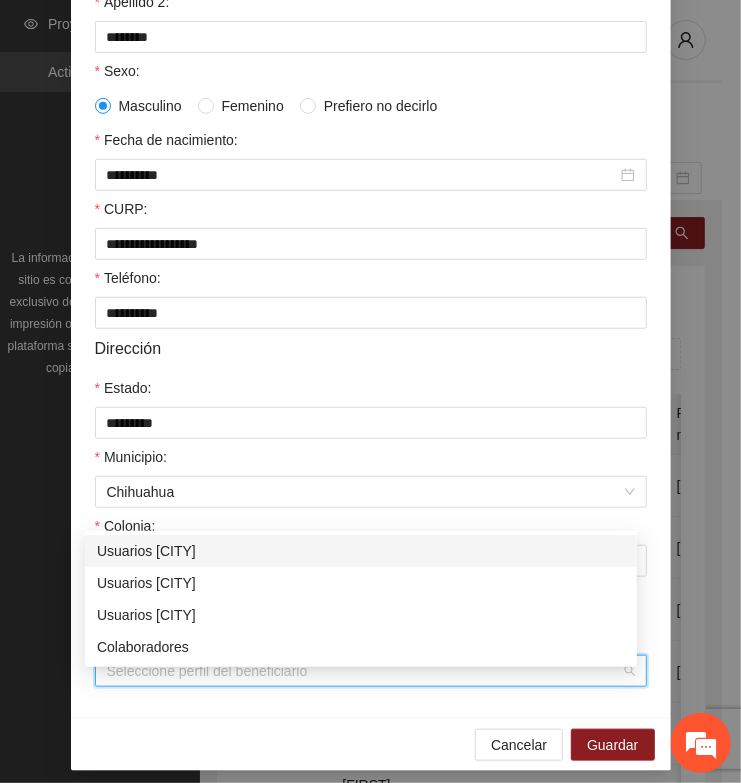 click on "Usuarios [CITY]" at bounding box center [361, 551] 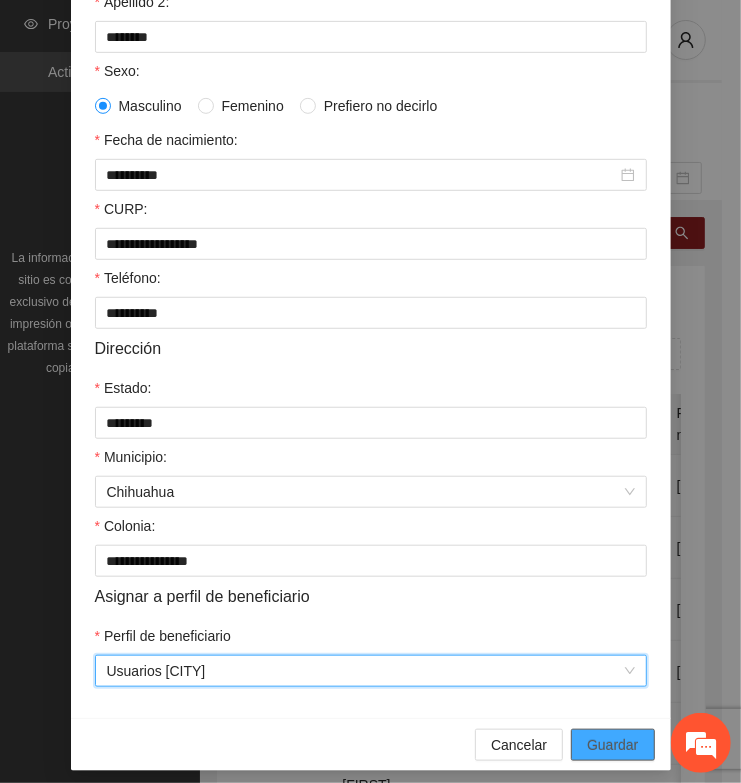 click on "Guardar" at bounding box center [612, 745] 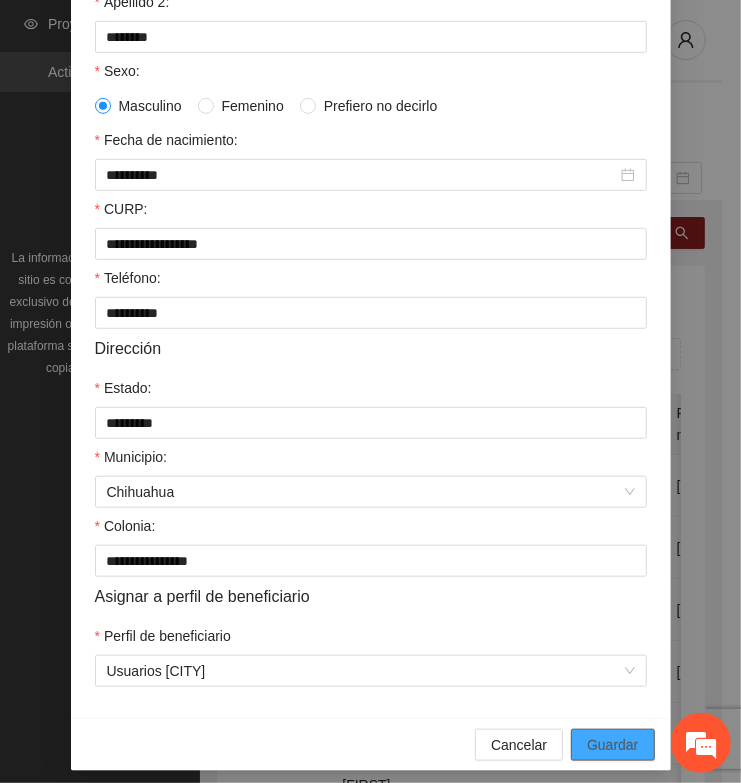 click on "Guardar" at bounding box center (612, 745) 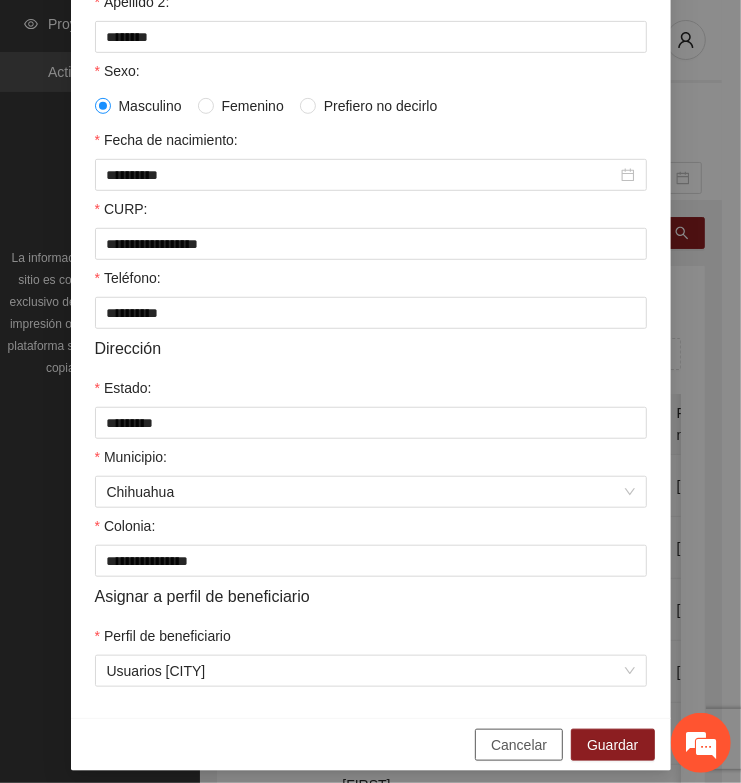 click on "Cancelar" at bounding box center [519, 745] 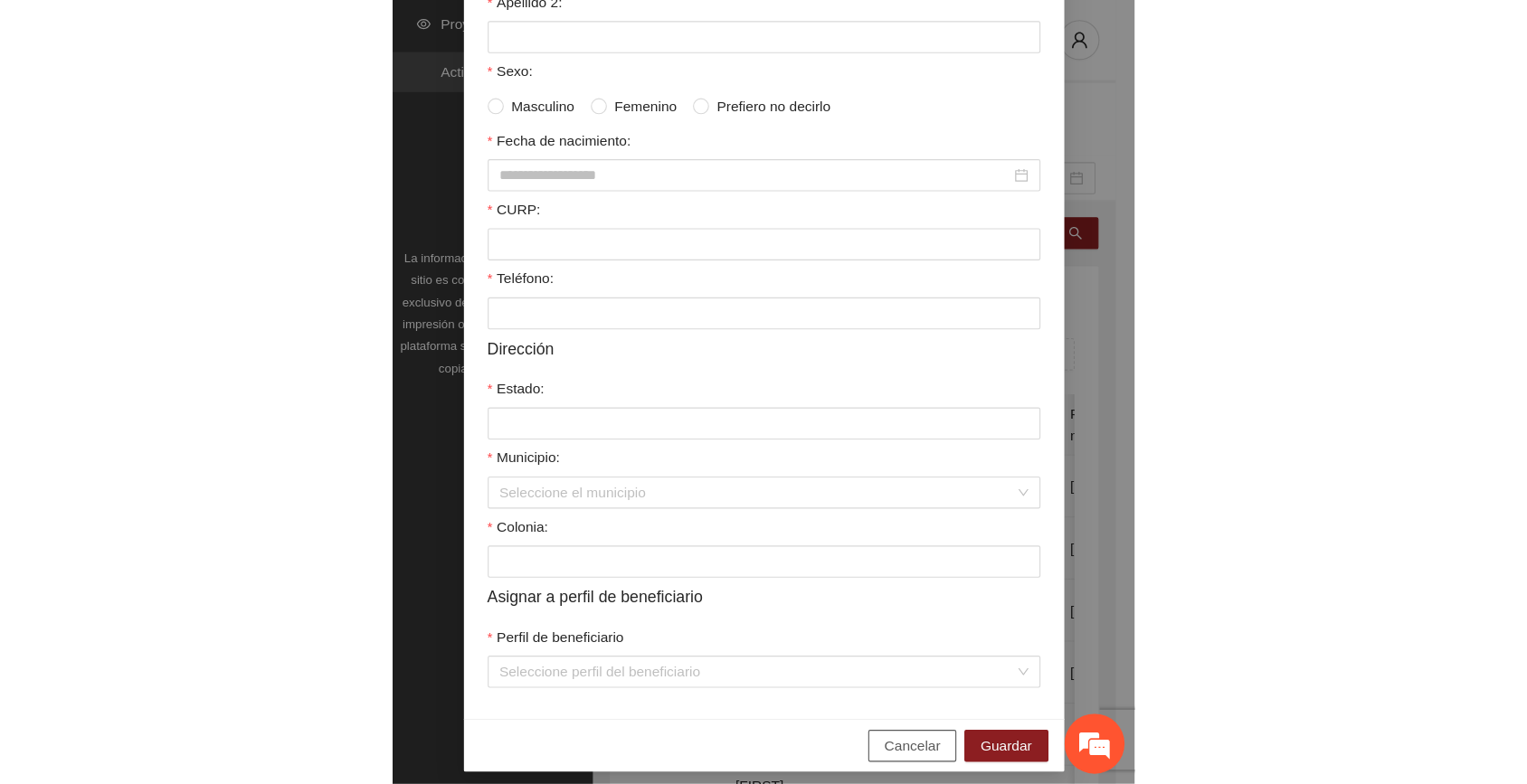 scroll, scrollTop: 280, scrollLeft: 0, axis: vertical 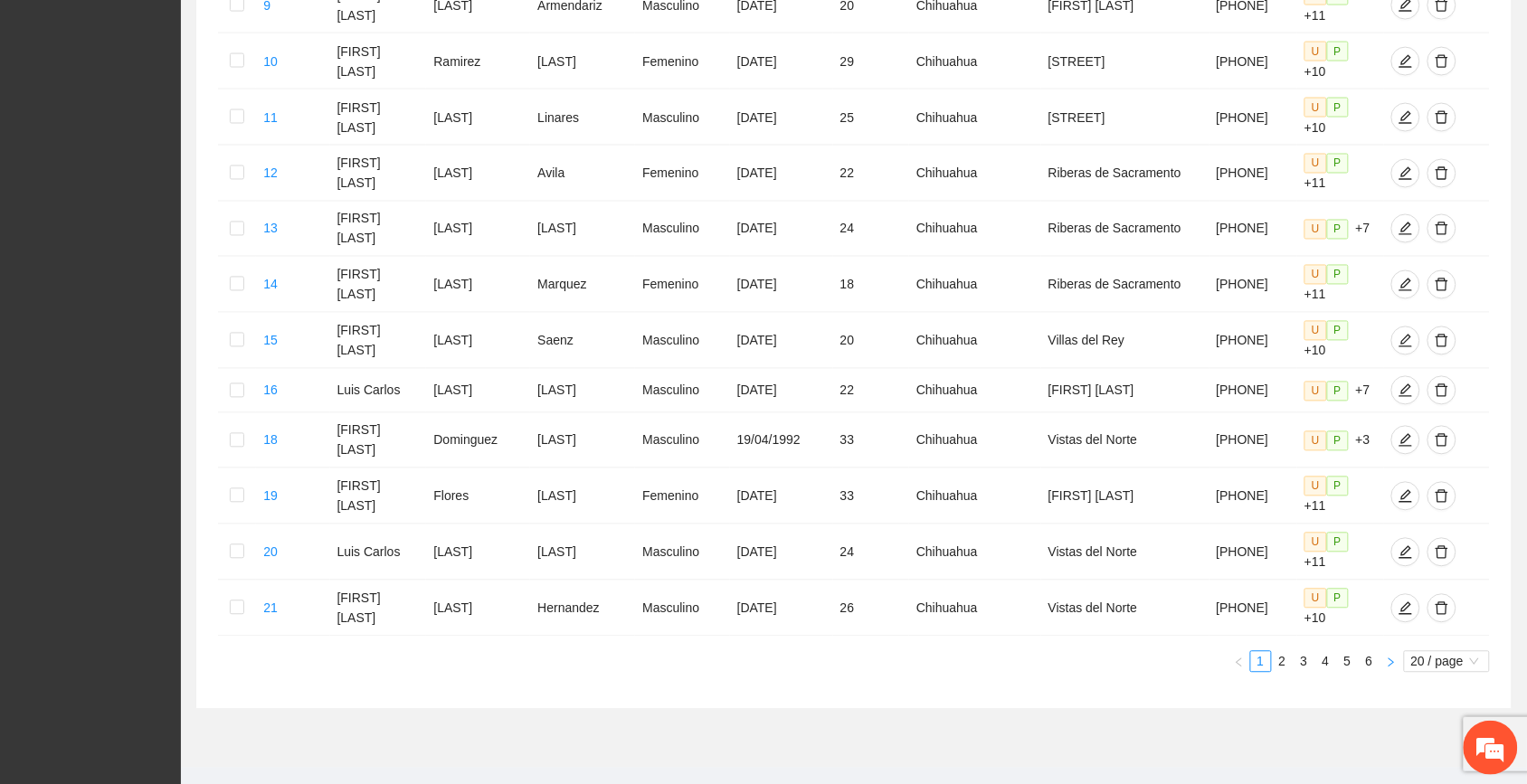 click at bounding box center (1391, 662) 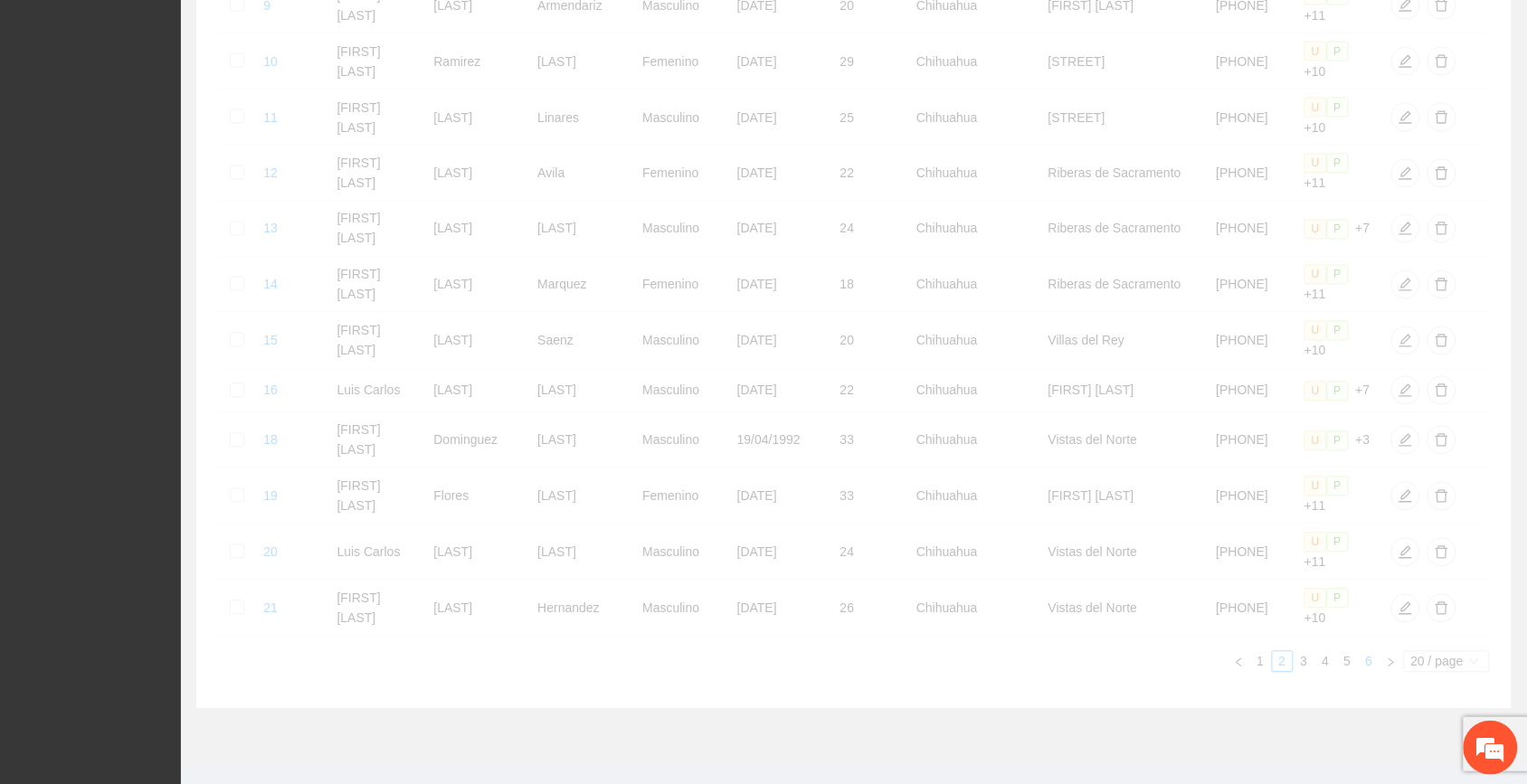 scroll, scrollTop: 753, scrollLeft: 0, axis: vertical 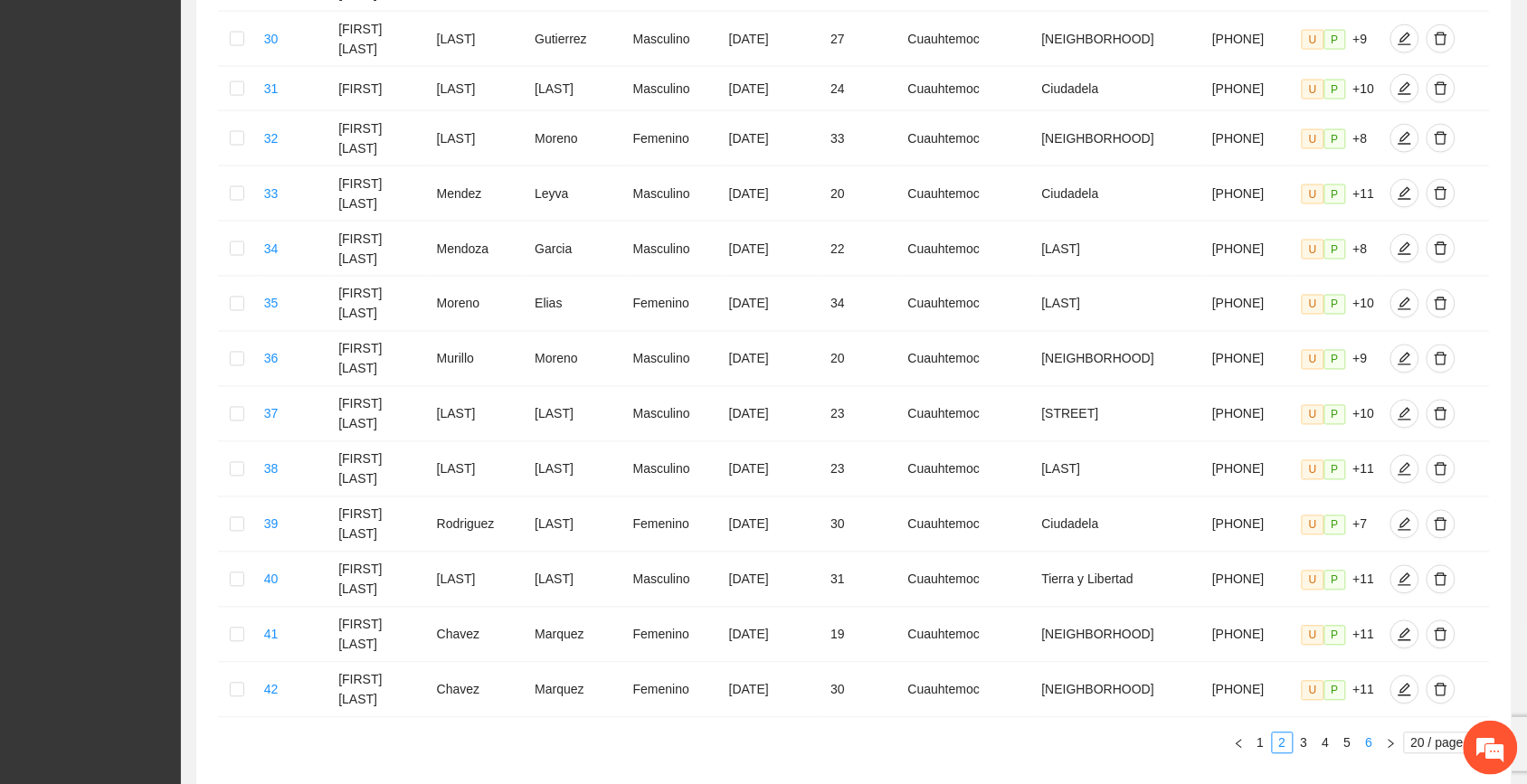 click on "6" at bounding box center (1370, 743) 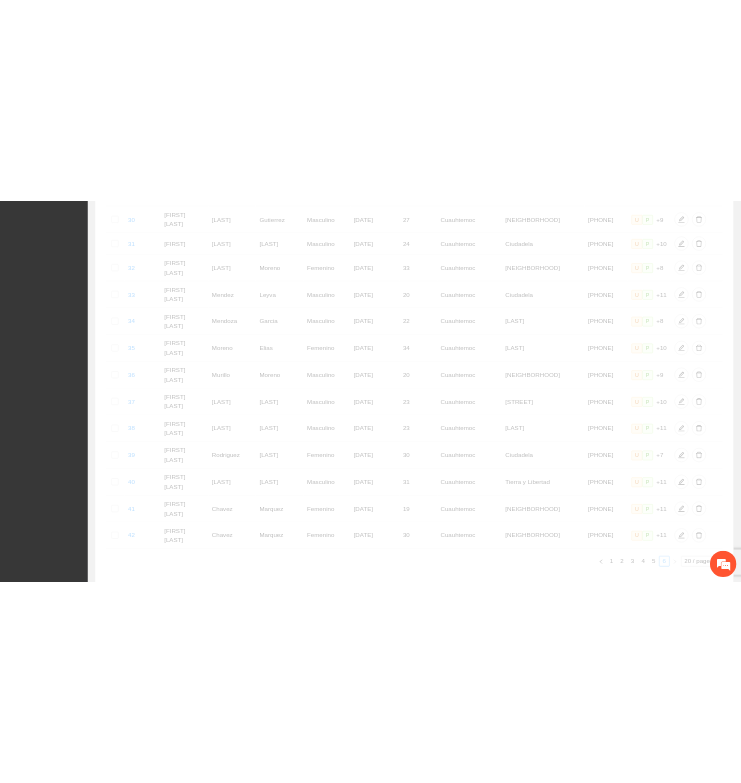 scroll, scrollTop: 108, scrollLeft: 0, axis: vertical 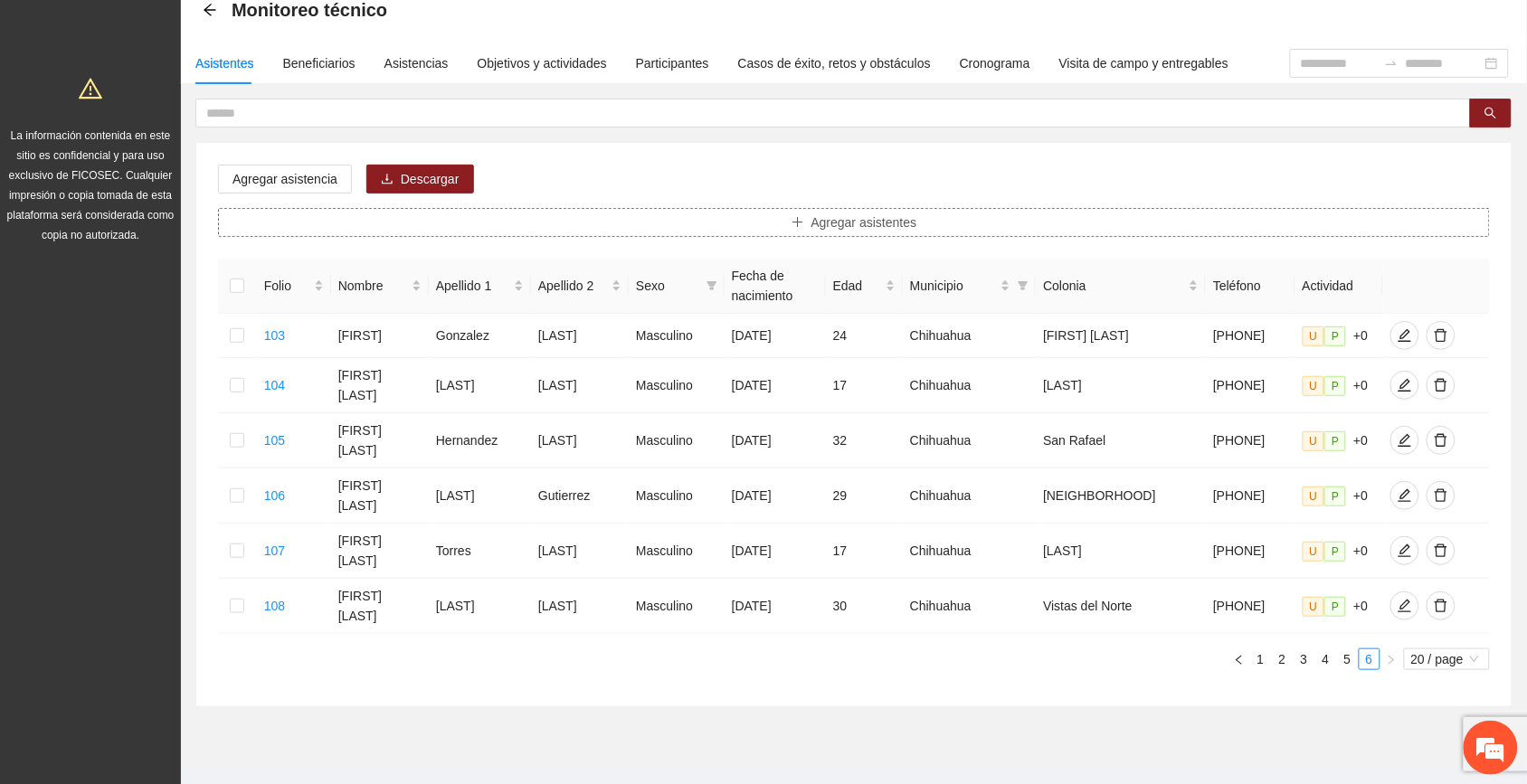 click on "Agregar asistentes" at bounding box center (864, 222) 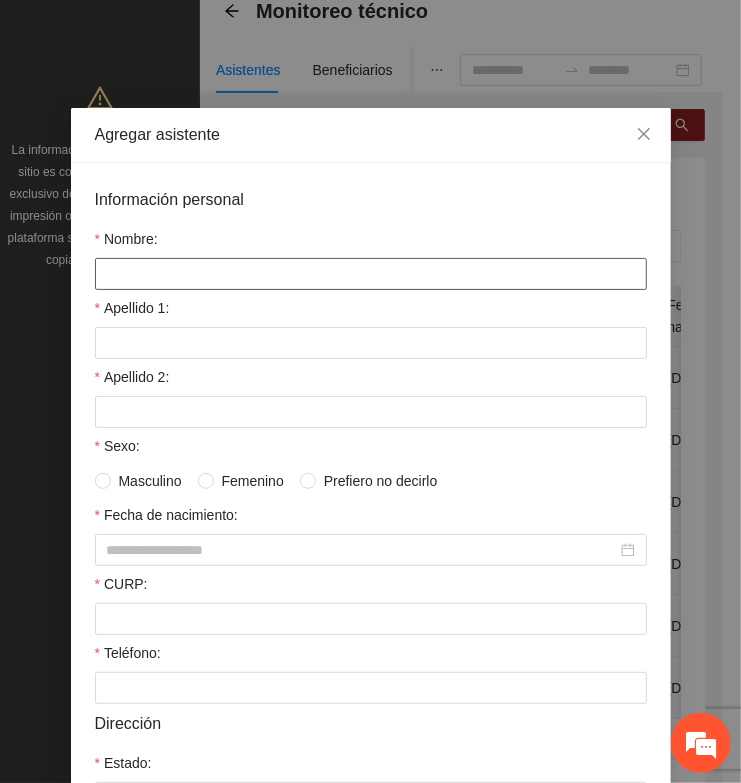 click on "Nombre:" at bounding box center (371, 274) 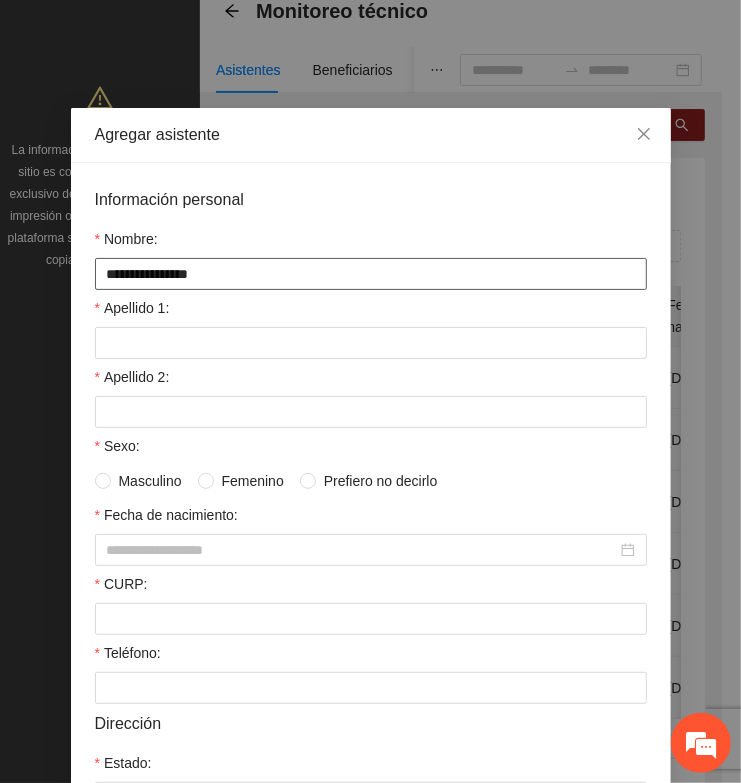 type on "**********" 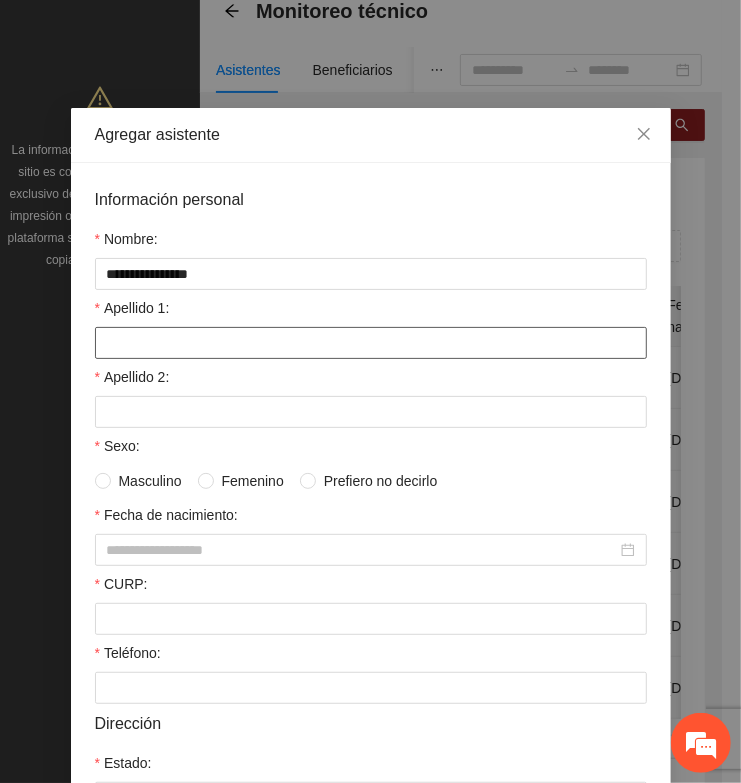 click on "Apellido 1:" at bounding box center [371, 343] 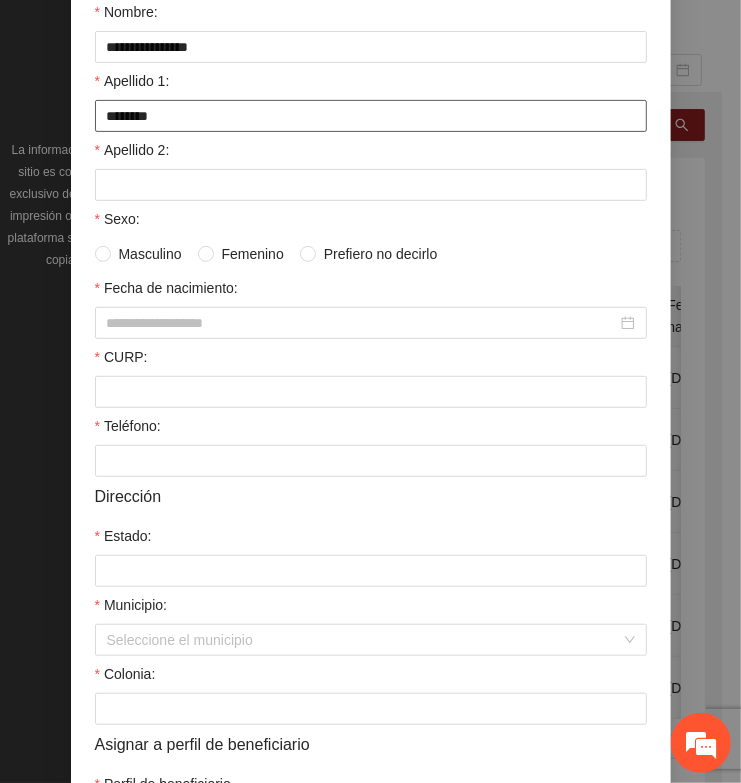 scroll, scrollTop: 250, scrollLeft: 0, axis: vertical 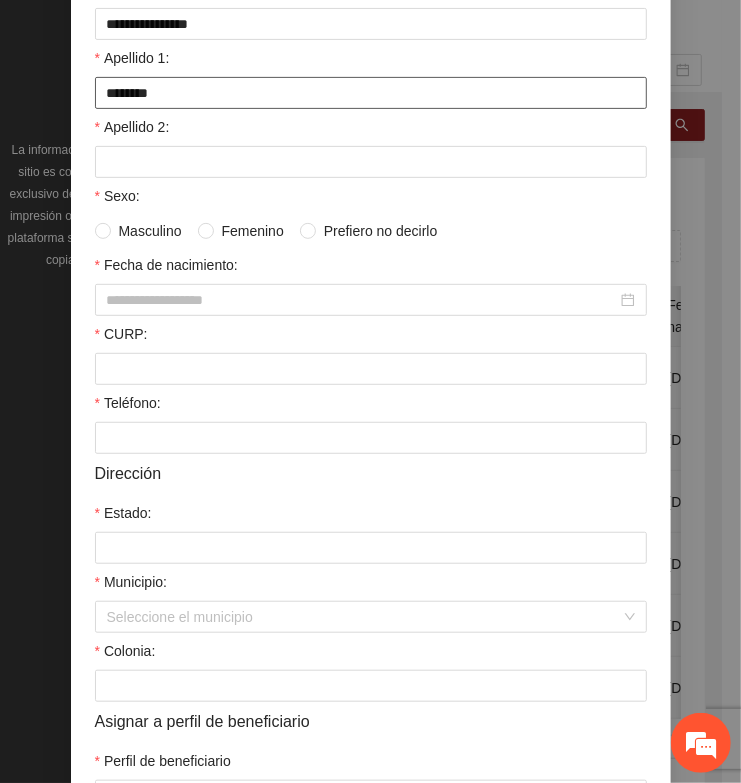 type on "********" 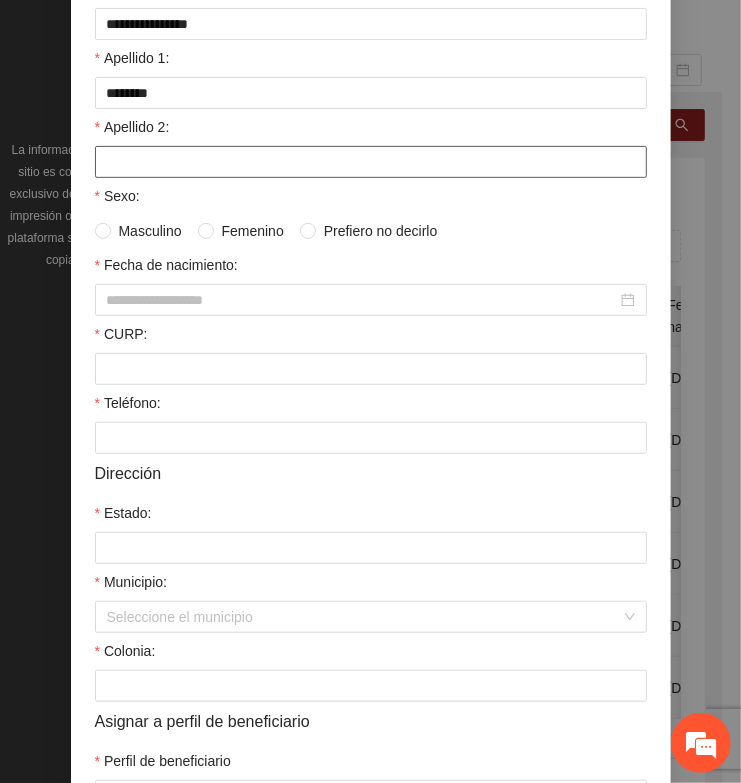 click on "Apellido 2:" at bounding box center [371, 162] 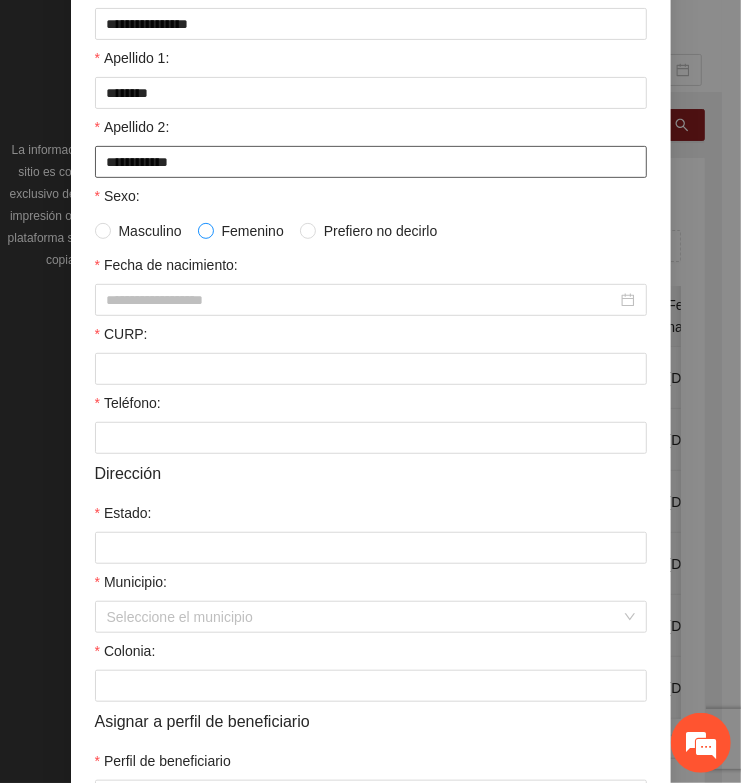 type on "**********" 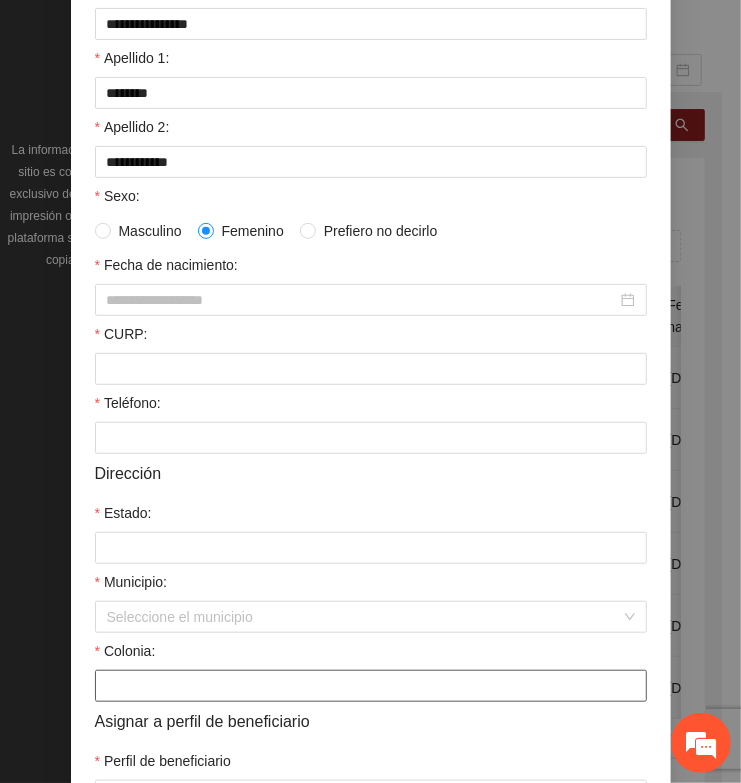 click on "Colonia:" at bounding box center (371, 686) 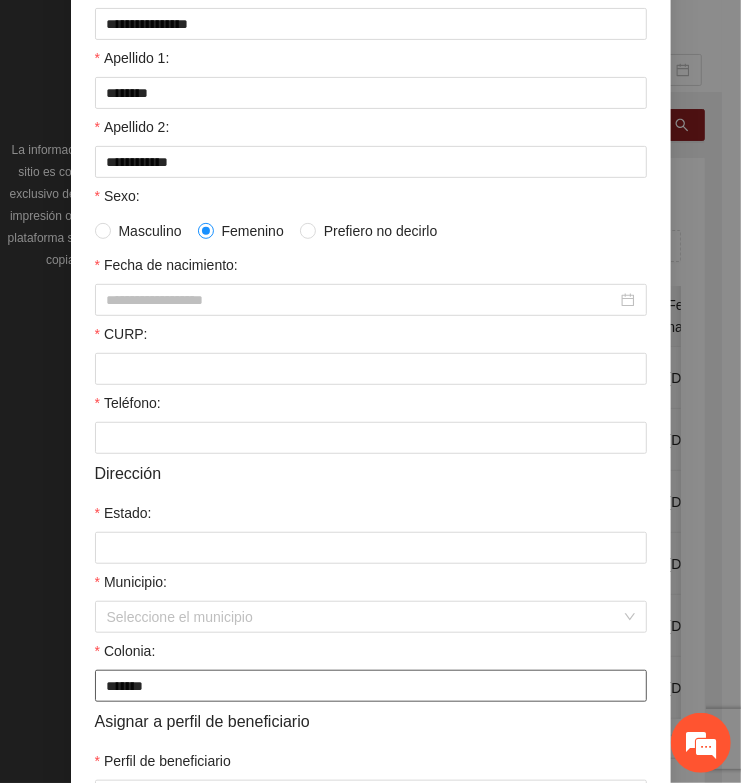 type on "**********" 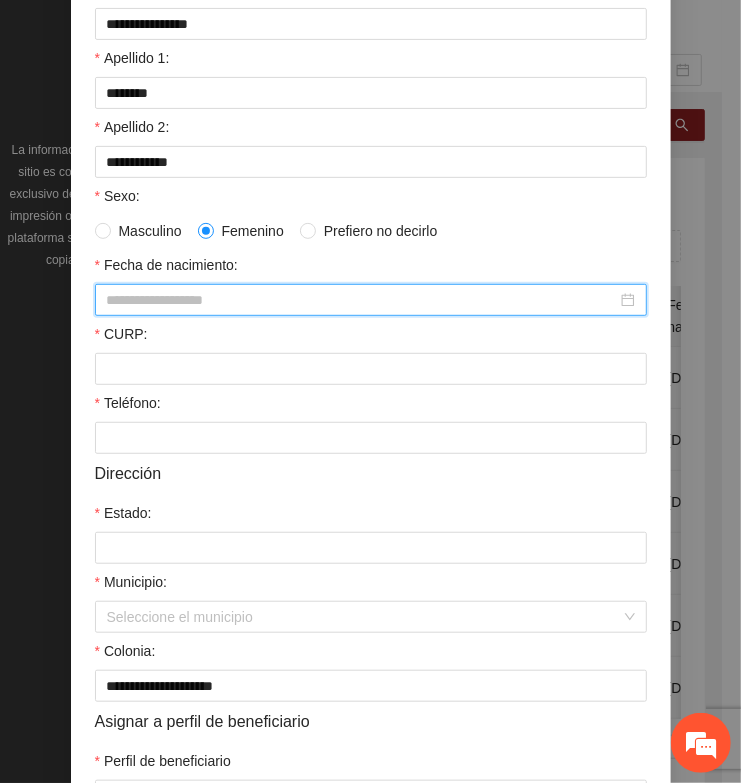 click on "Fecha de nacimiento:" at bounding box center [362, 300] 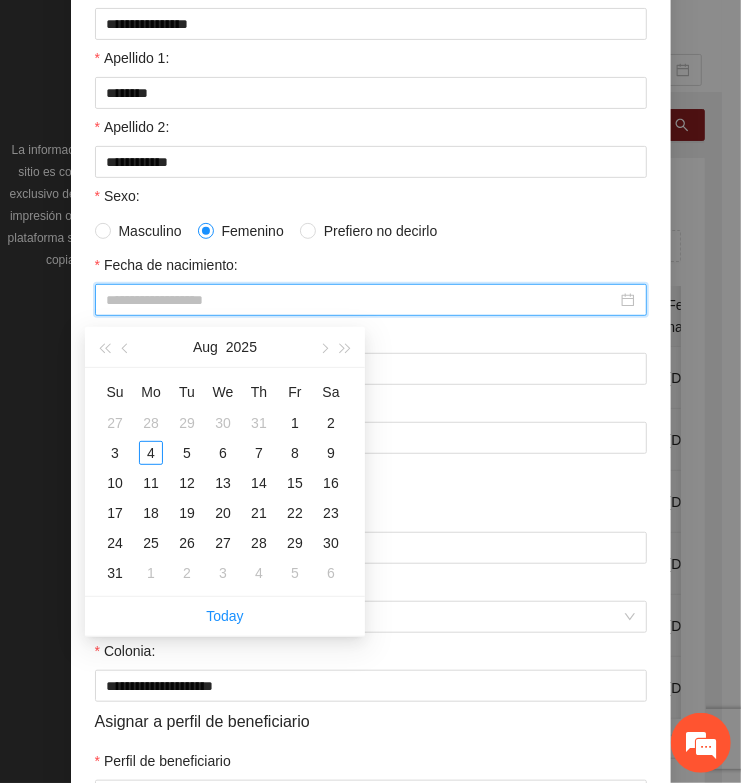 paste on "**********" 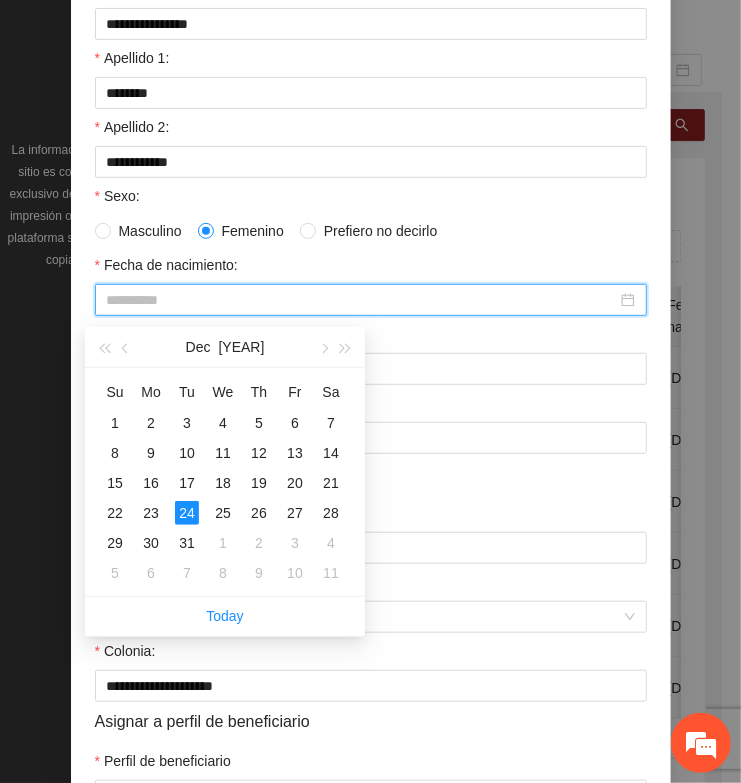 click on "24" at bounding box center [187, 513] 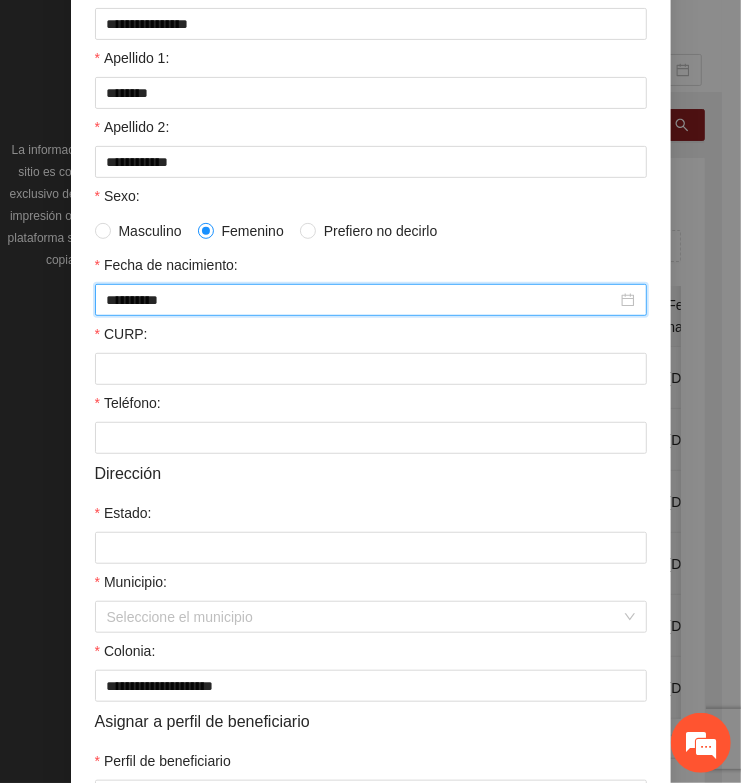 type on "**********" 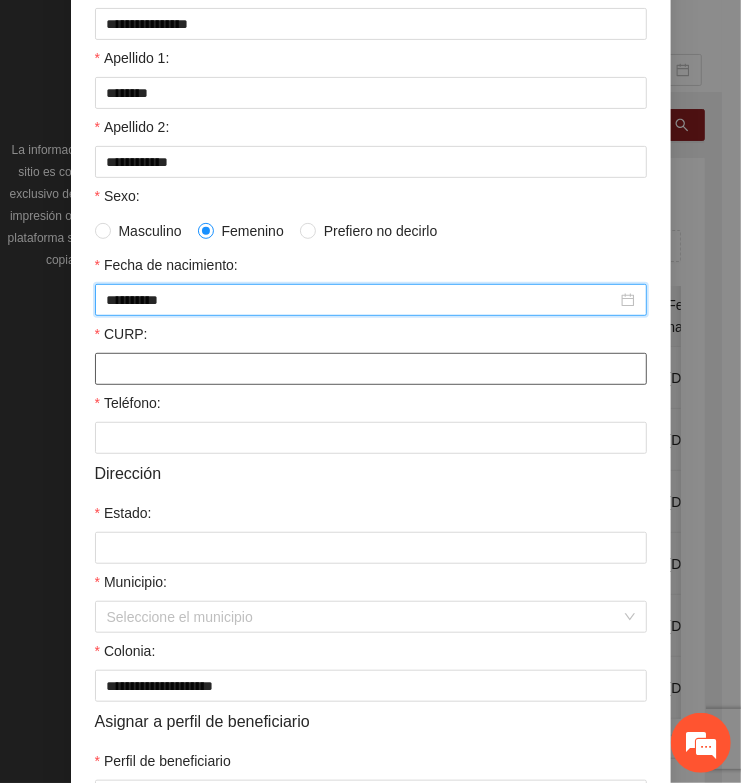 click on "CURP:" at bounding box center [371, 369] 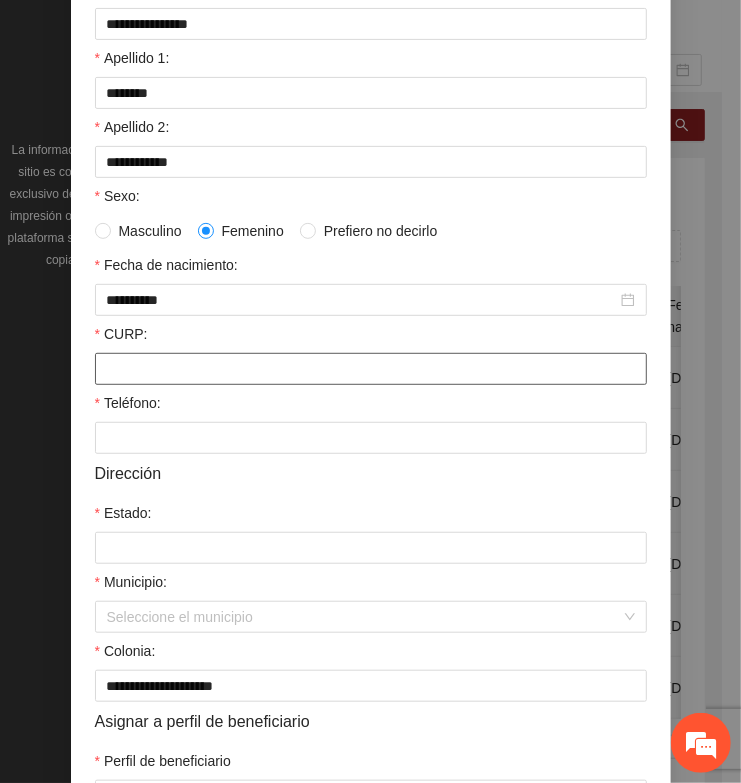 paste on "**********" 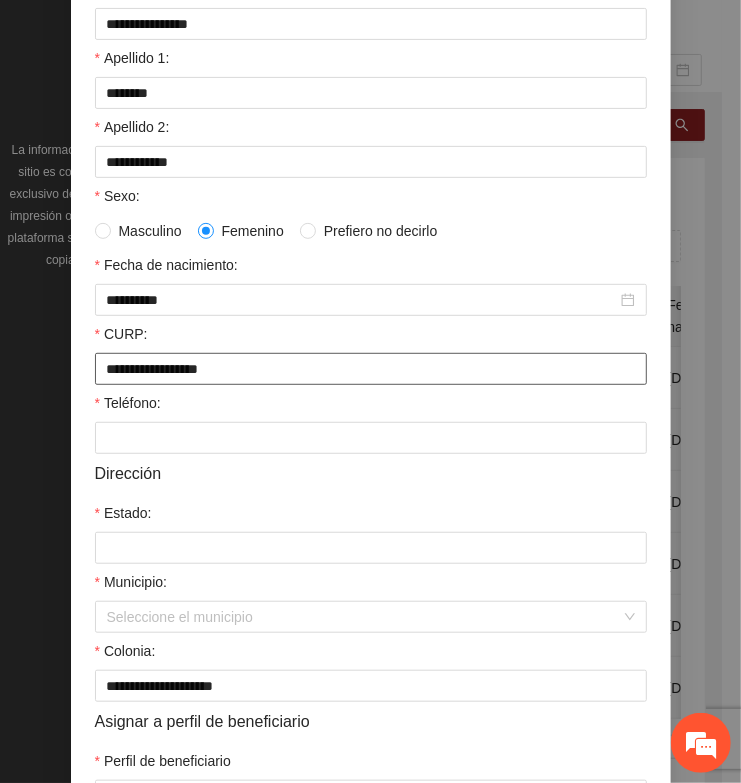 type on "**********" 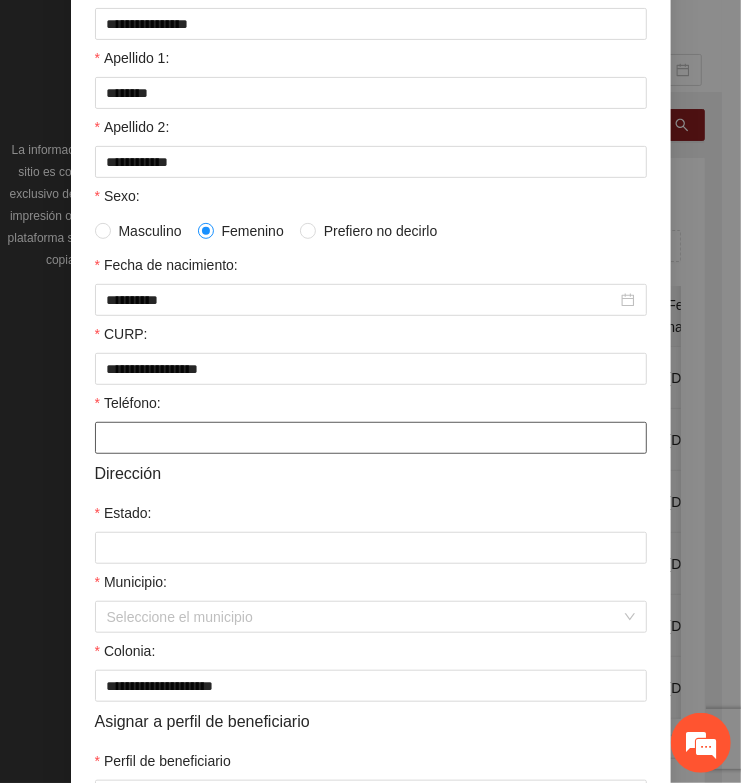 click on "Teléfono:" at bounding box center (371, 438) 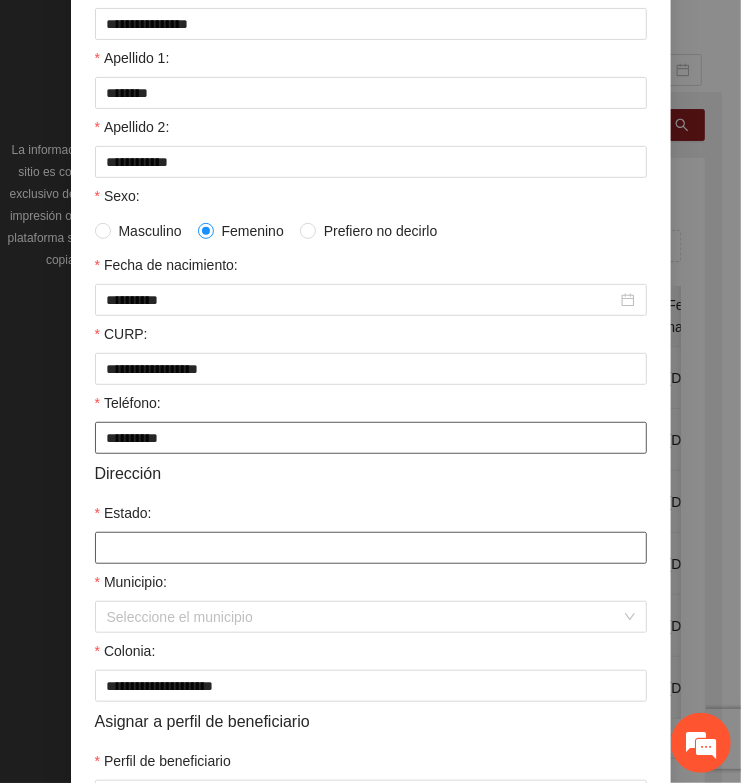 type on "**********" 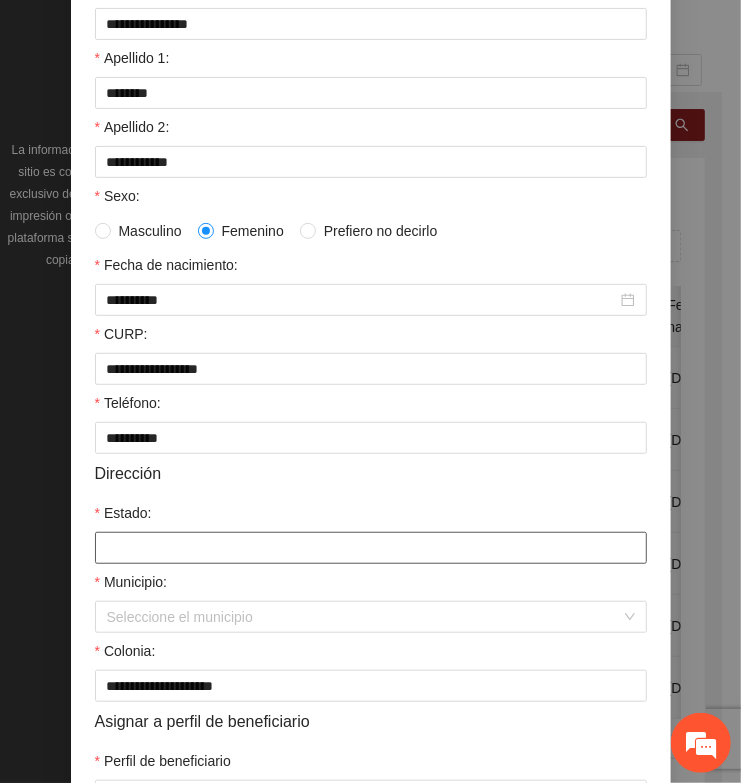 click on "Estado:" at bounding box center (371, 548) 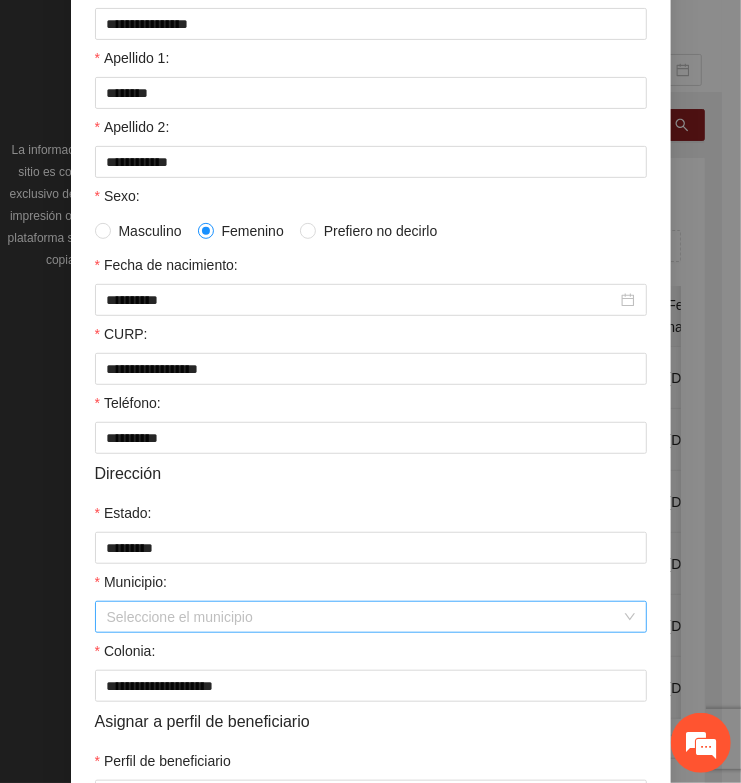 click on "Municipio:" at bounding box center [364, 617] 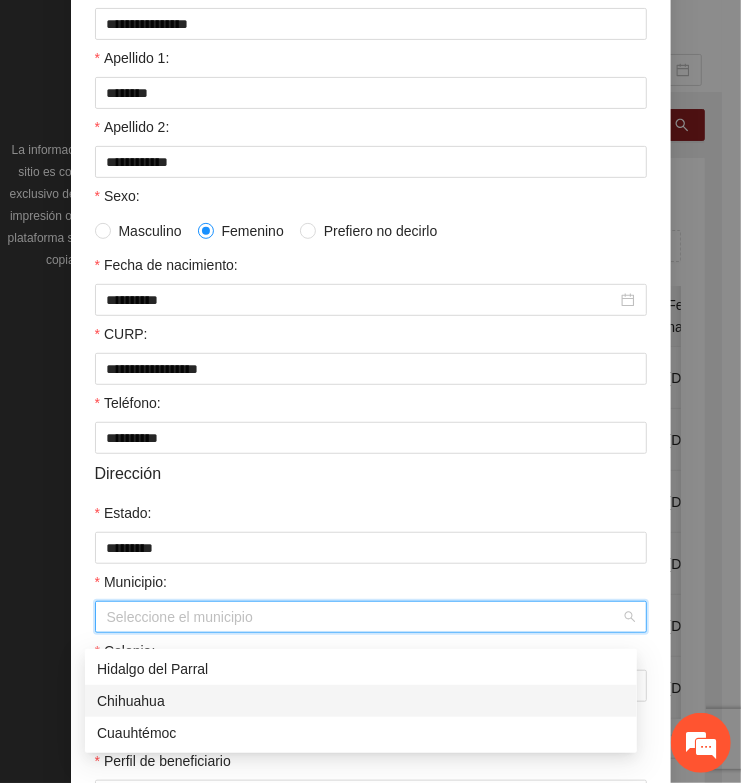 click on "Chihuahua" at bounding box center [361, 701] 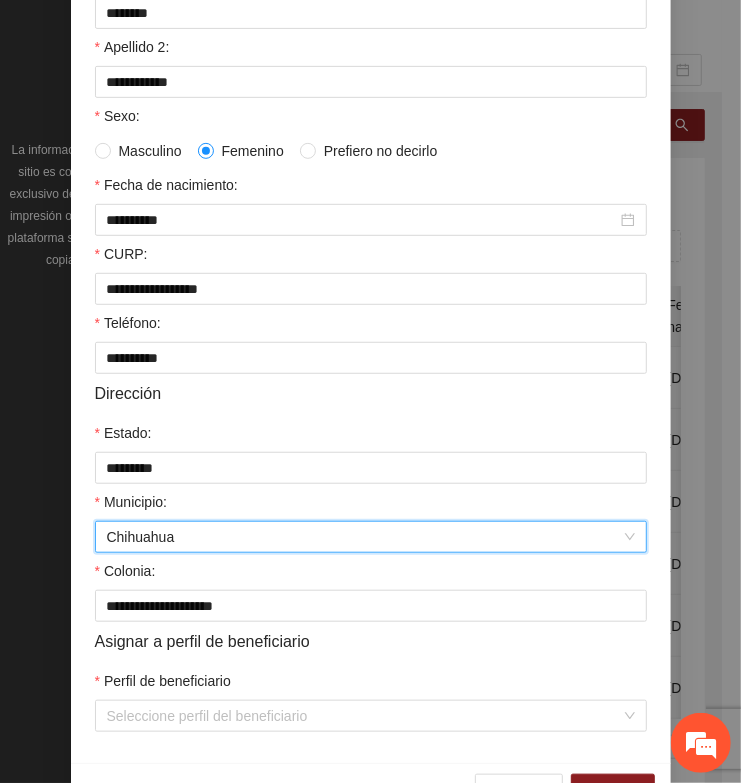 scroll, scrollTop: 401, scrollLeft: 0, axis: vertical 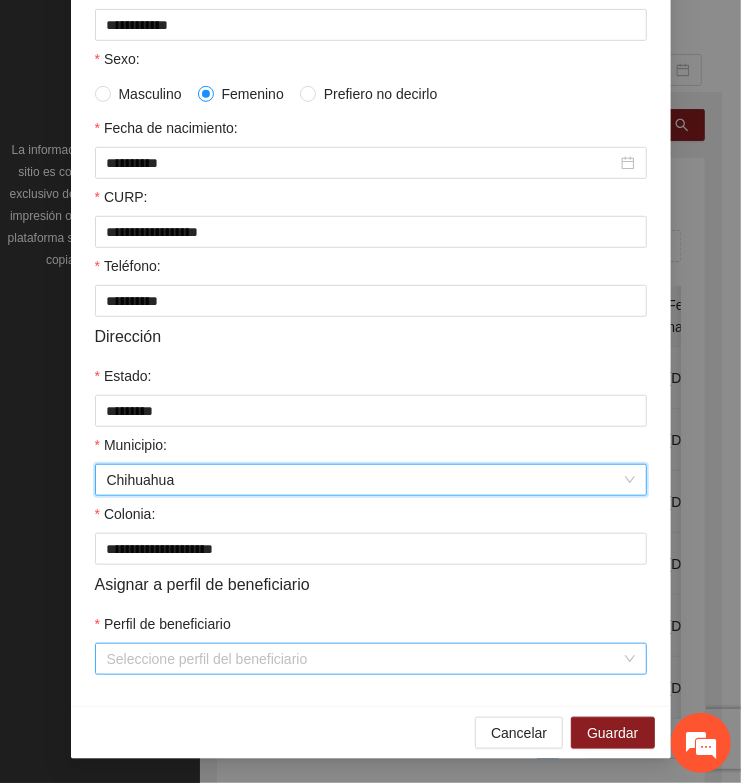 click on "Perfil de beneficiario" at bounding box center [364, 659] 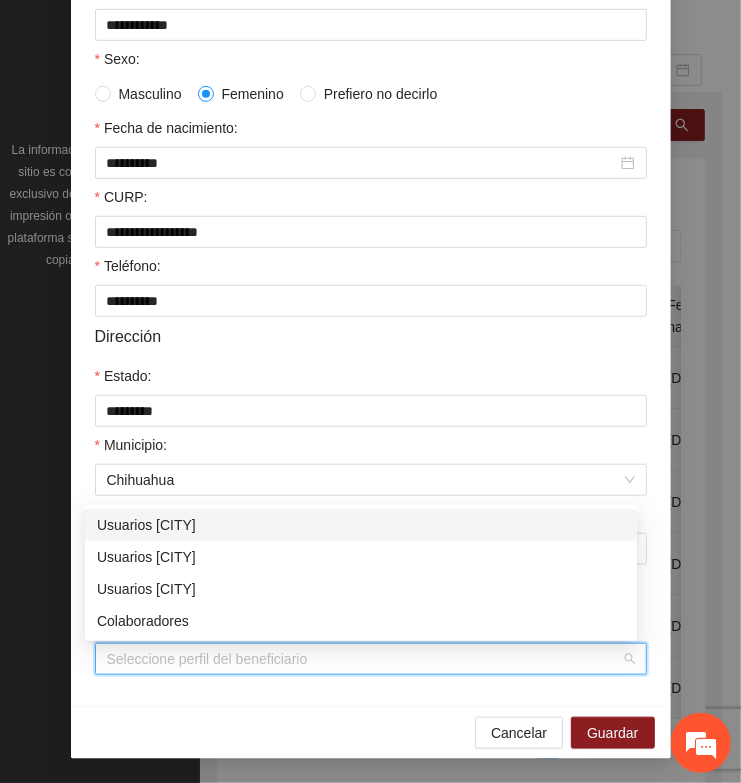 click on "Usuarios [CITY]" at bounding box center (361, 525) 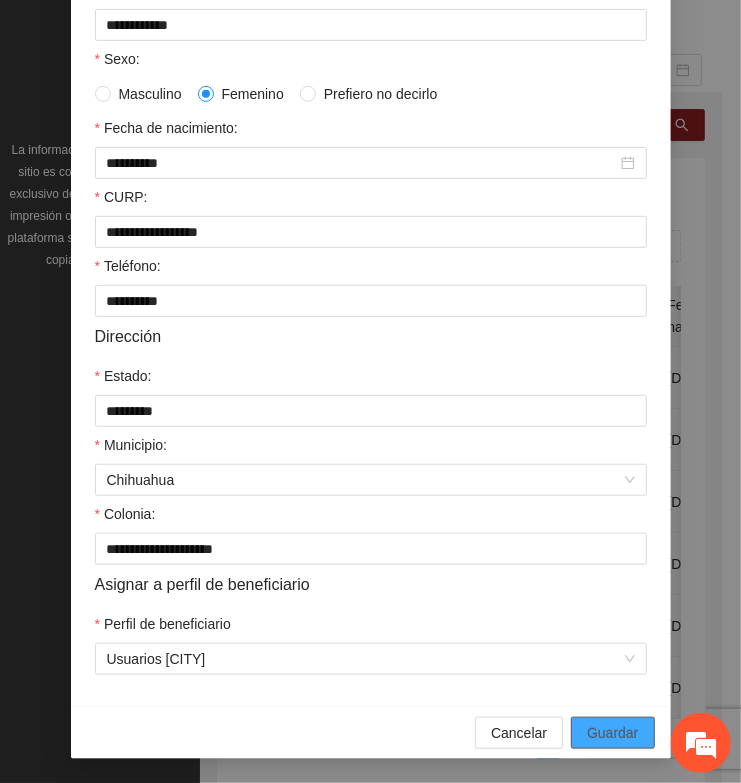 click on "Guardar" at bounding box center (612, 733) 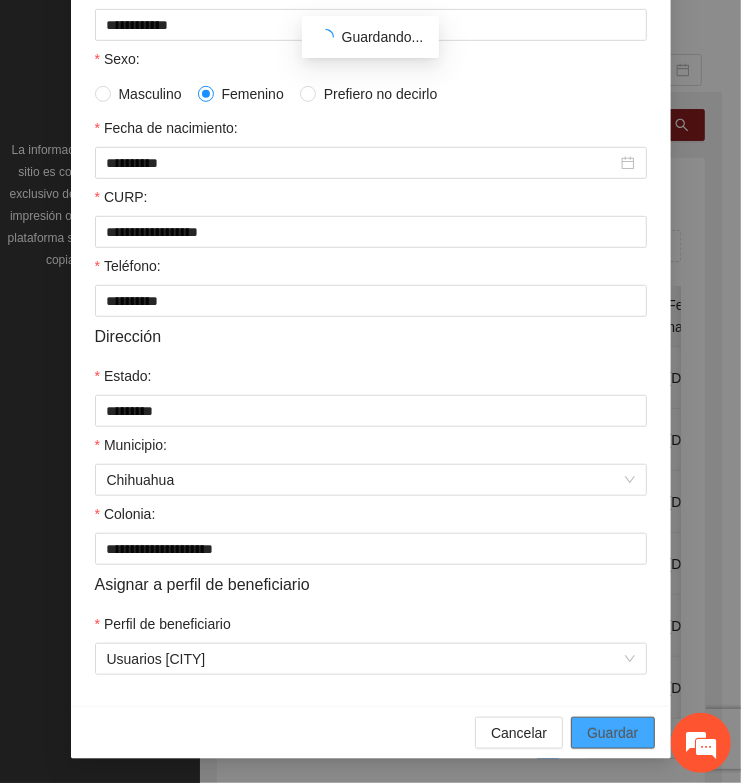 scroll, scrollTop: 310, scrollLeft: 0, axis: vertical 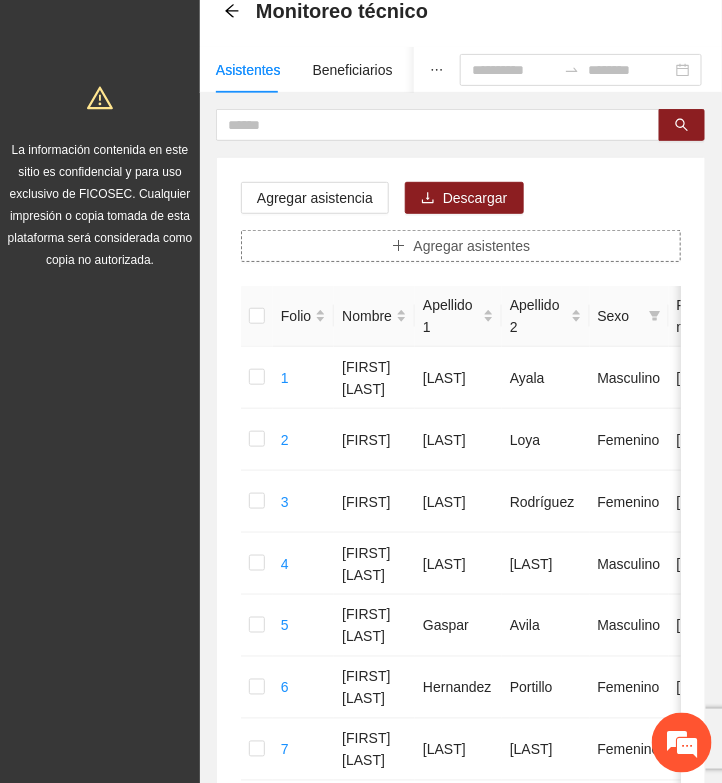 click on "Agregar asistentes" at bounding box center [472, 246] 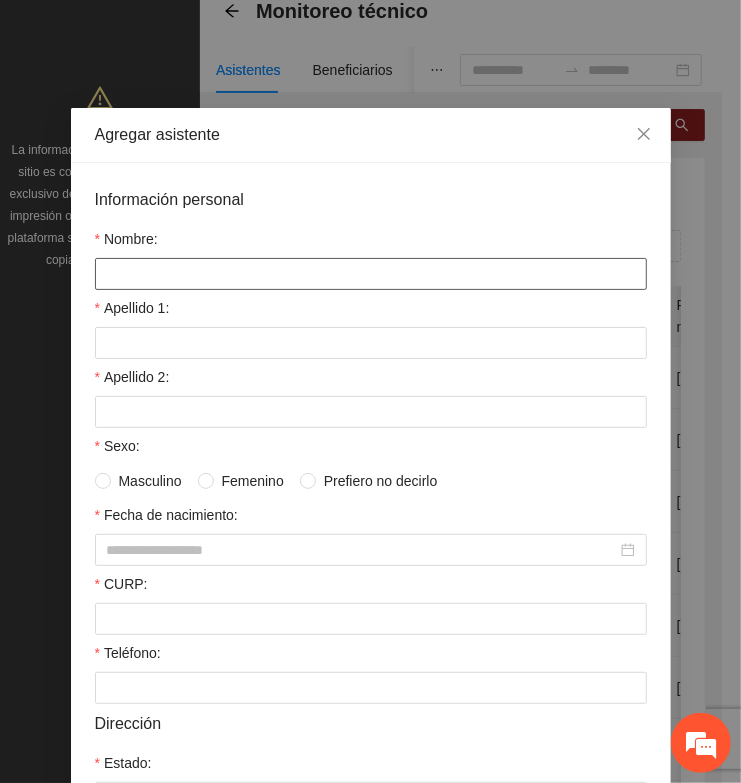 click on "Nombre:" at bounding box center (371, 274) 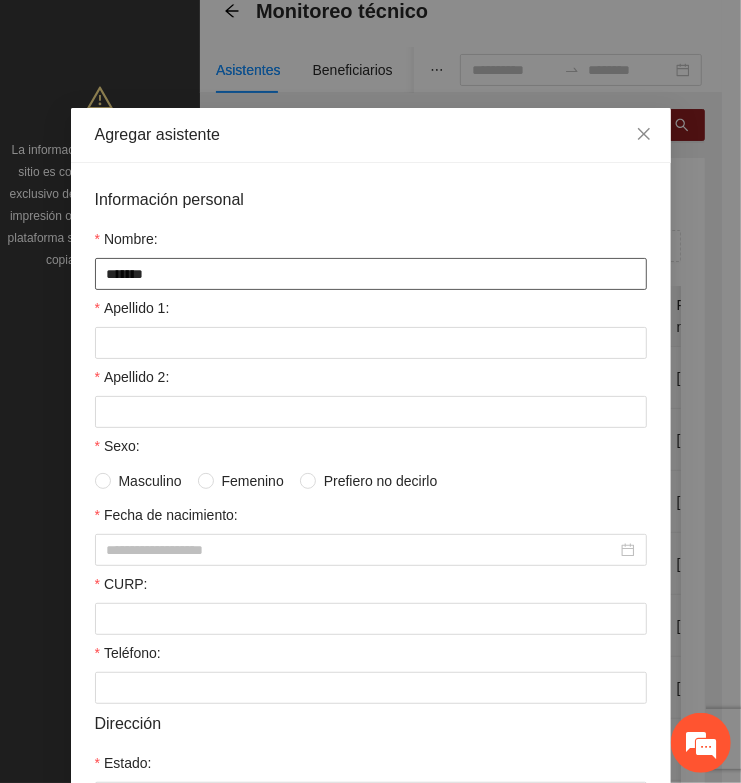type on "*******" 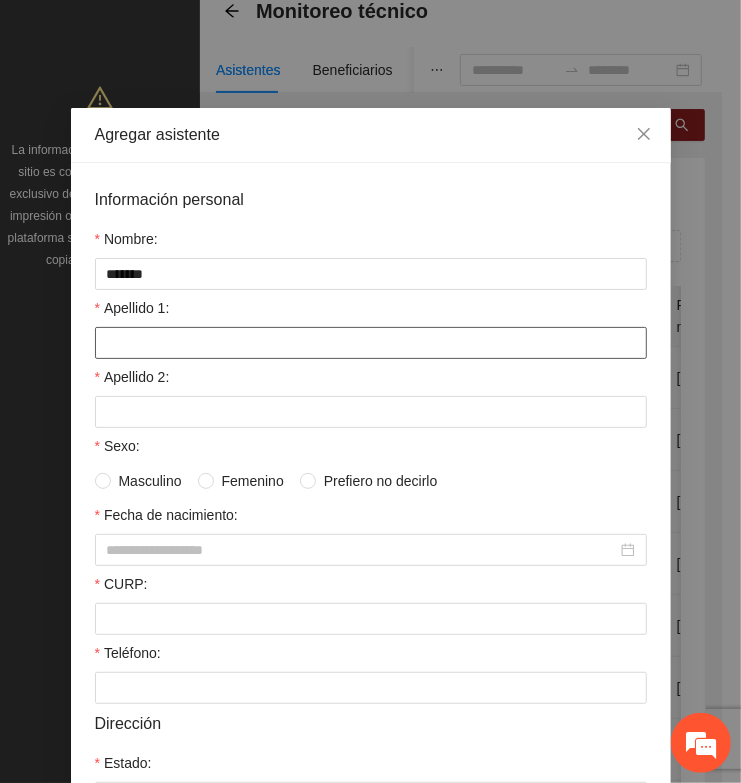 click on "Apellido 1:" at bounding box center [371, 343] 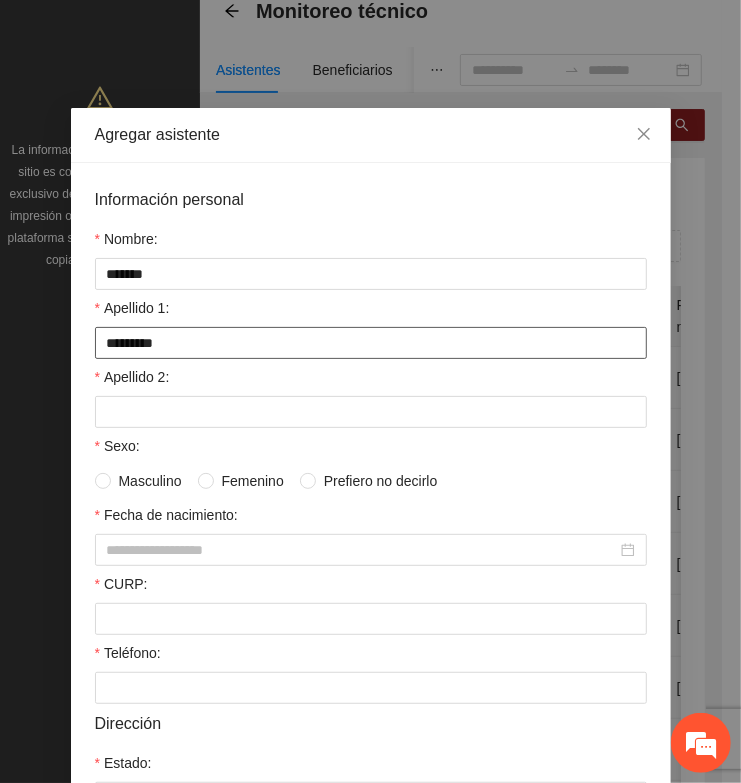 type on "*********" 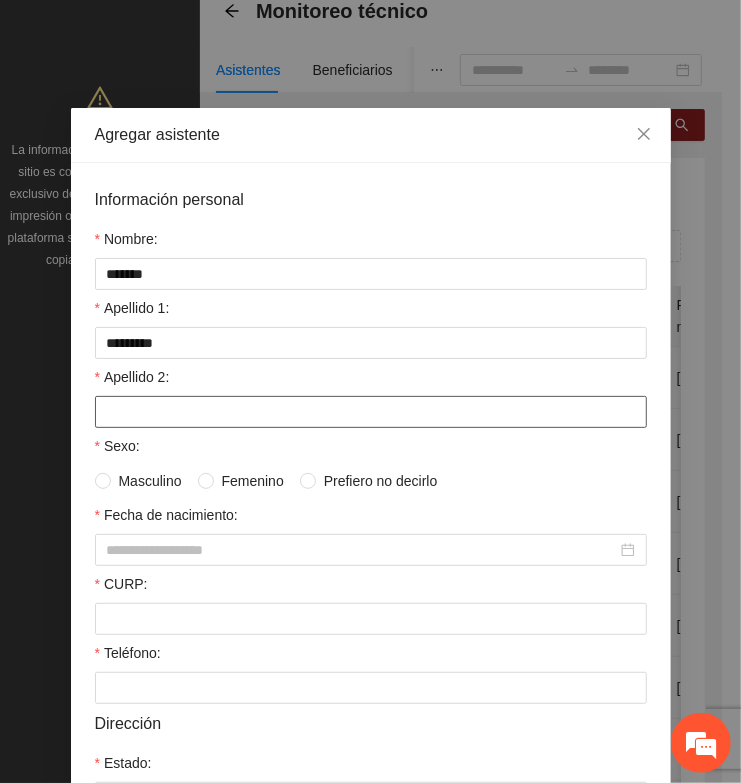 click on "Apellido 2:" at bounding box center [371, 412] 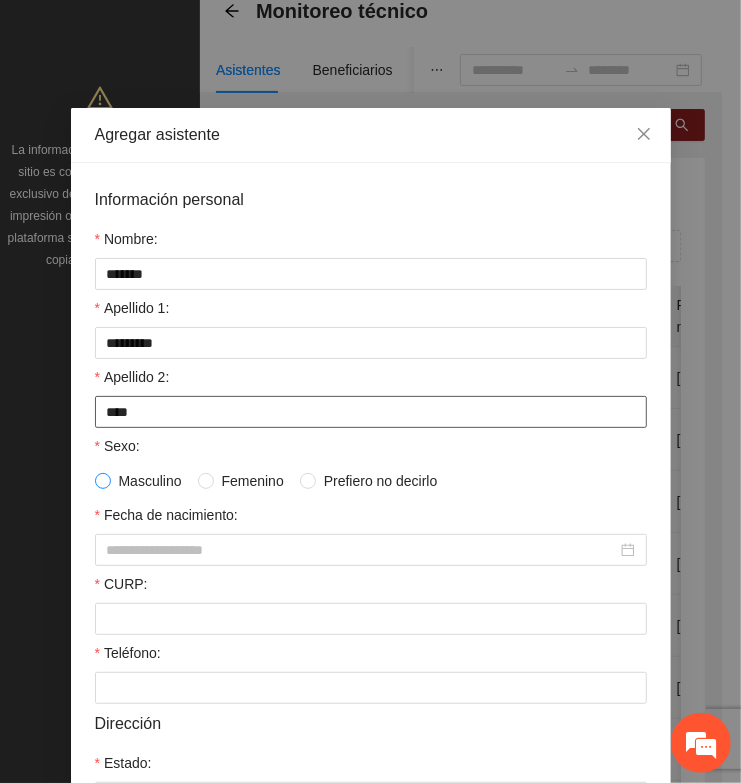 type on "****" 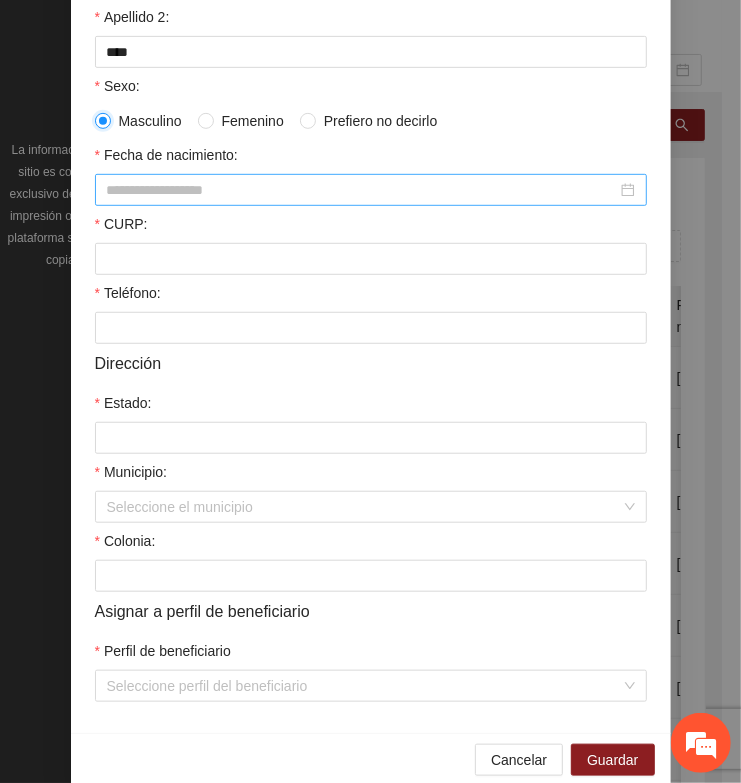 scroll, scrollTop: 375, scrollLeft: 0, axis: vertical 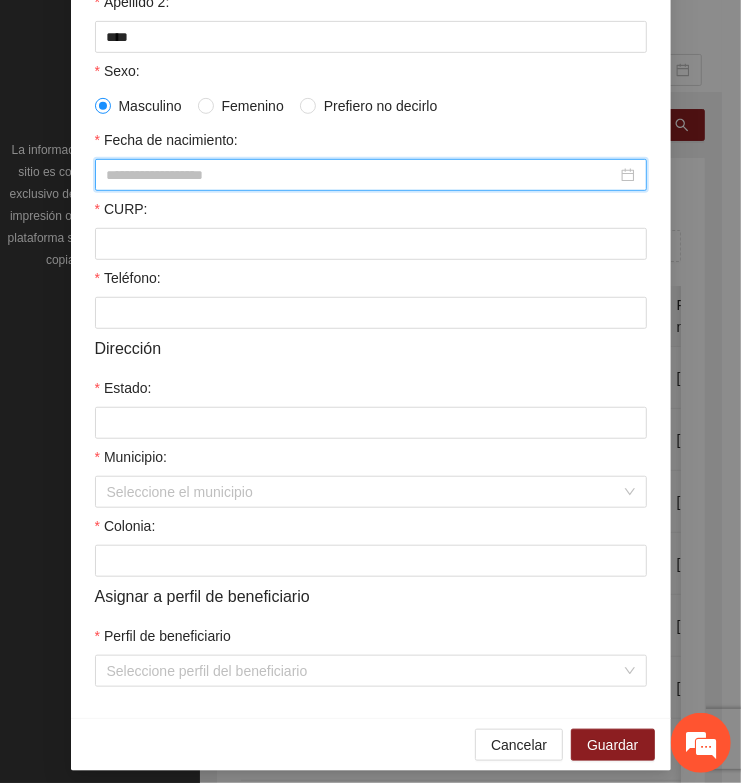 click on "Fecha de nacimiento:" at bounding box center [362, 175] 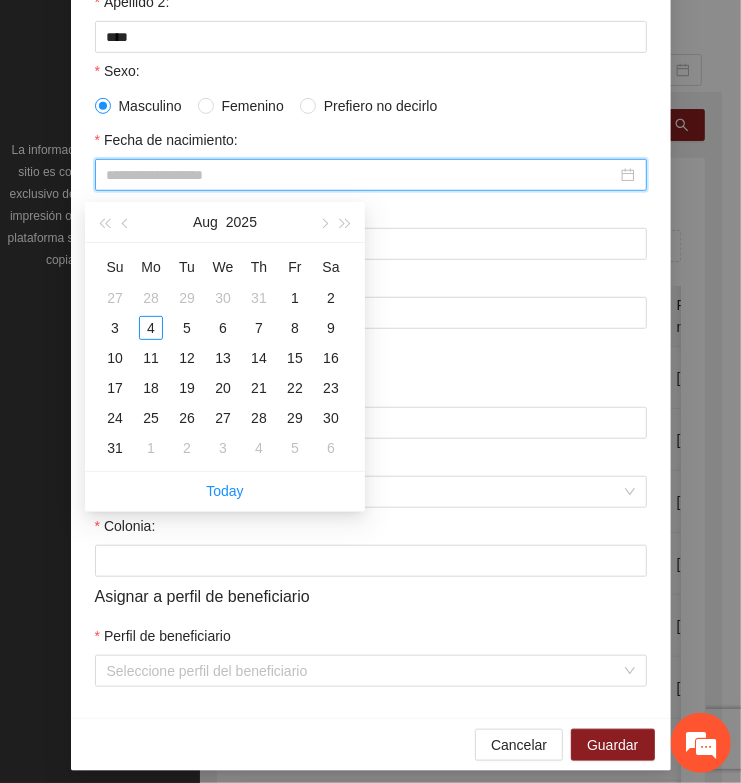 paste on "**********" 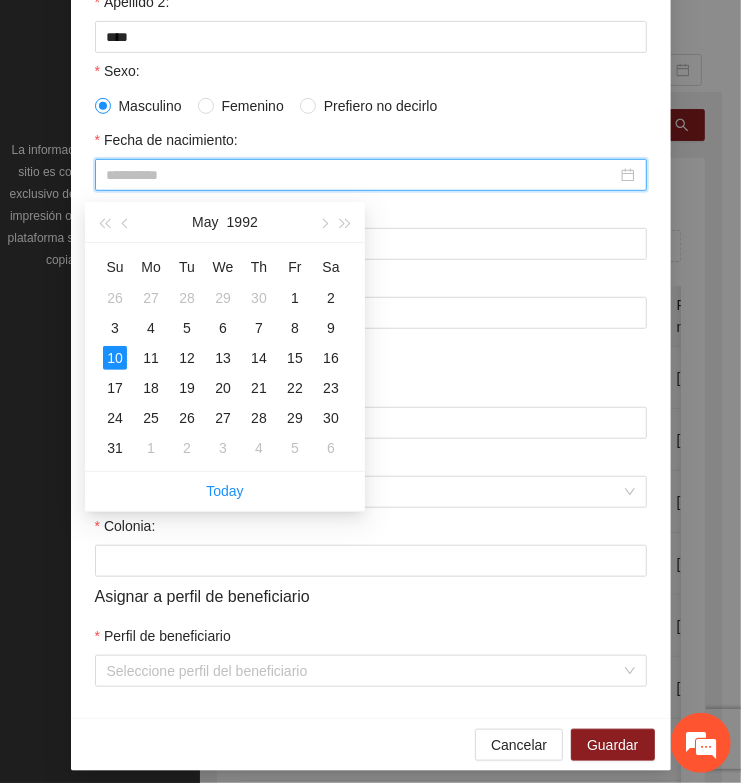 click on "10" at bounding box center (115, 358) 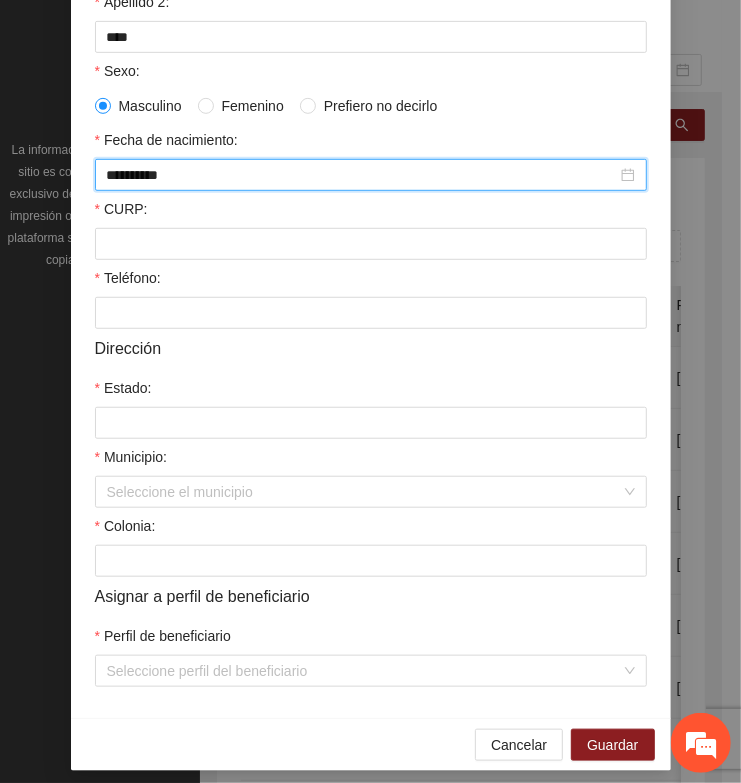 type on "**********" 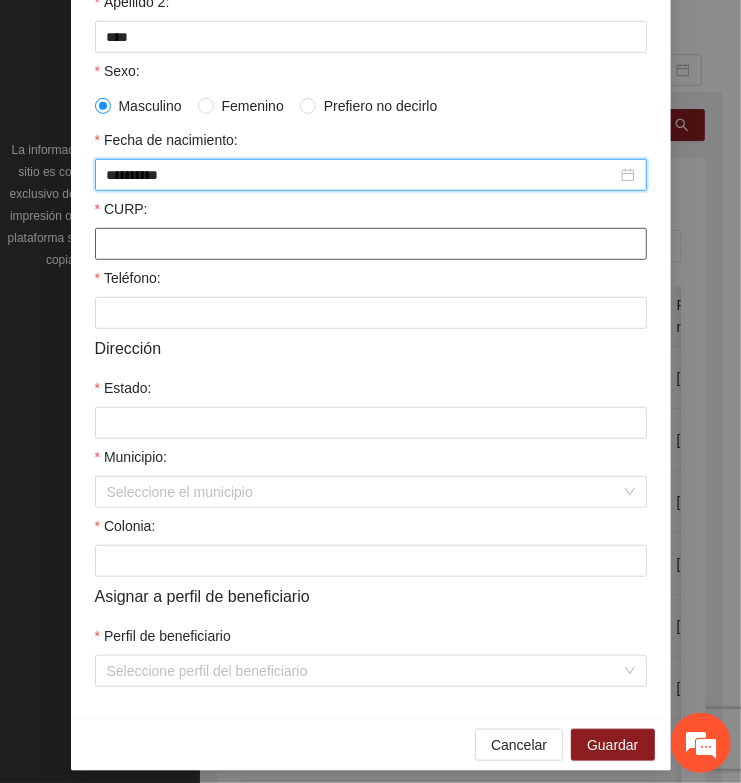 click on "CURP:" at bounding box center (371, 244) 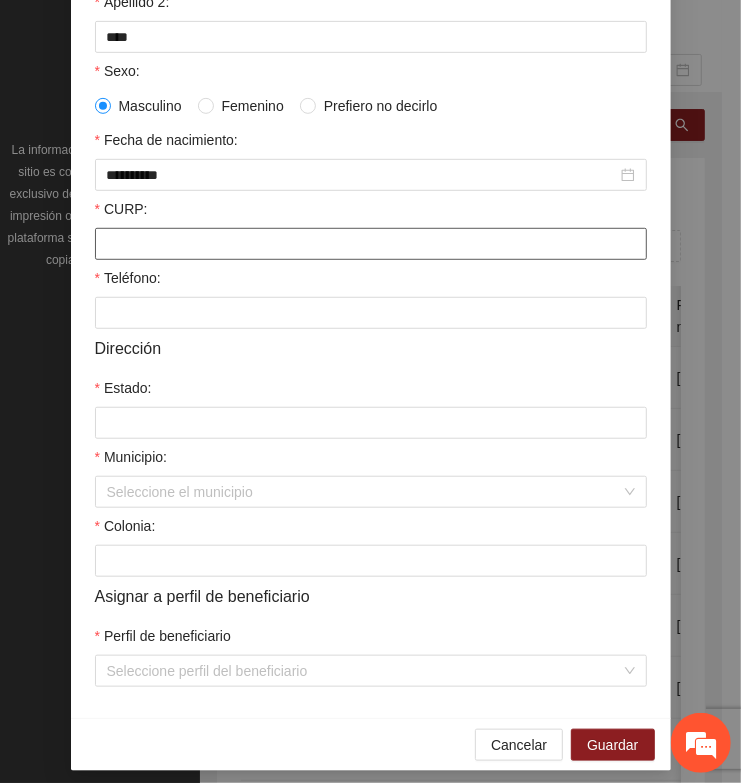 paste on "**********" 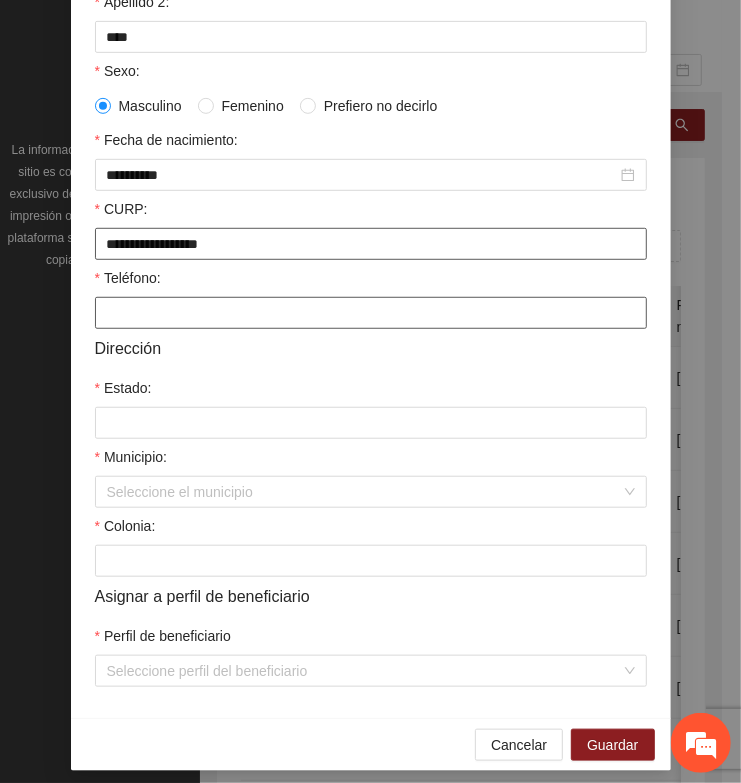 type on "**********" 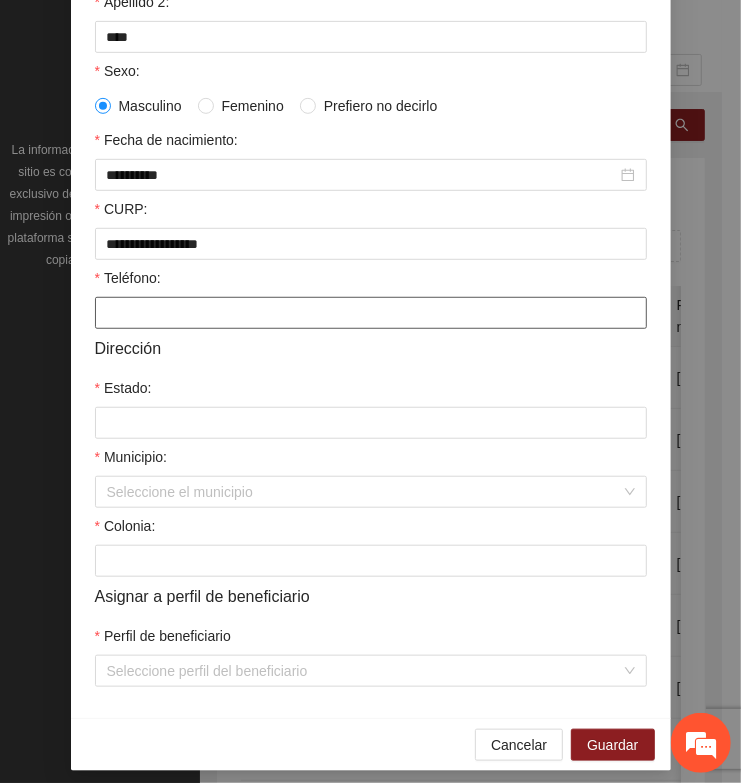 click on "Teléfono:" at bounding box center (371, 313) 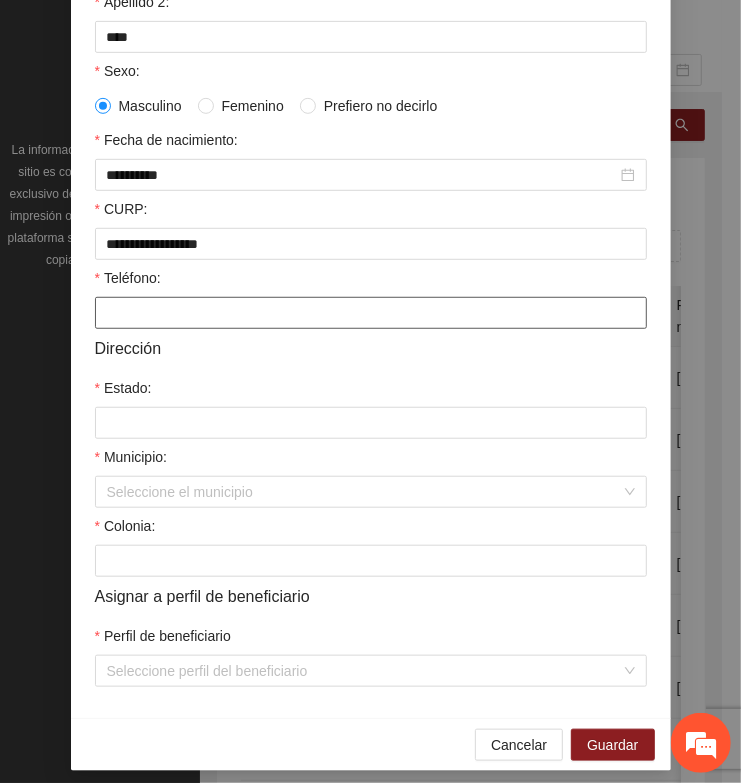 click on "Teléfono:" at bounding box center (371, 313) 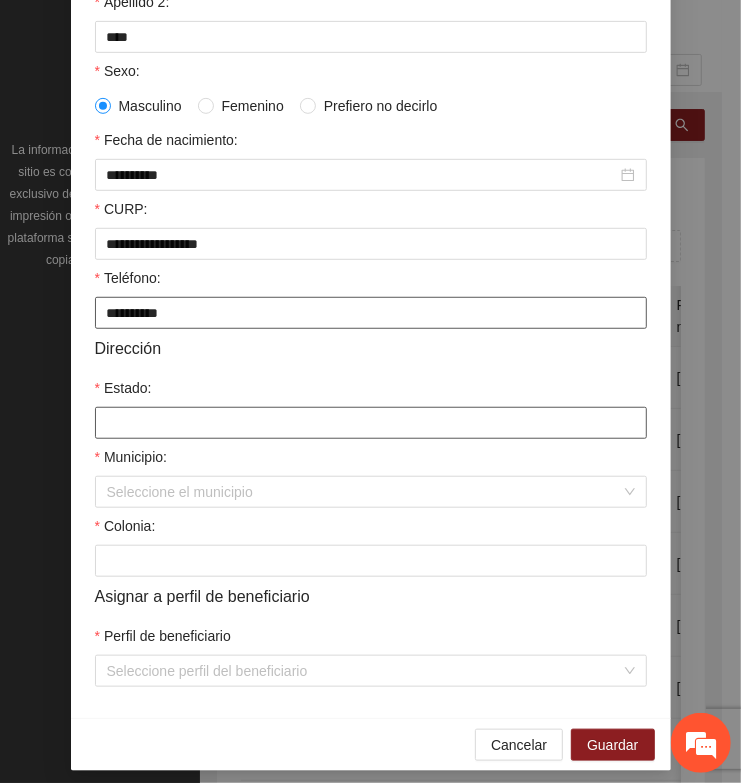 type on "**********" 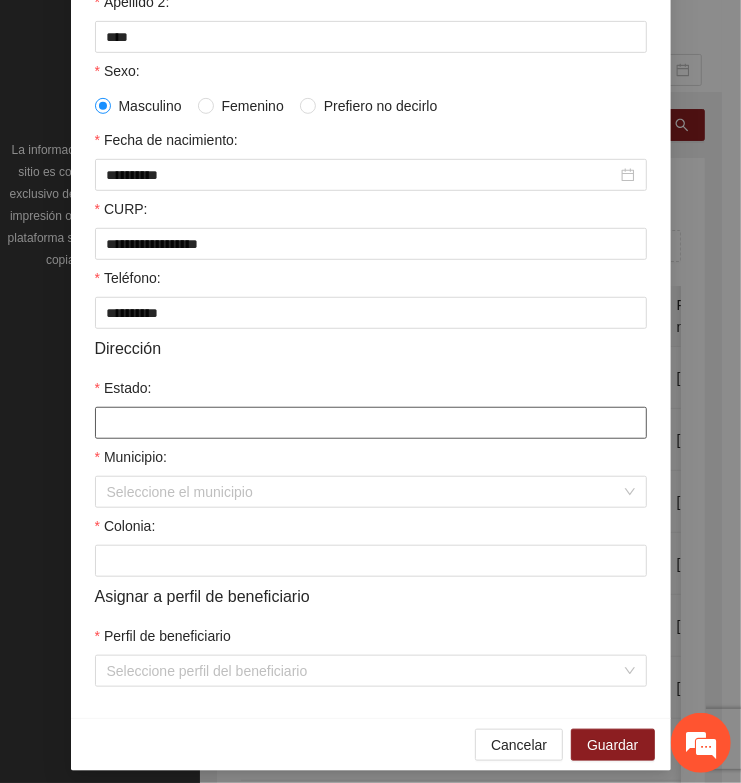 click on "Estado:" at bounding box center [371, 423] 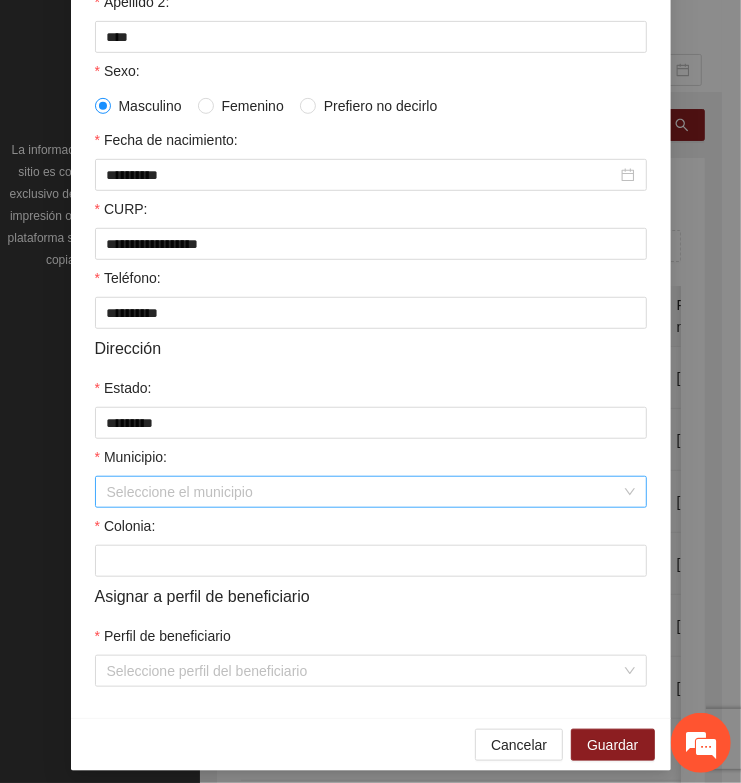 click on "Municipio:" at bounding box center (364, 492) 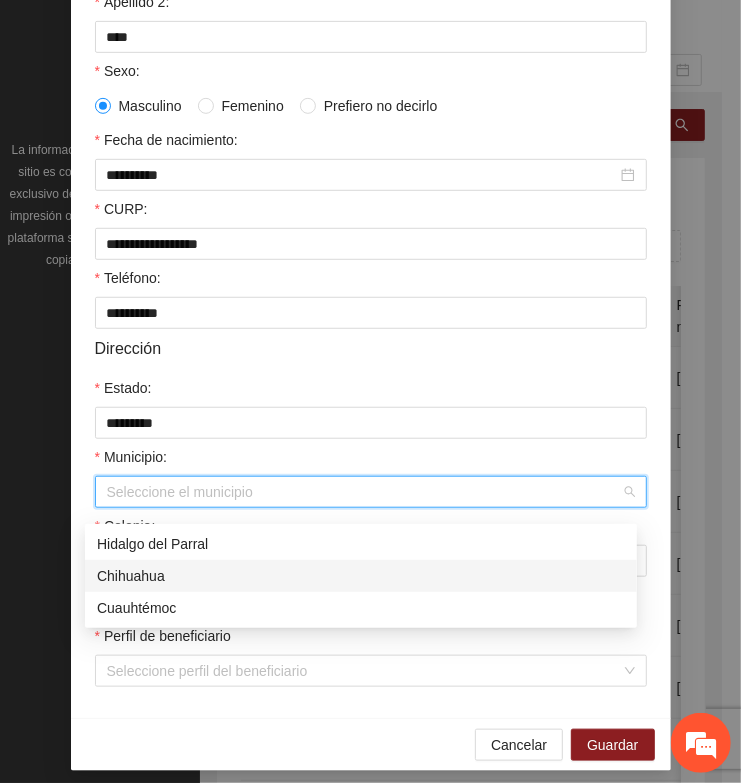 click on "Chihuahua" at bounding box center (361, 576) 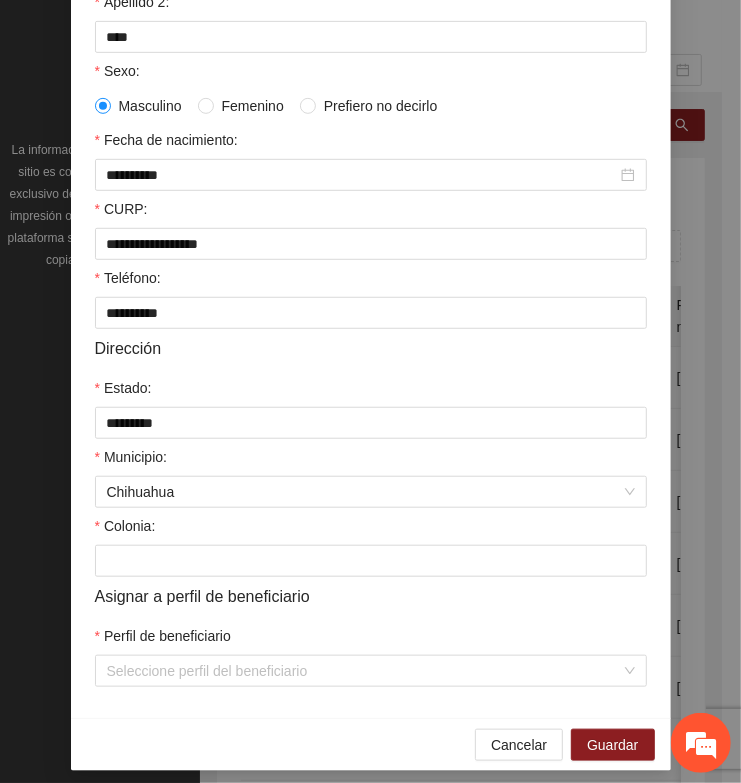 click on "Dirección" at bounding box center [371, 348] 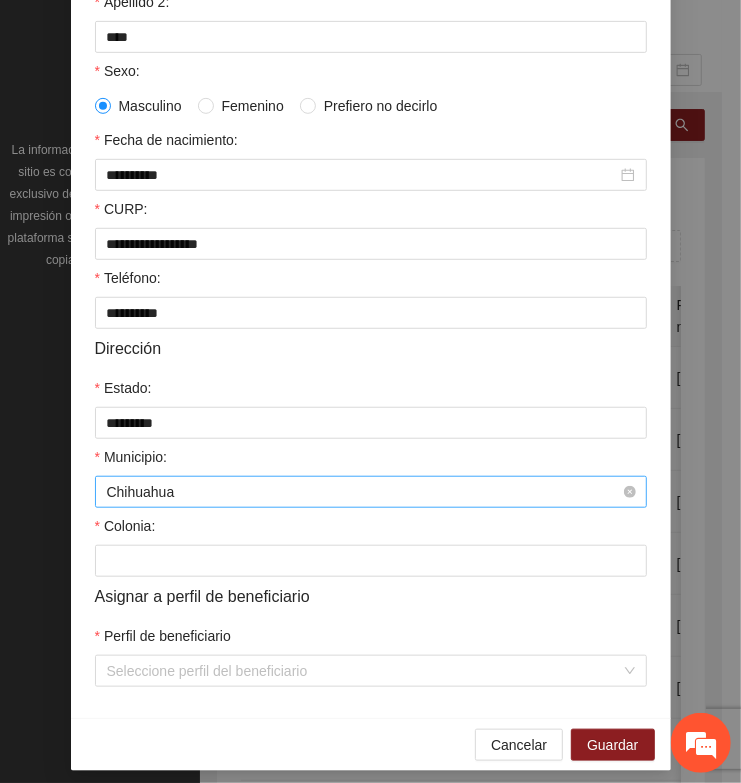 scroll, scrollTop: 401, scrollLeft: 0, axis: vertical 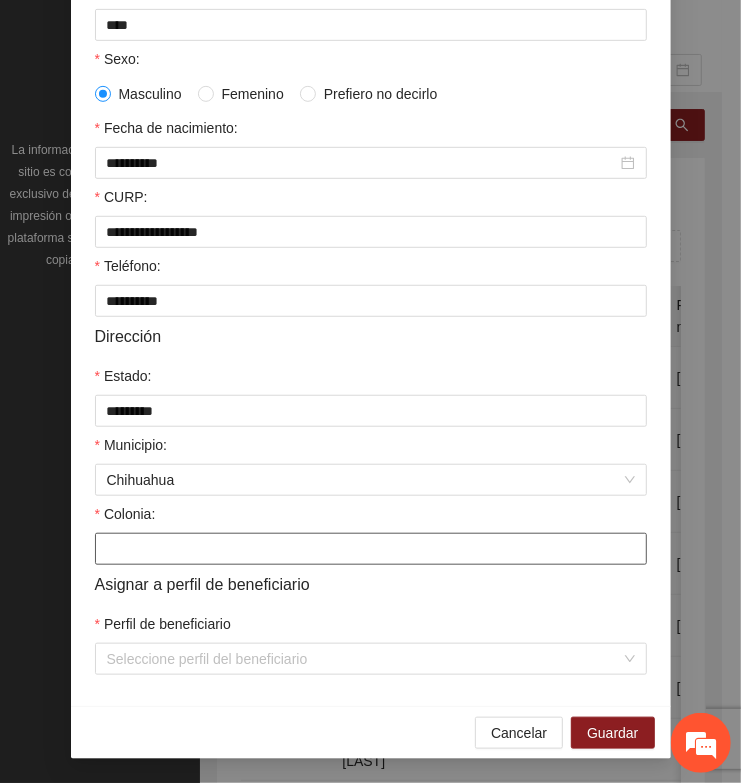 click on "Colonia:" at bounding box center [371, 549] 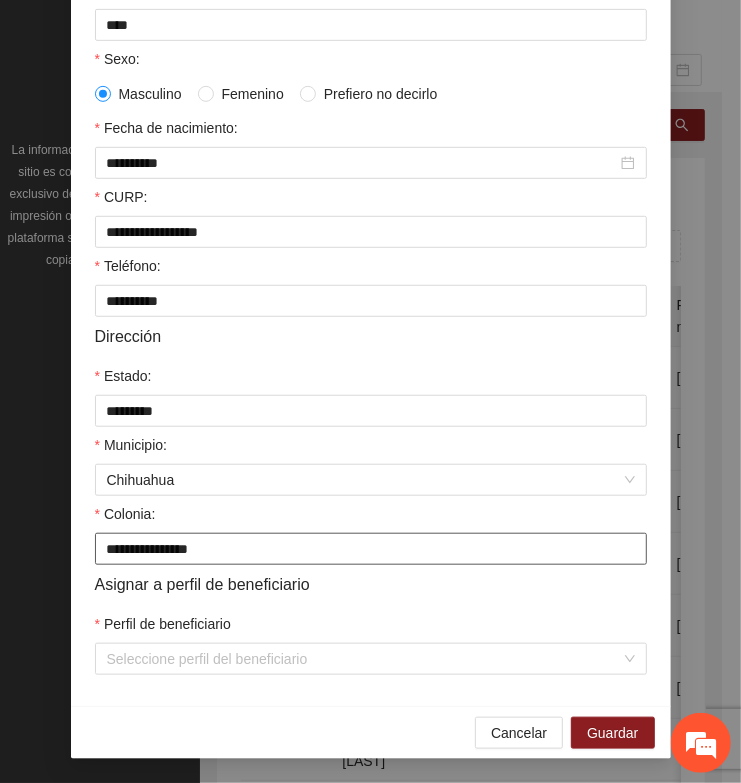 type on "**********" 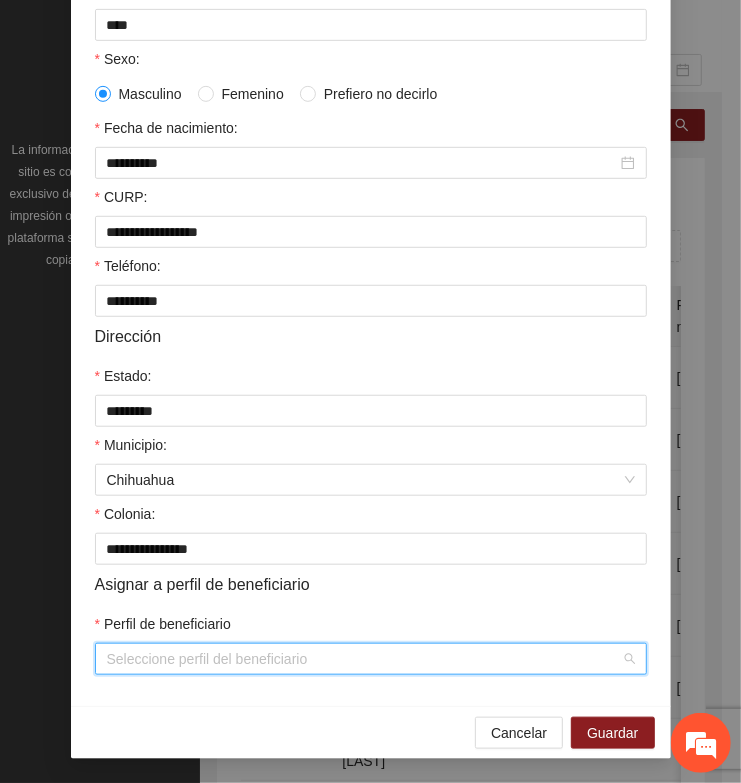 click on "Perfil de beneficiario" at bounding box center [364, 659] 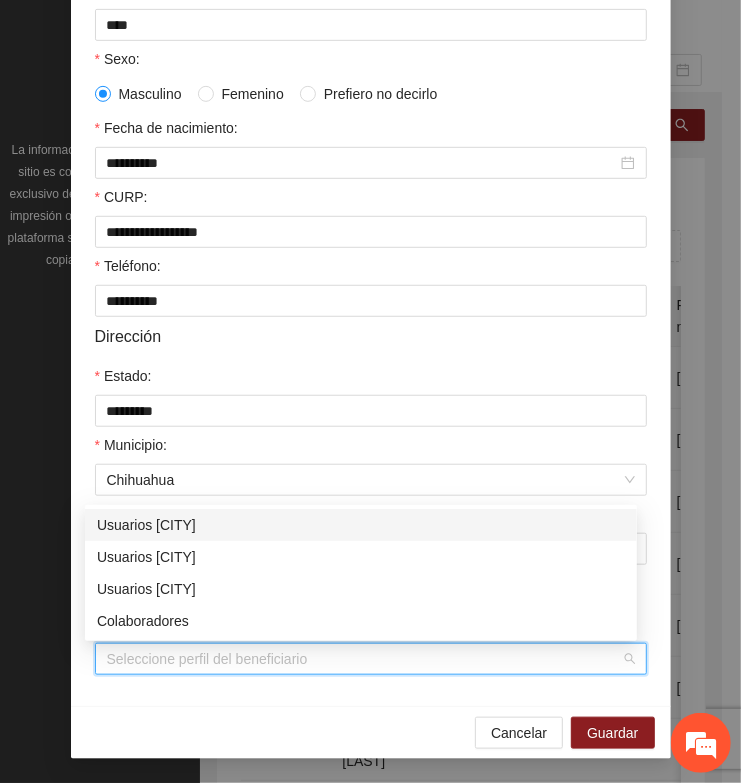 click on "Usuarios [CITY]" at bounding box center [361, 525] 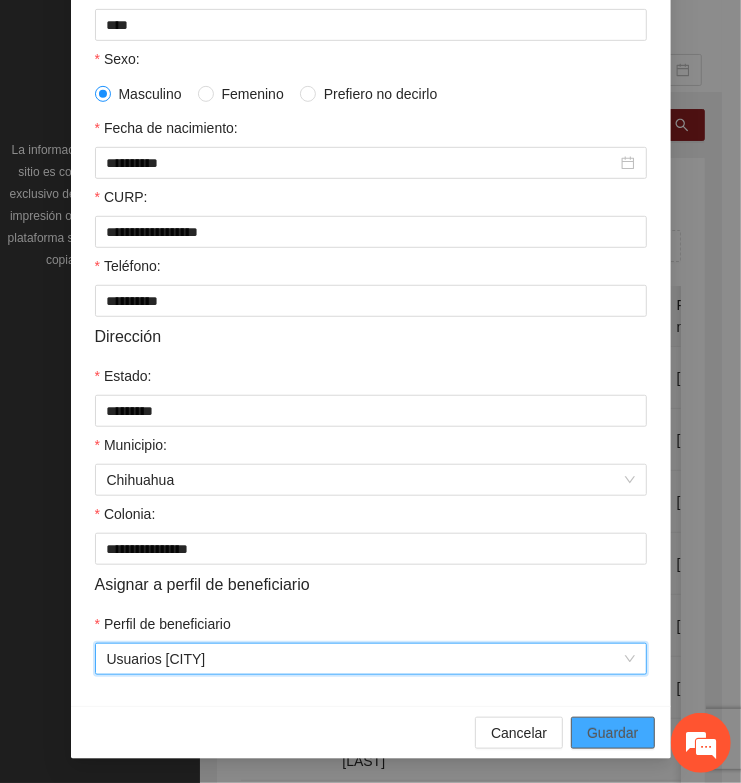 click on "Guardar" at bounding box center (612, 733) 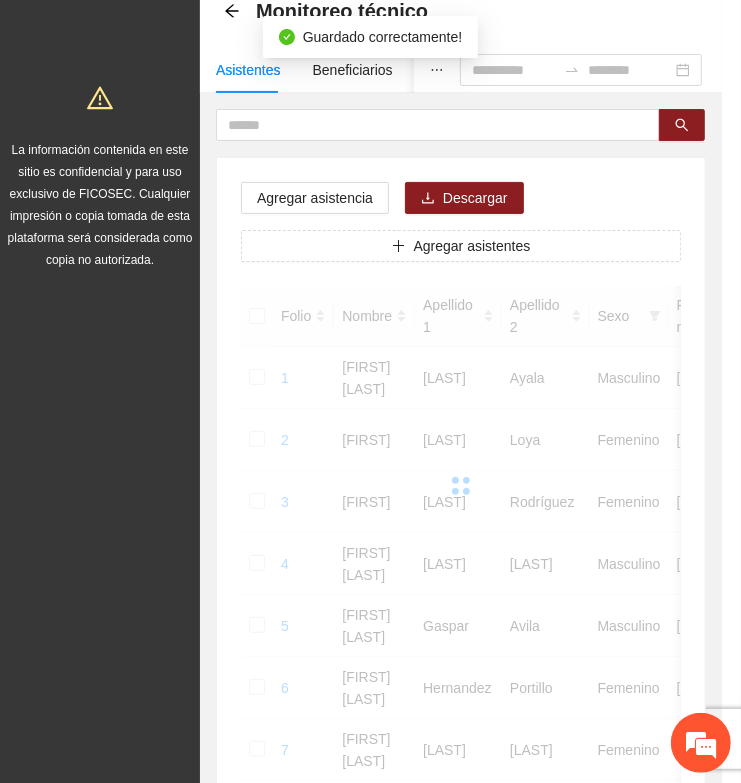 scroll, scrollTop: 310, scrollLeft: 0, axis: vertical 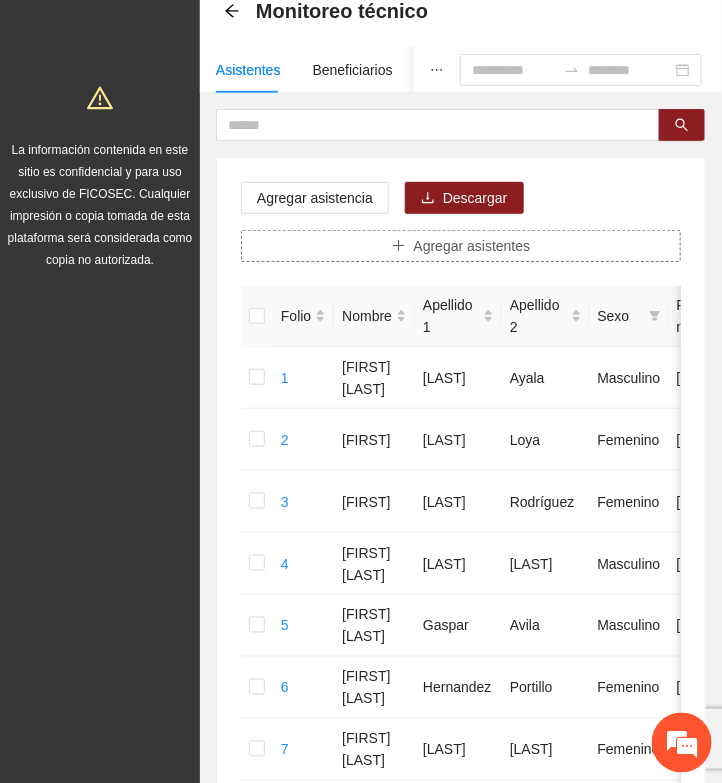 click on "Agregar asistentes" at bounding box center [472, 246] 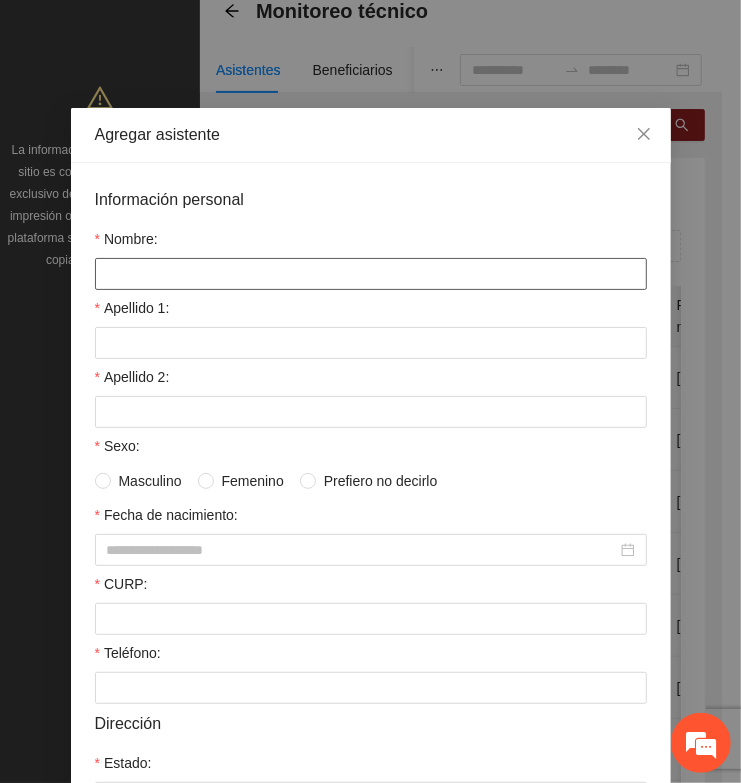 click on "Nombre:" at bounding box center (371, 274) 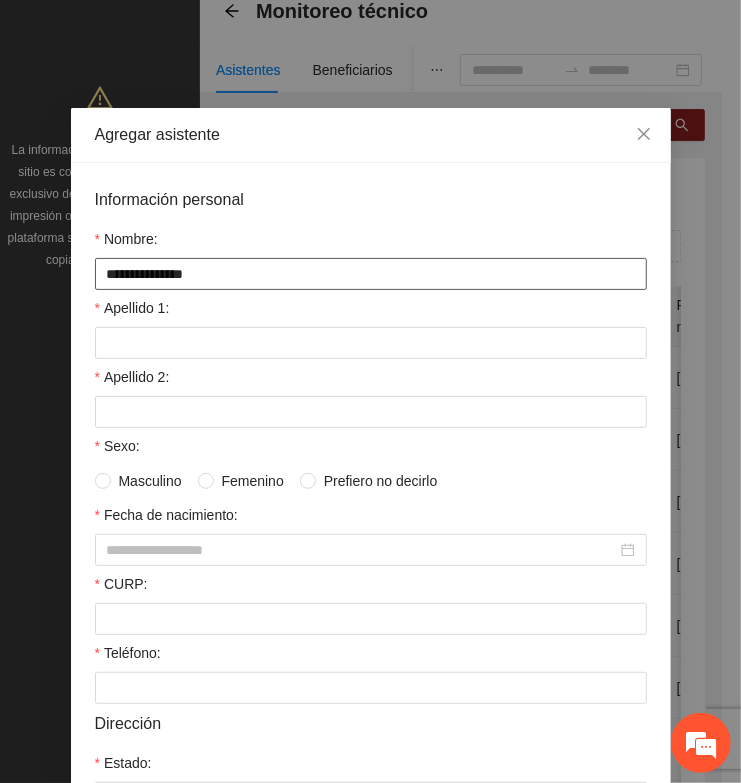 type on "**********" 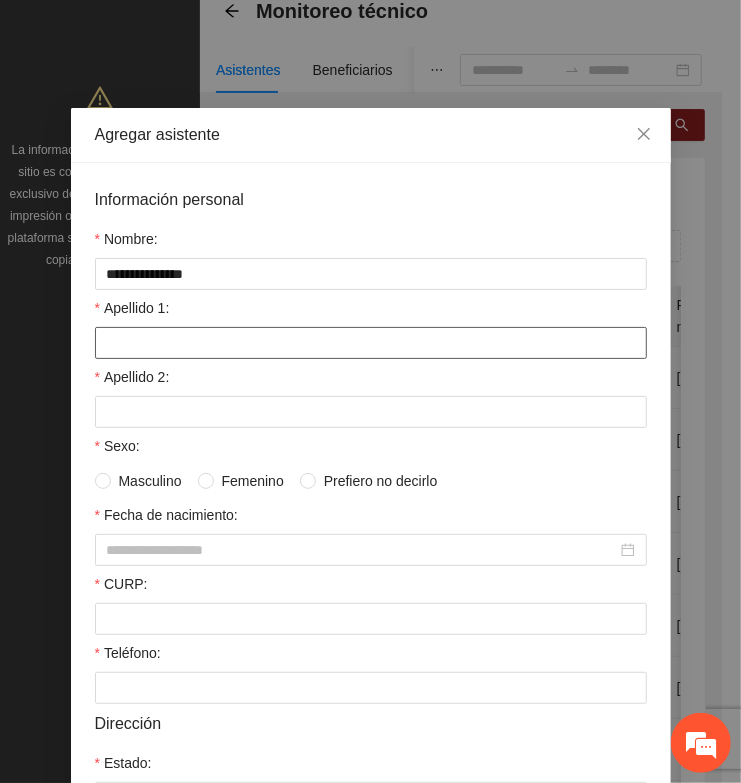 click on "Apellido 1:" at bounding box center [371, 343] 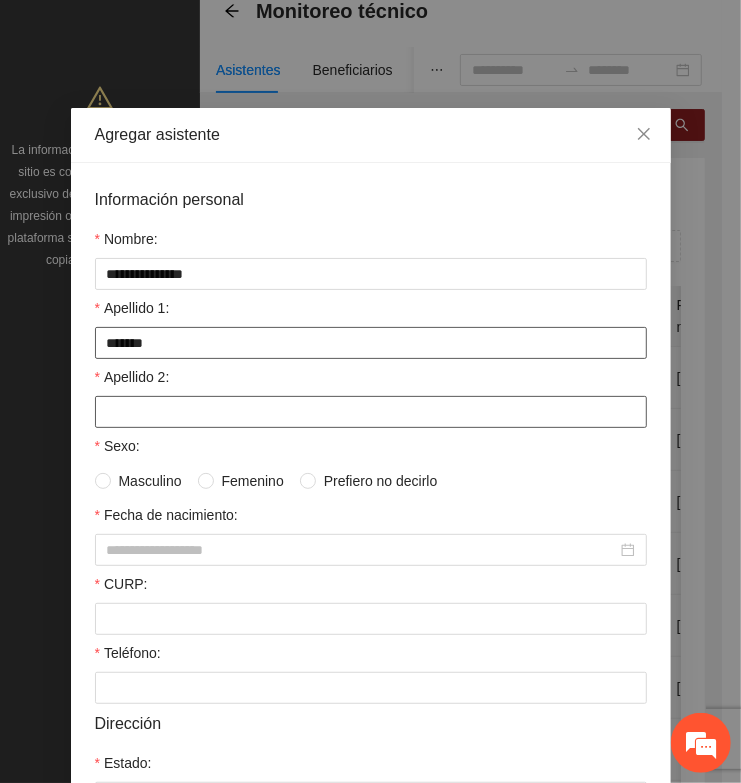 type on "*******" 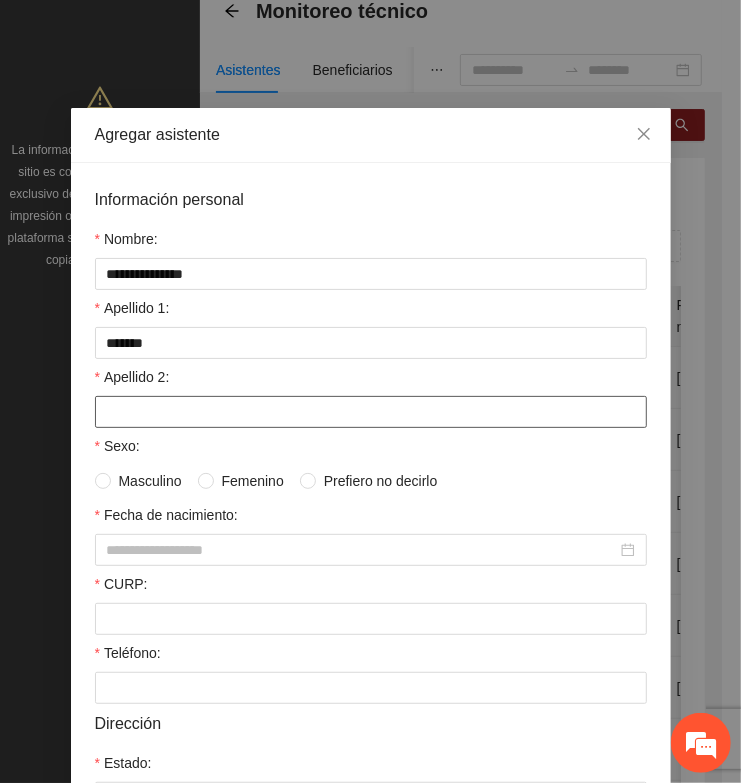 click on "Apellido 2:" at bounding box center [371, 412] 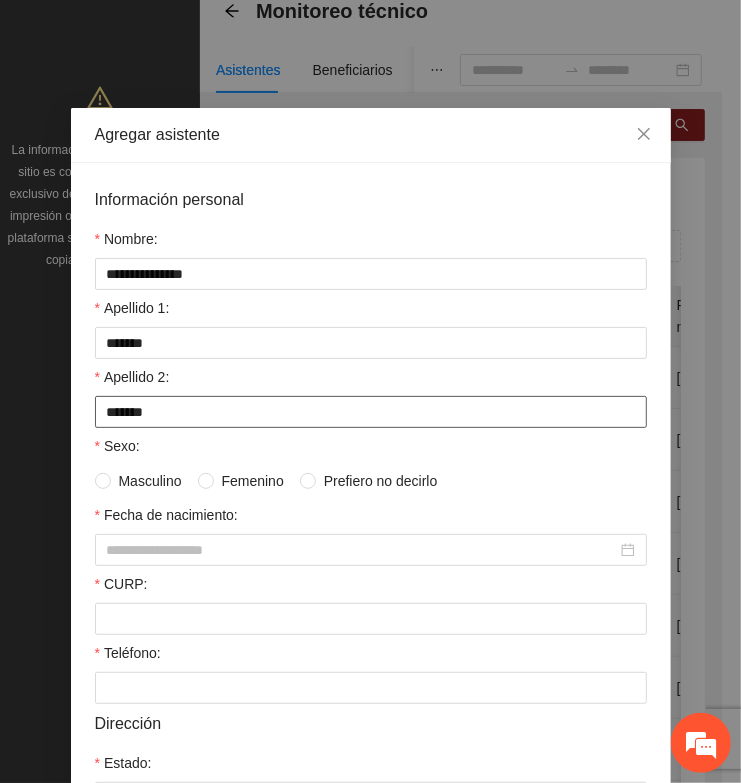 type on "*******" 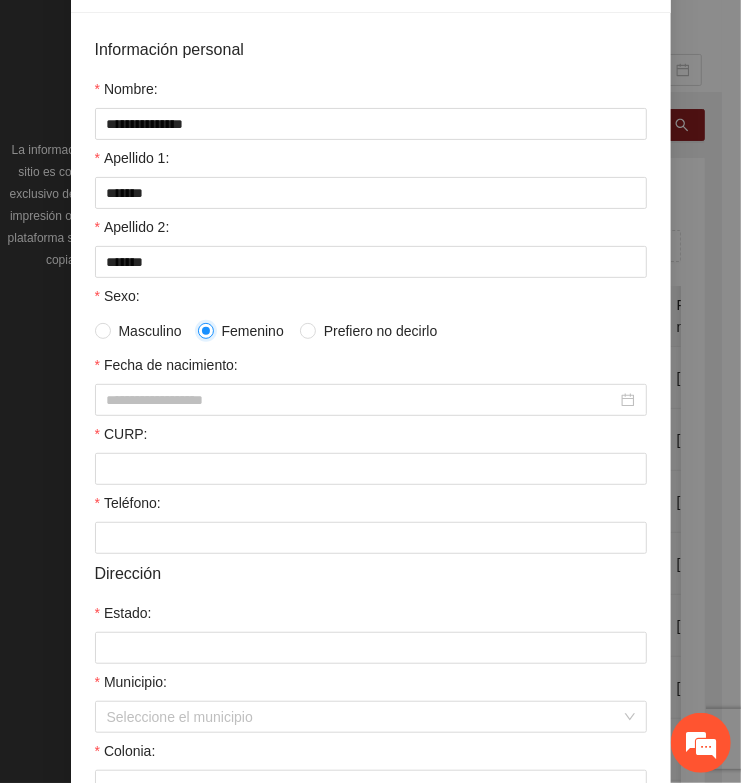 scroll, scrollTop: 250, scrollLeft: 0, axis: vertical 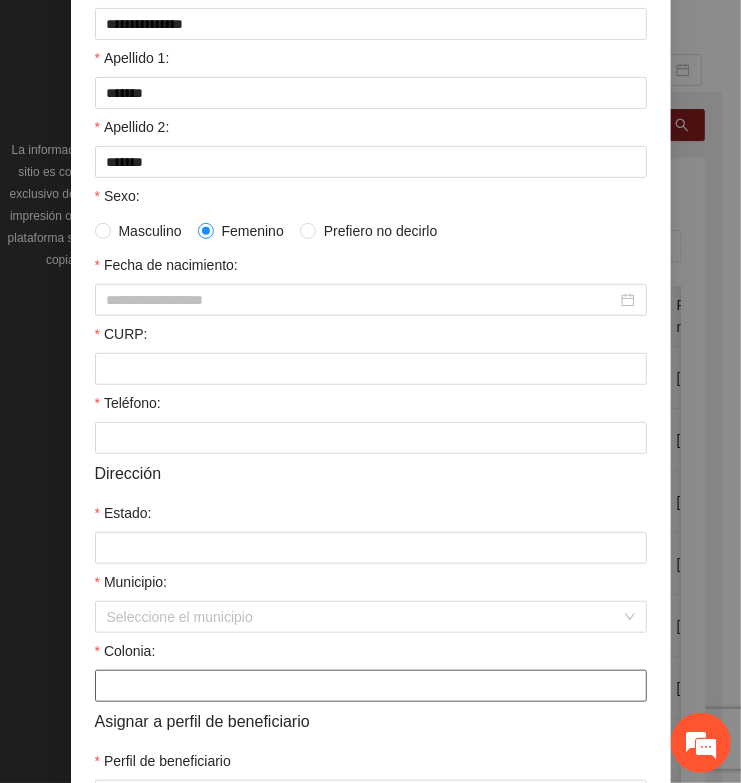click on "Colonia:" at bounding box center (371, 686) 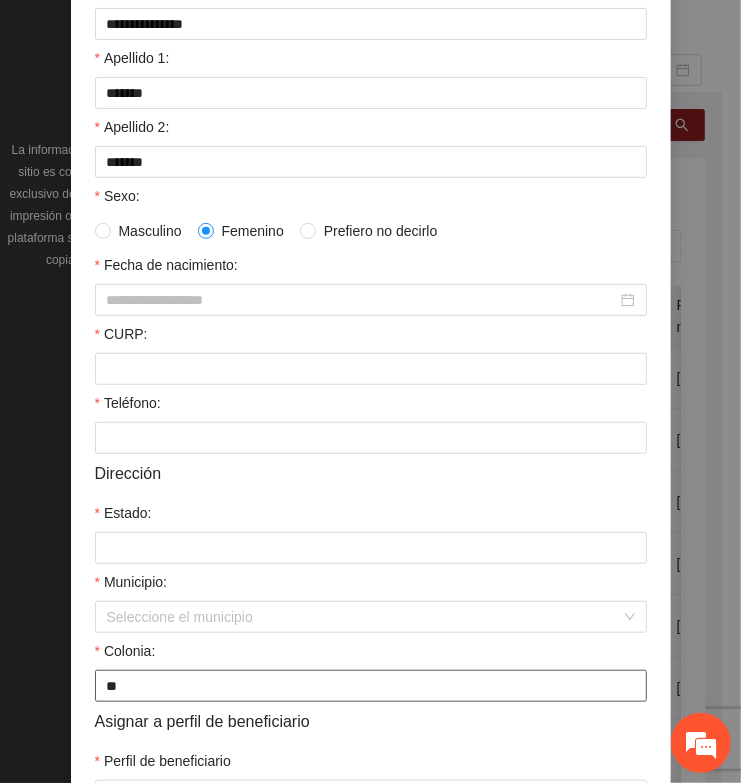 type on "*" 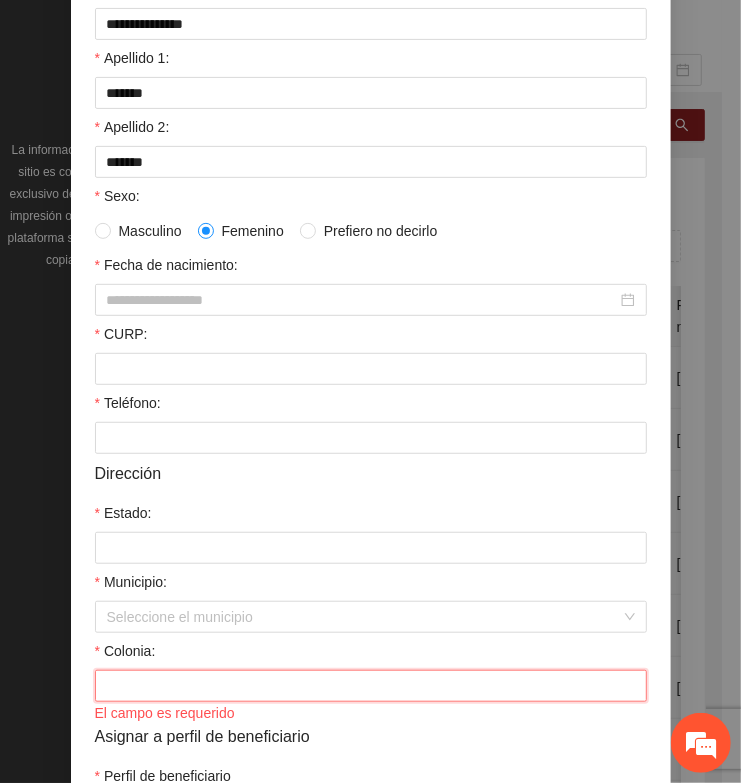 paste on "*******" 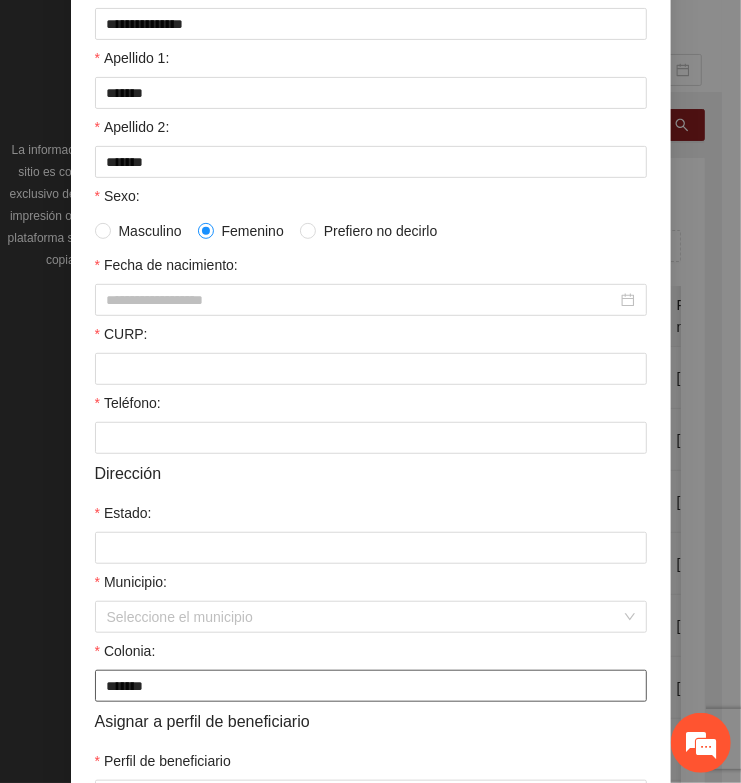 type on "**********" 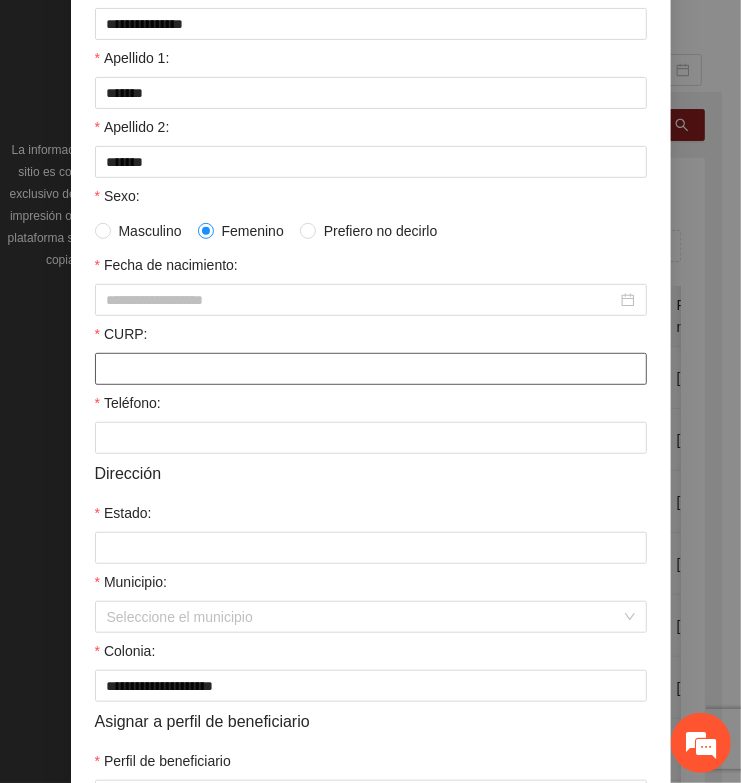click on "CURP:" at bounding box center [371, 369] 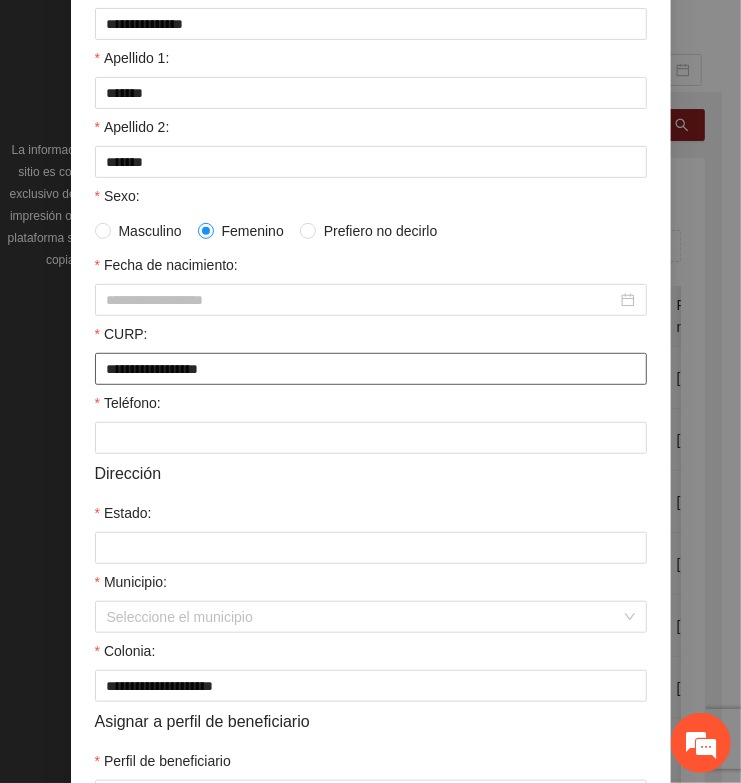 type on "**********" 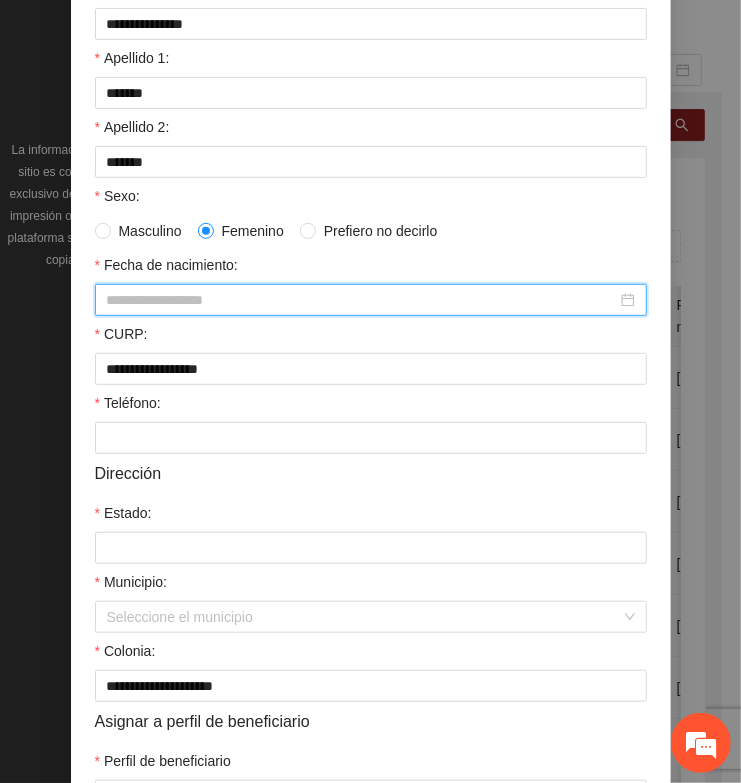 click on "Fecha de nacimiento:" at bounding box center [362, 300] 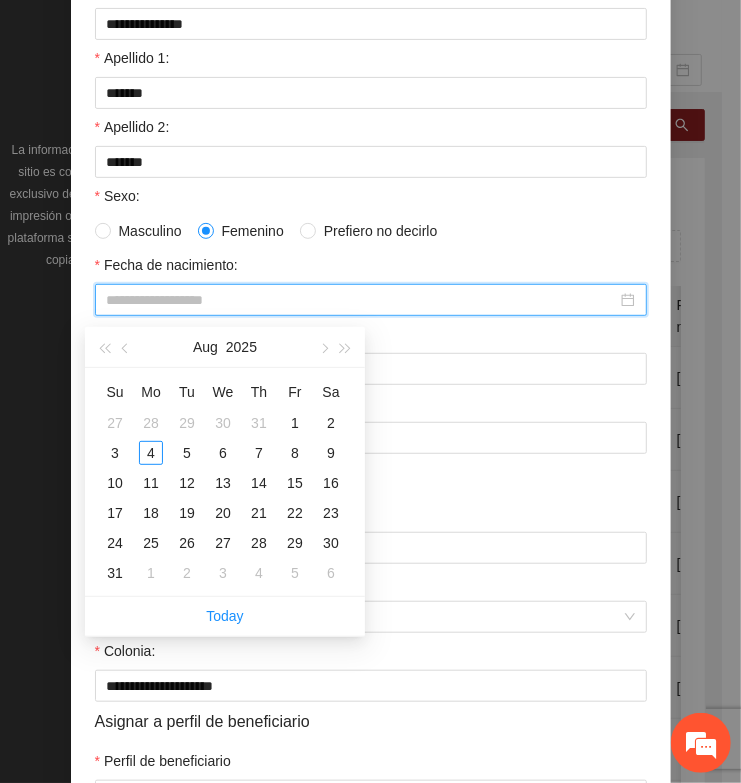 paste on "**********" 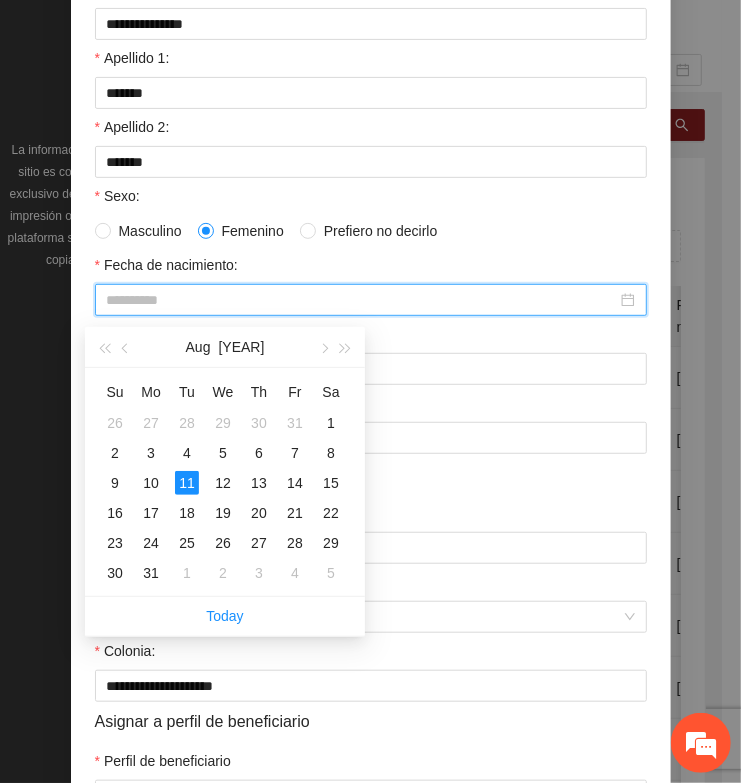 click on "11" at bounding box center [187, 483] 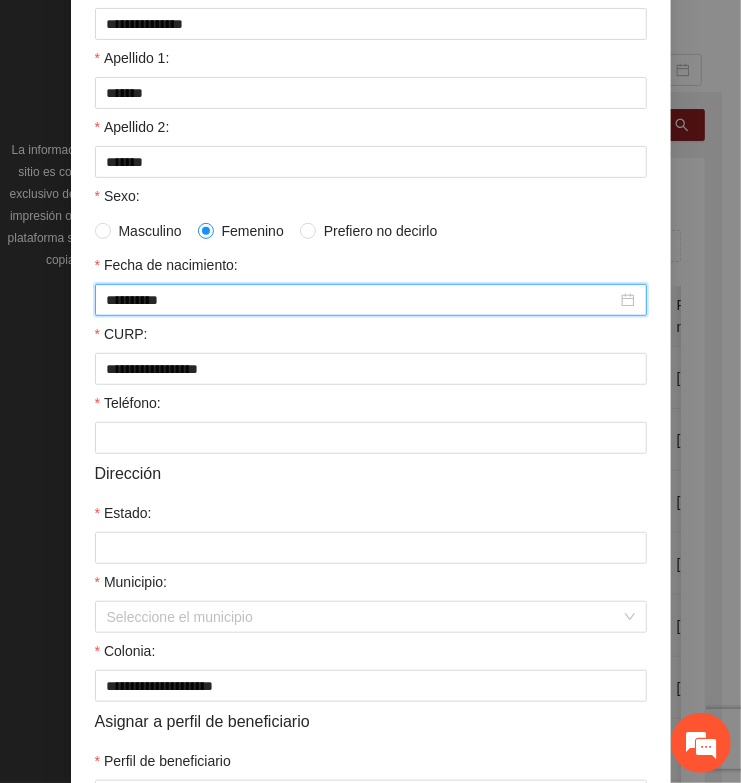 type on "**********" 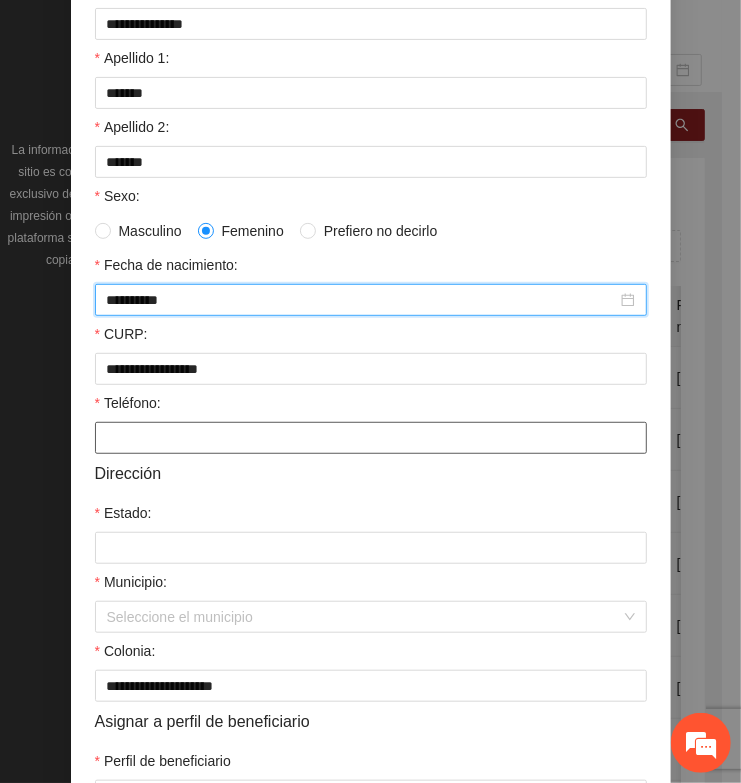 click on "Teléfono:" at bounding box center [371, 438] 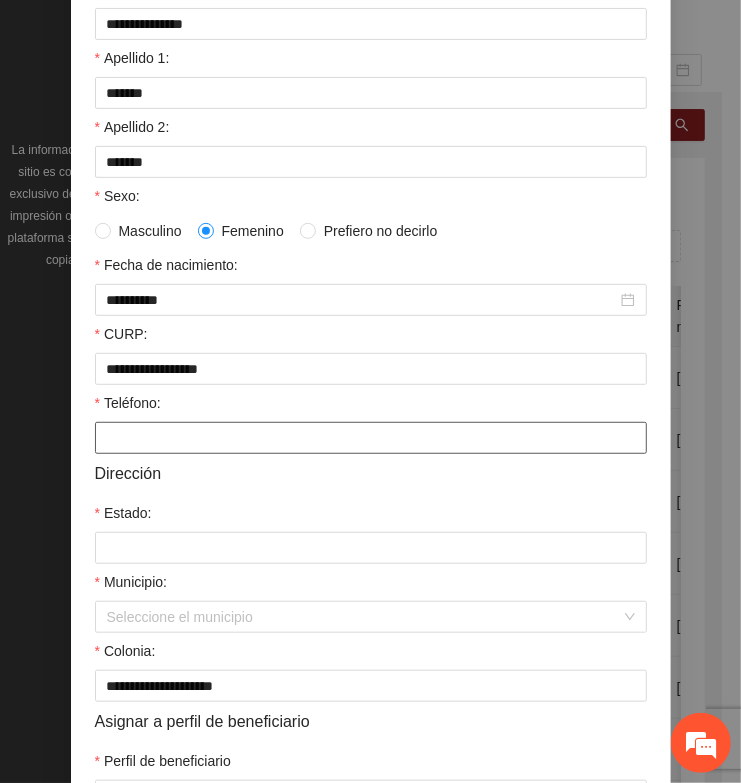 paste on "**********" 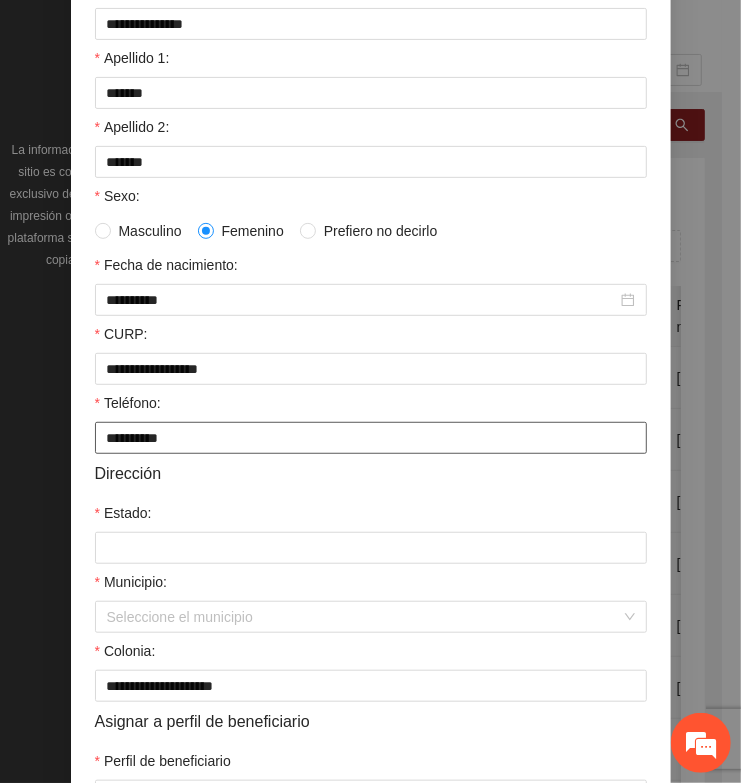 type on "**********" 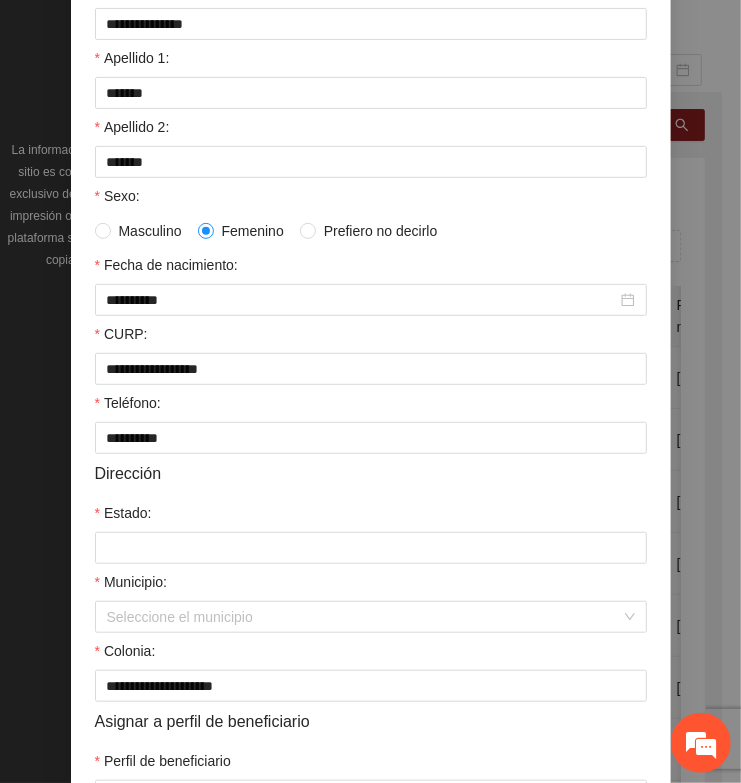 click on "Dirección" at bounding box center (371, 473) 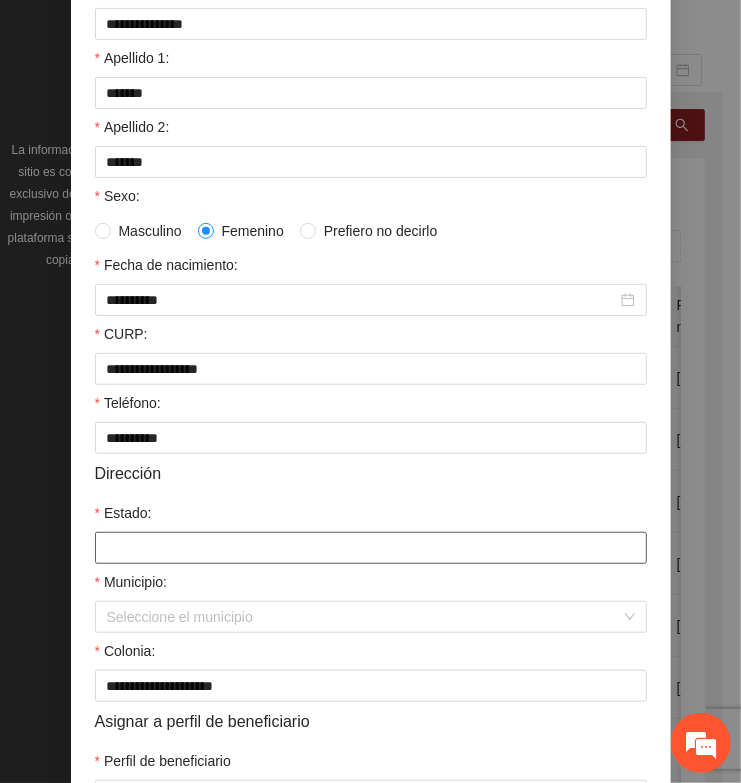 click on "Estado:" at bounding box center [371, 548] 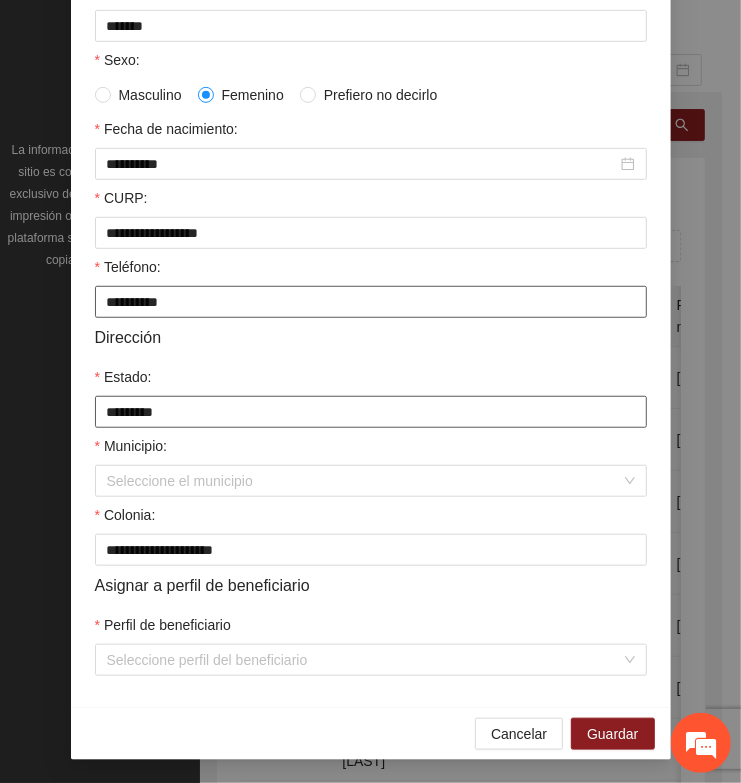 scroll, scrollTop: 401, scrollLeft: 0, axis: vertical 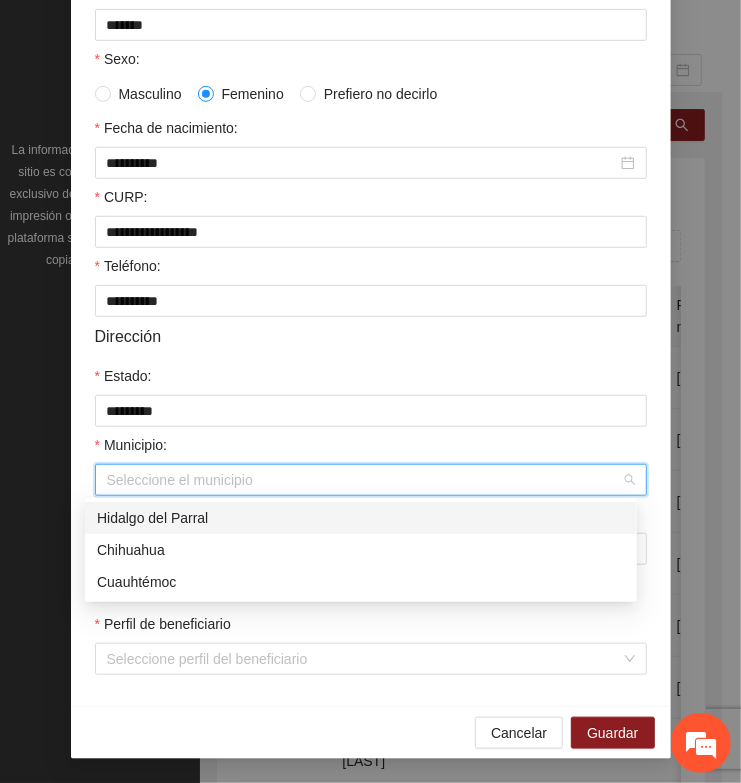 click on "Municipio:" at bounding box center (364, 480) 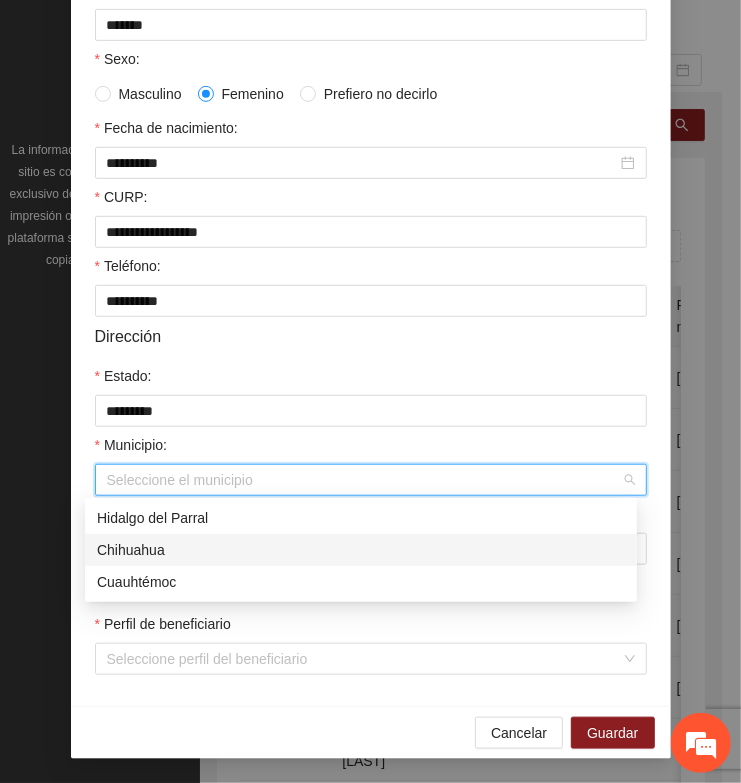click on "Chihuahua" at bounding box center [361, 550] 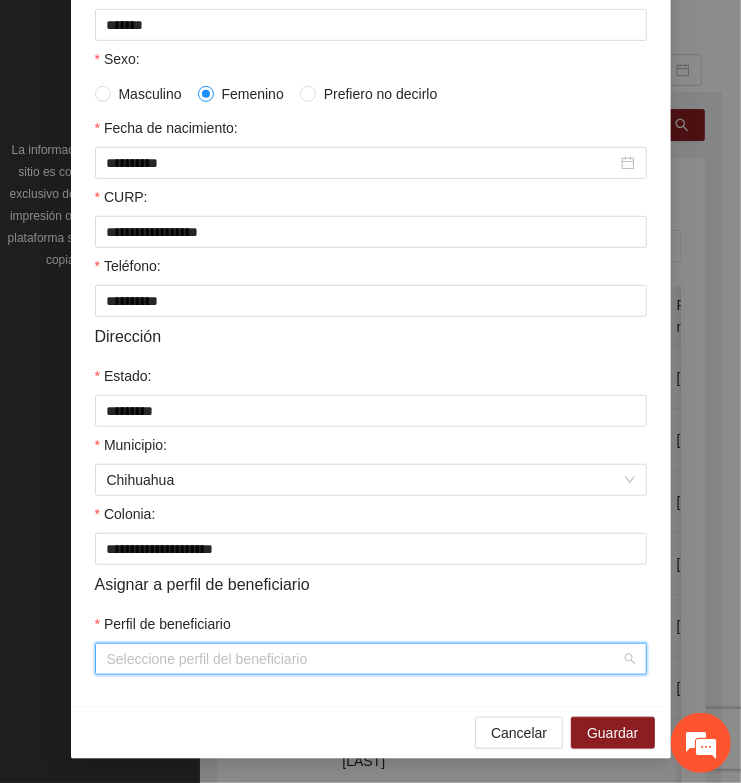 click on "Perfil de beneficiario" at bounding box center [364, 659] 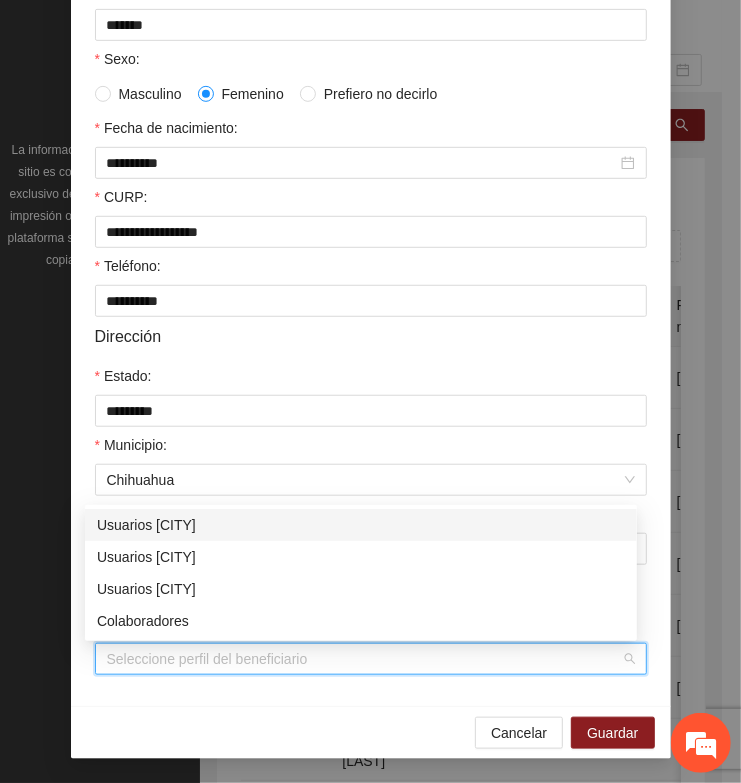 click on "Usuarios [CITY]" at bounding box center [361, 525] 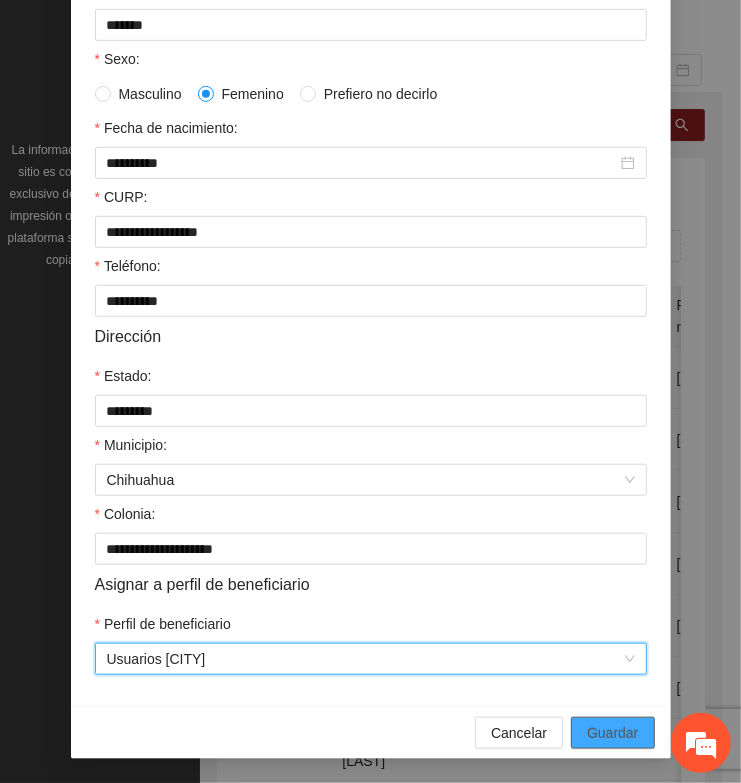 click on "Guardar" at bounding box center (612, 733) 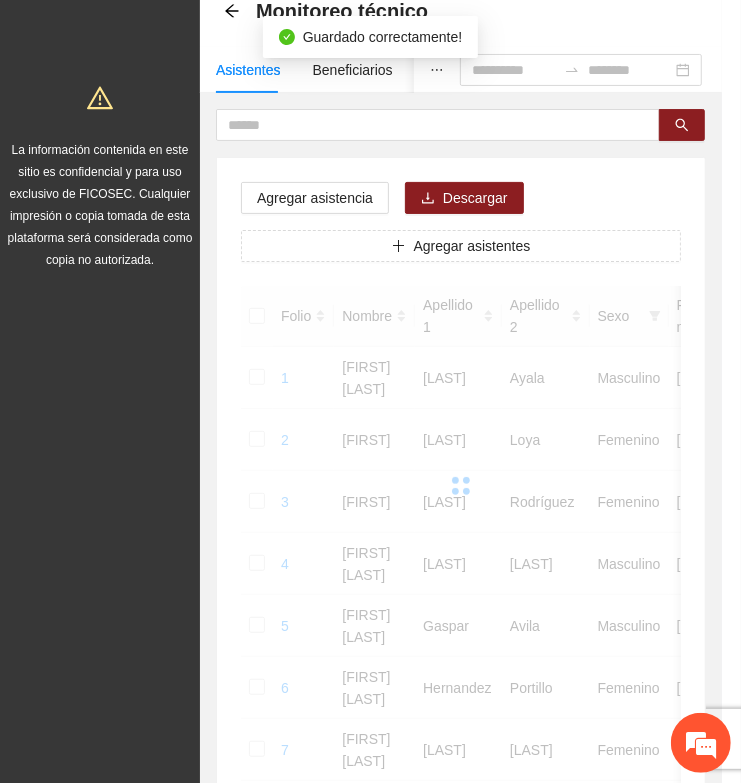 scroll, scrollTop: 310, scrollLeft: 0, axis: vertical 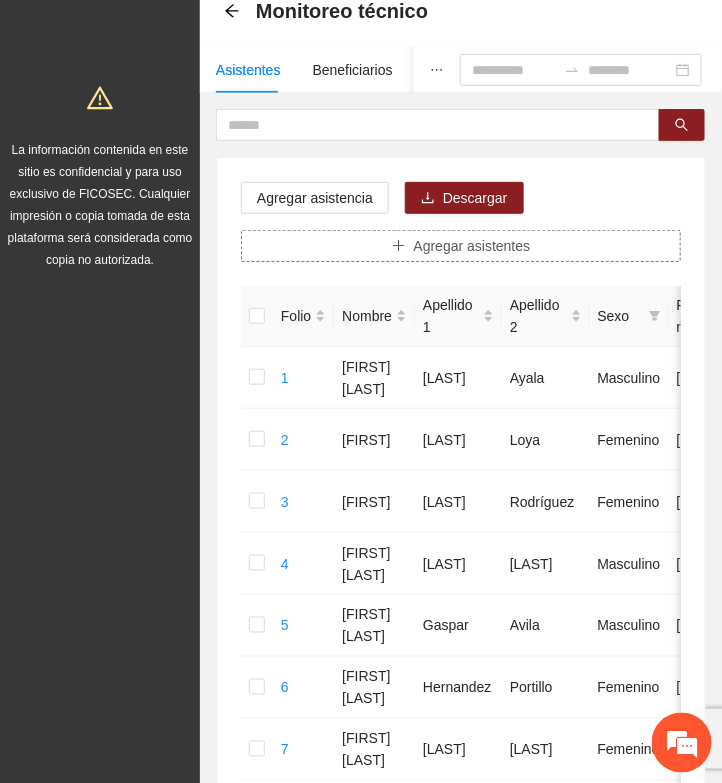 click on "Agregar asistentes" at bounding box center [472, 246] 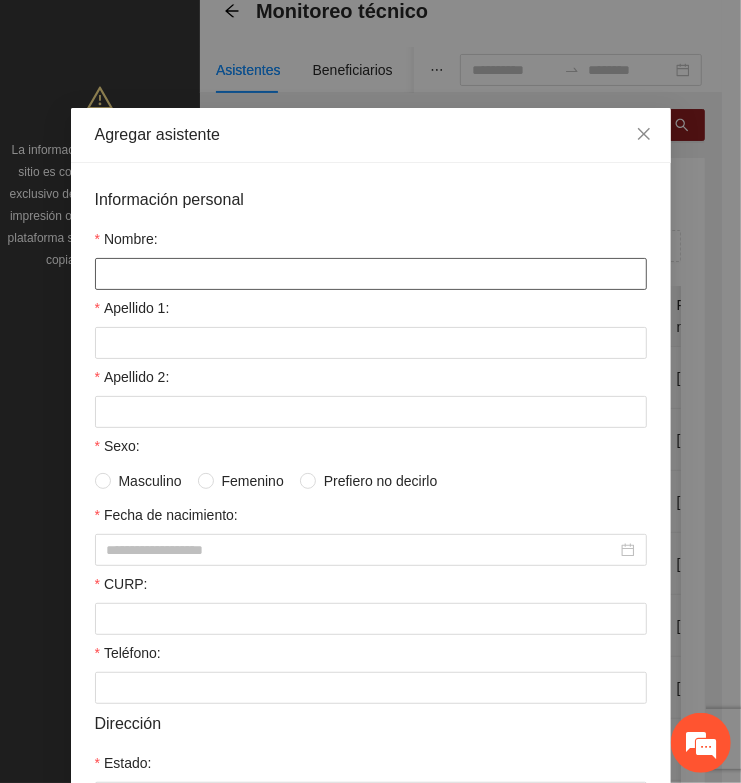 click on "Nombre:" at bounding box center [371, 274] 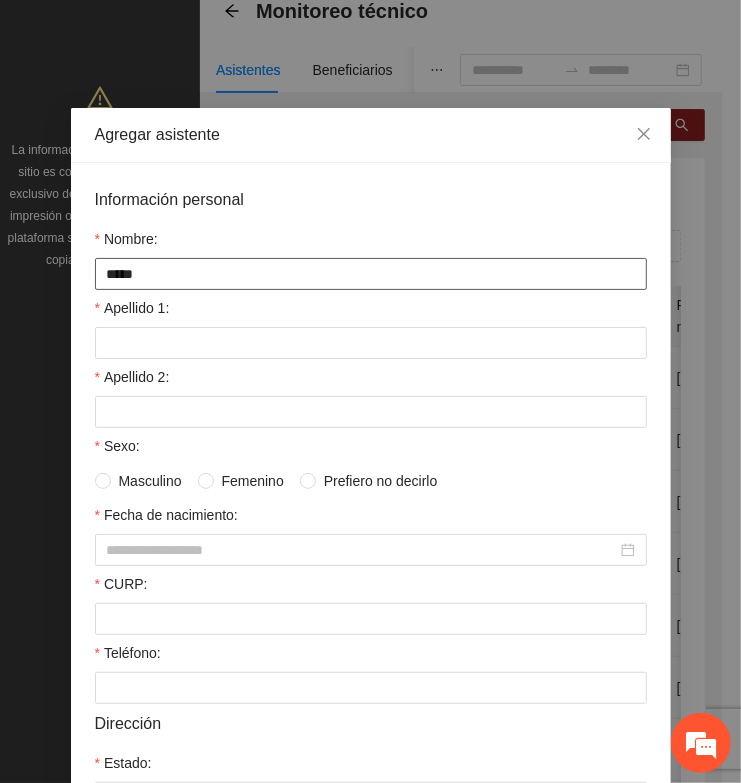 type on "*****" 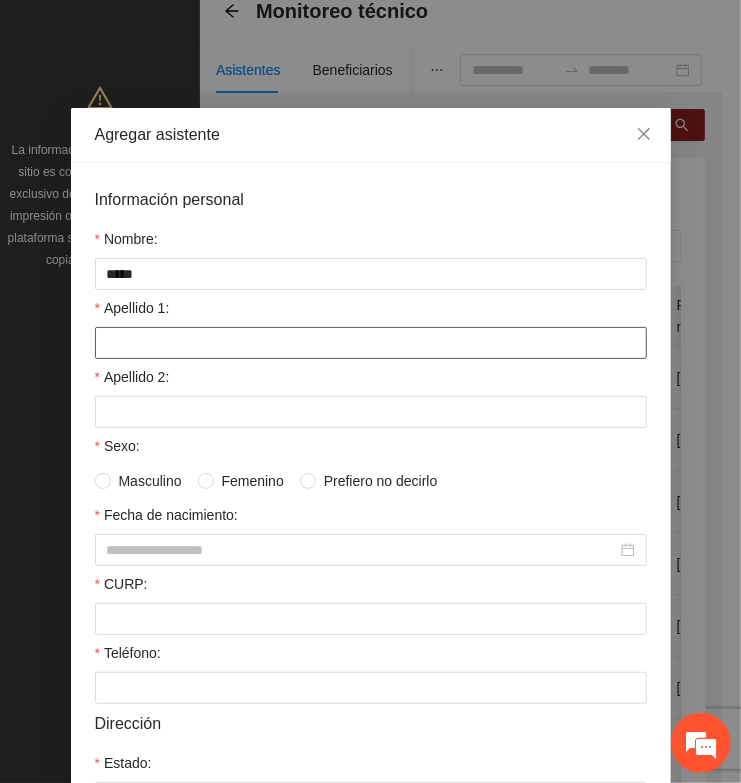 click on "Apellido 1:" at bounding box center [371, 343] 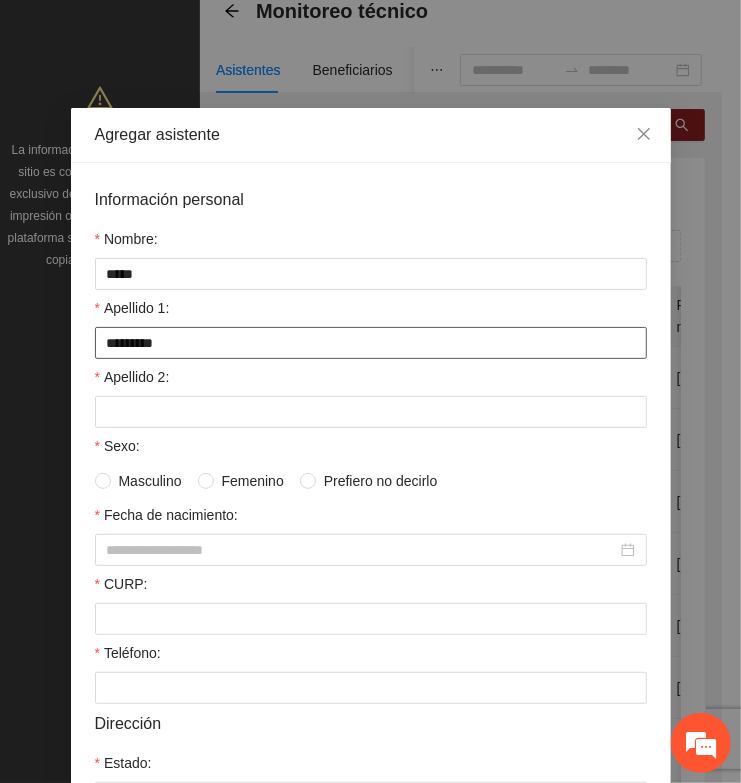 type on "*********" 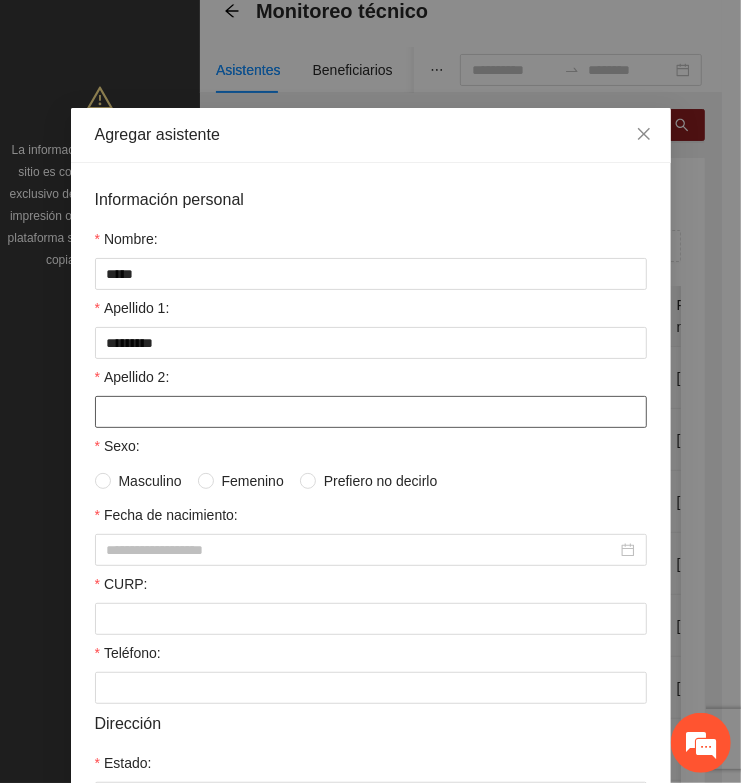click on "Apellido 2:" at bounding box center [371, 412] 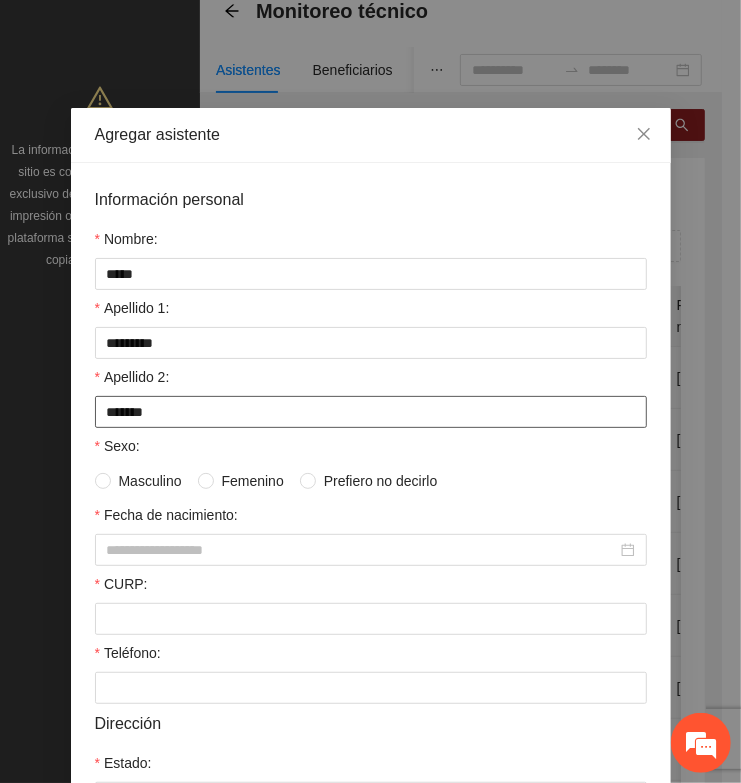 type on "*******" 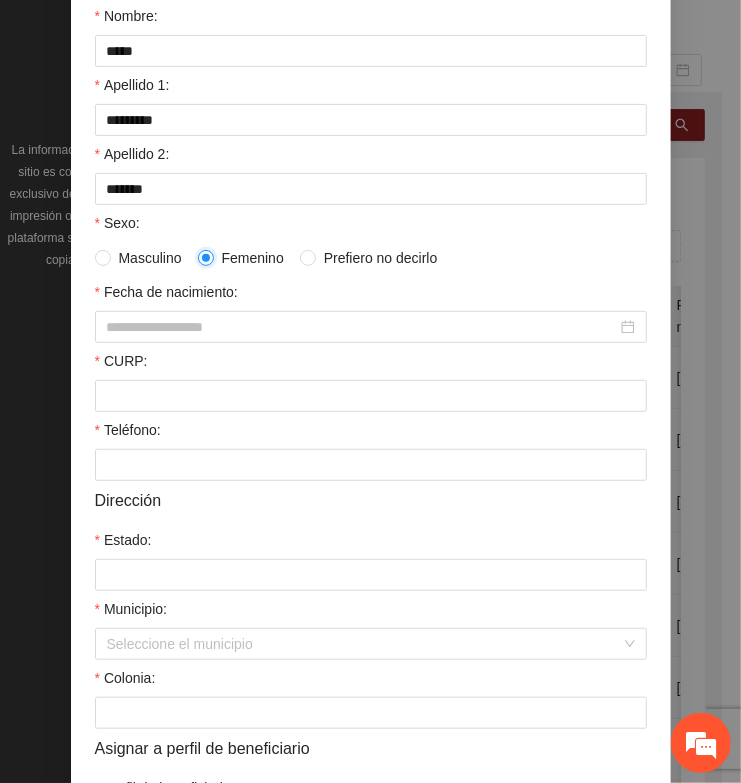 scroll, scrollTop: 250, scrollLeft: 0, axis: vertical 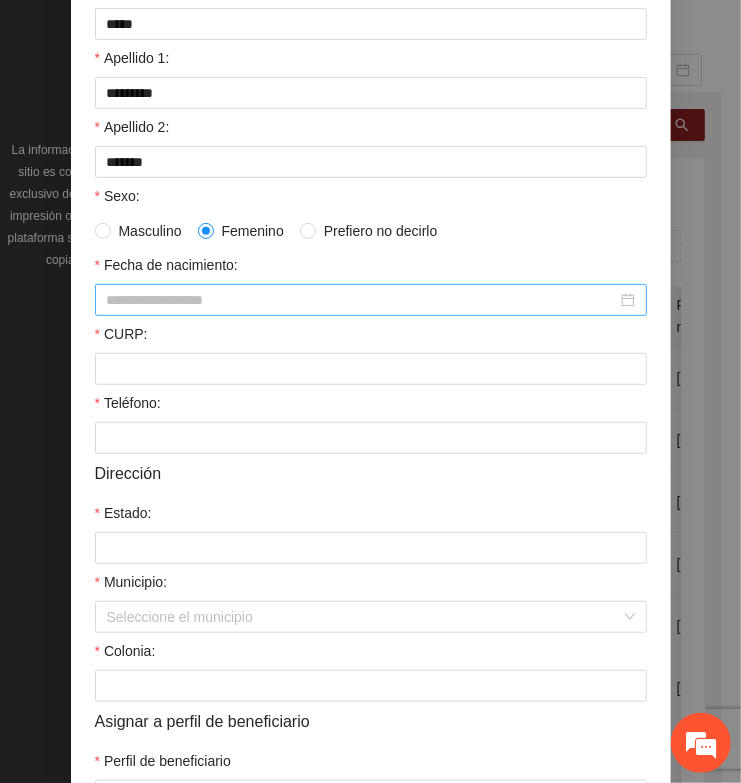 click on "Fecha de nacimiento:" at bounding box center [362, 300] 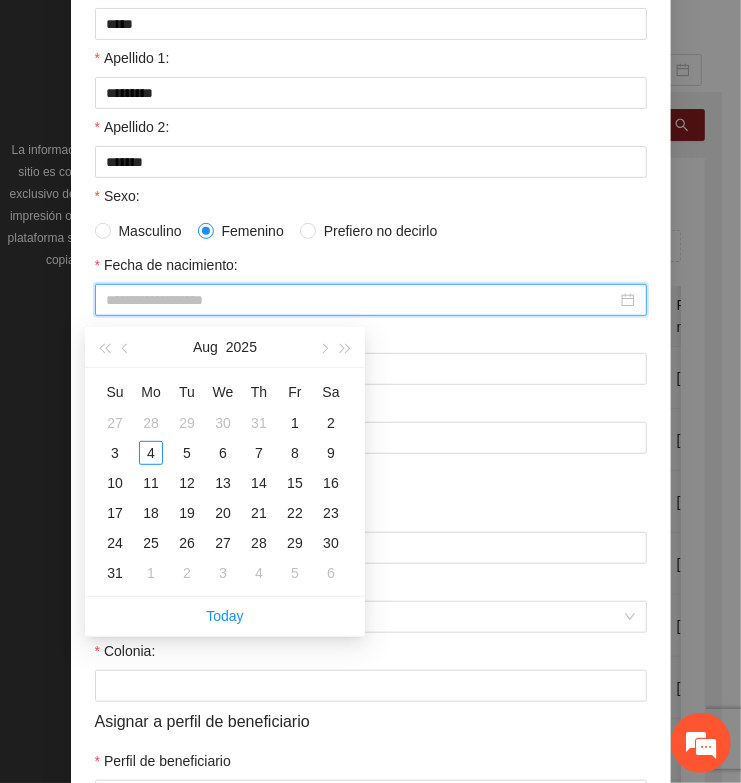 paste on "**********" 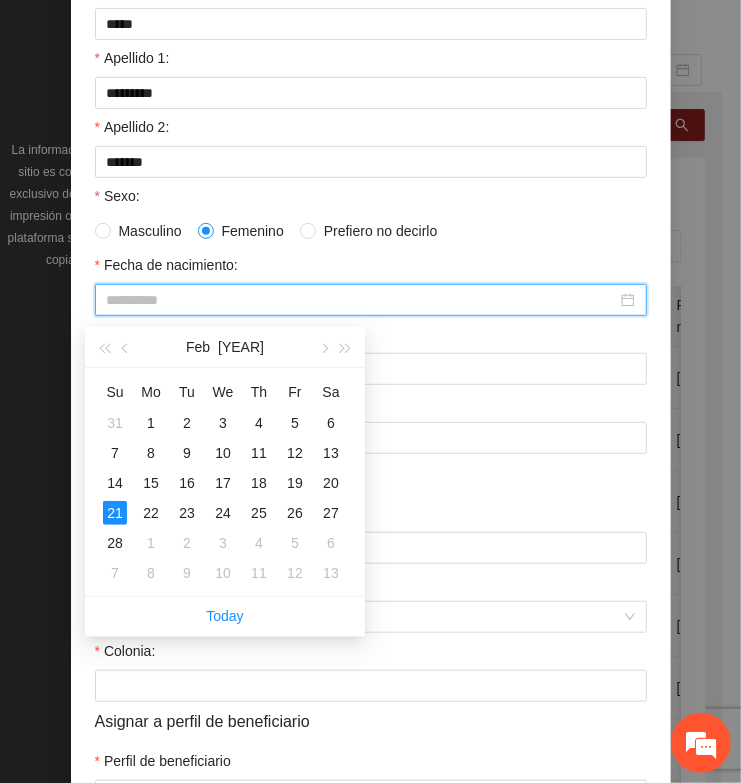 click on "21" at bounding box center (115, 513) 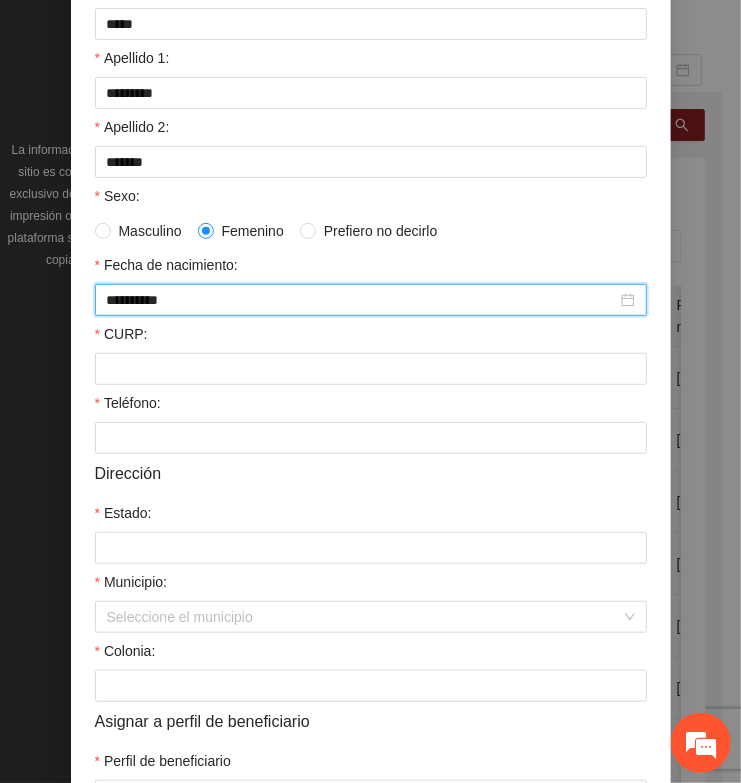 type on "**********" 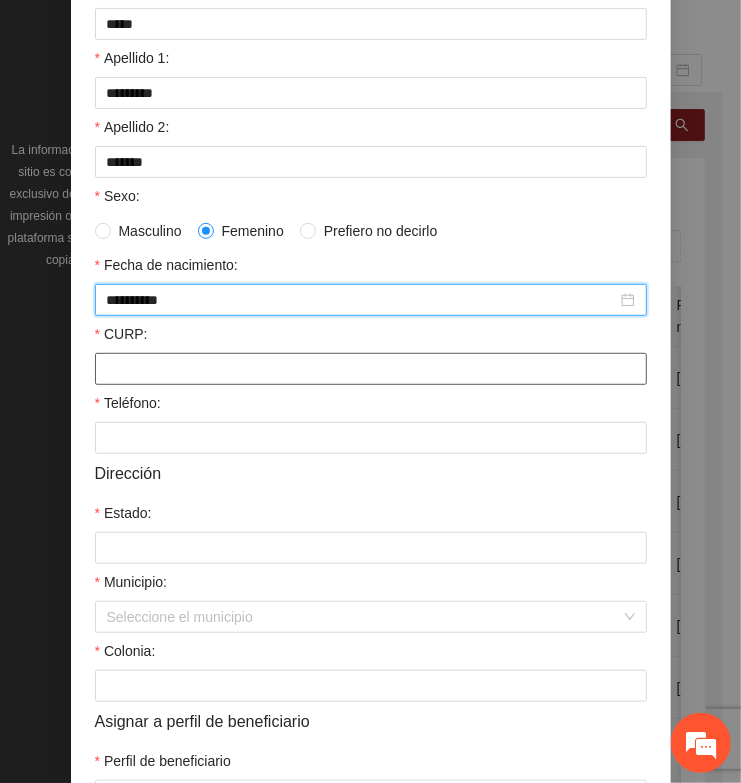 click on "CURP:" at bounding box center [371, 369] 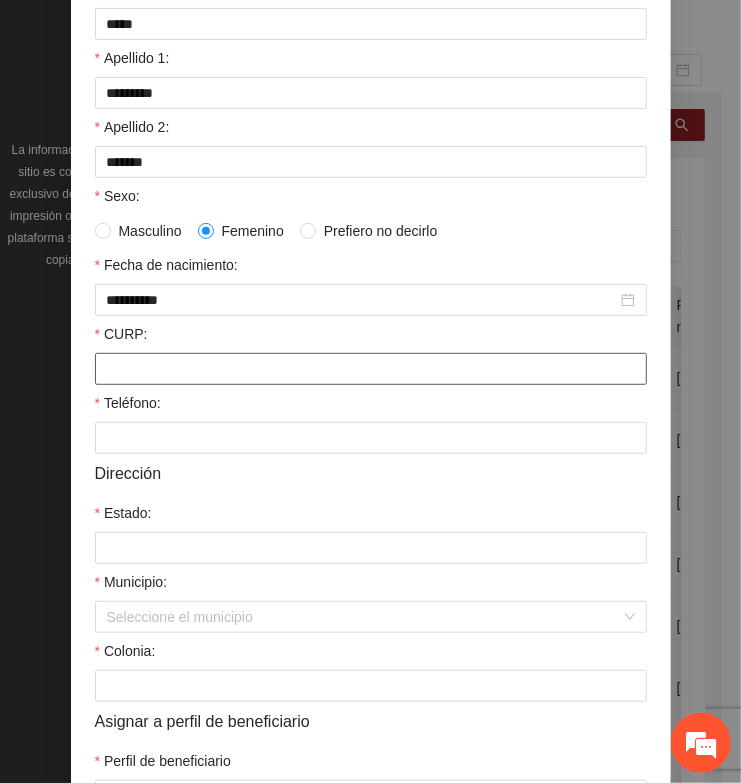 paste on "**********" 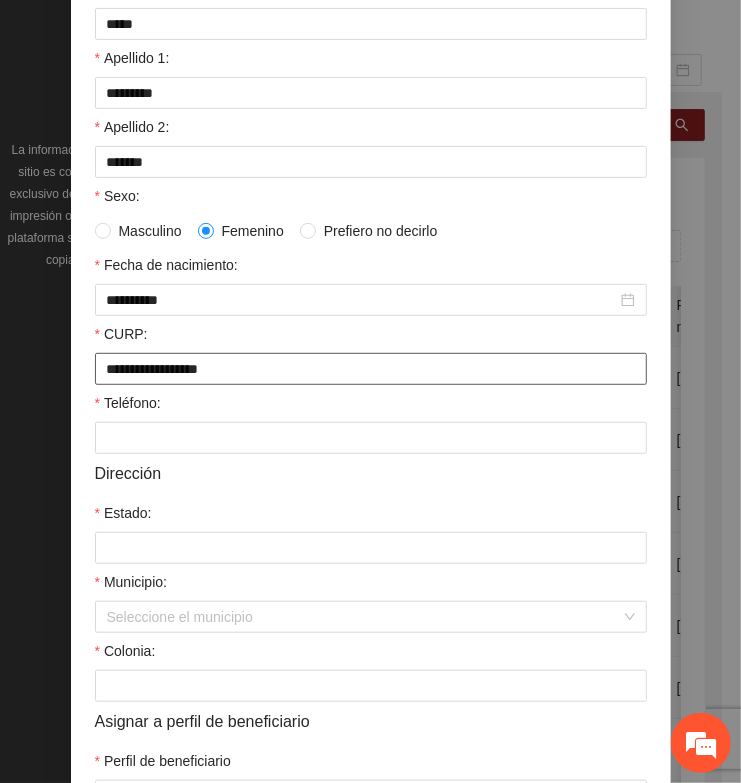 type on "**********" 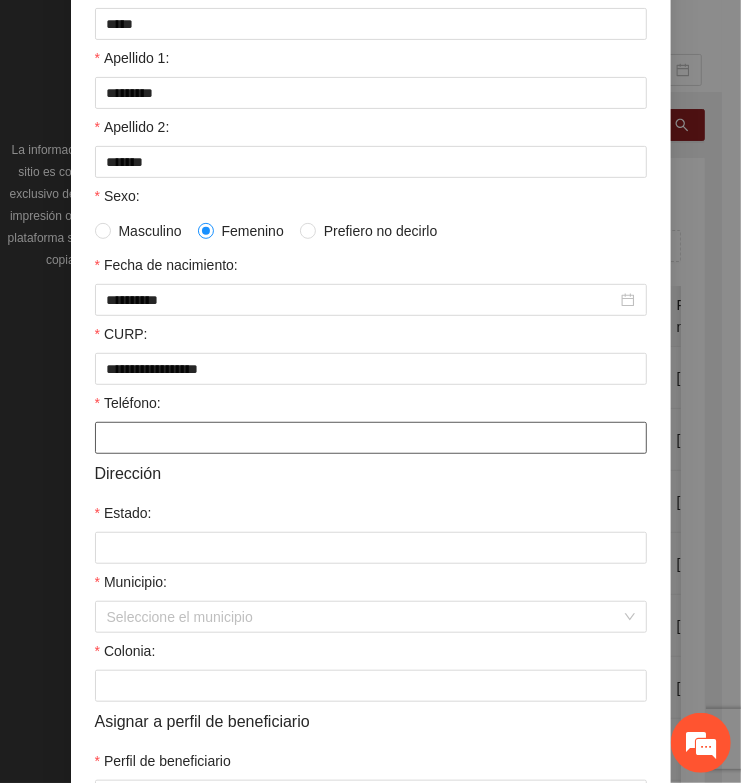 click on "Teléfono:" at bounding box center (371, 438) 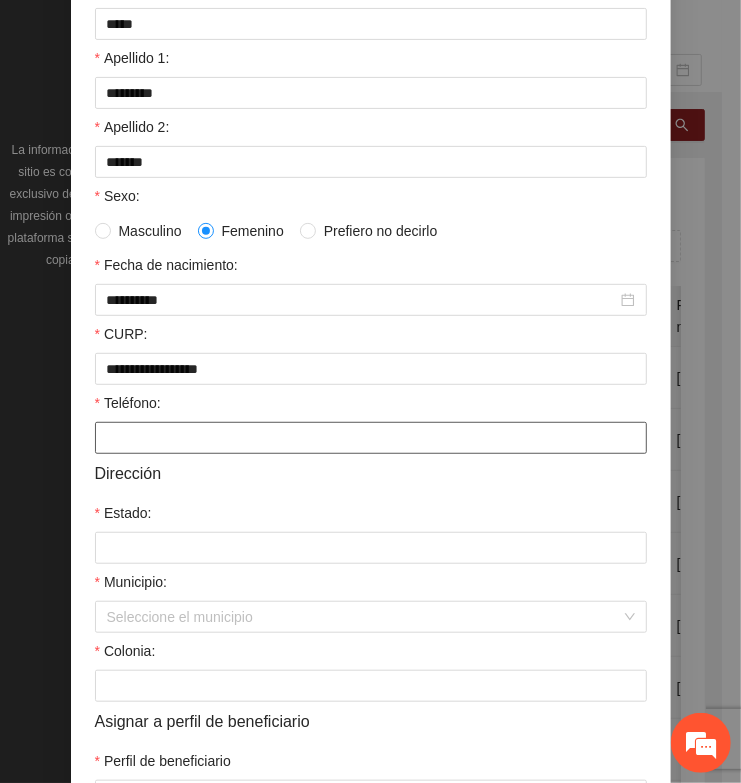 paste on "**********" 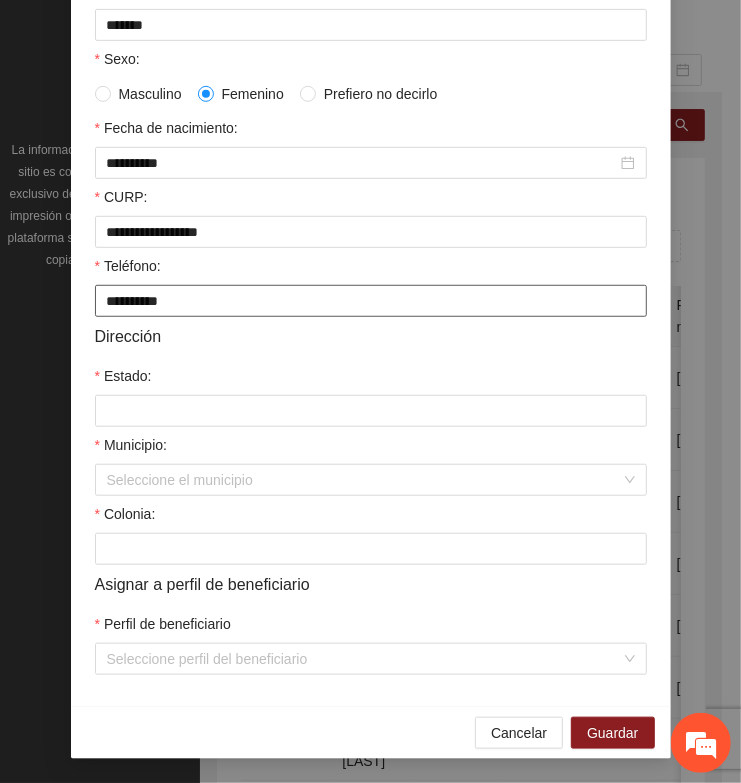 scroll, scrollTop: 401, scrollLeft: 0, axis: vertical 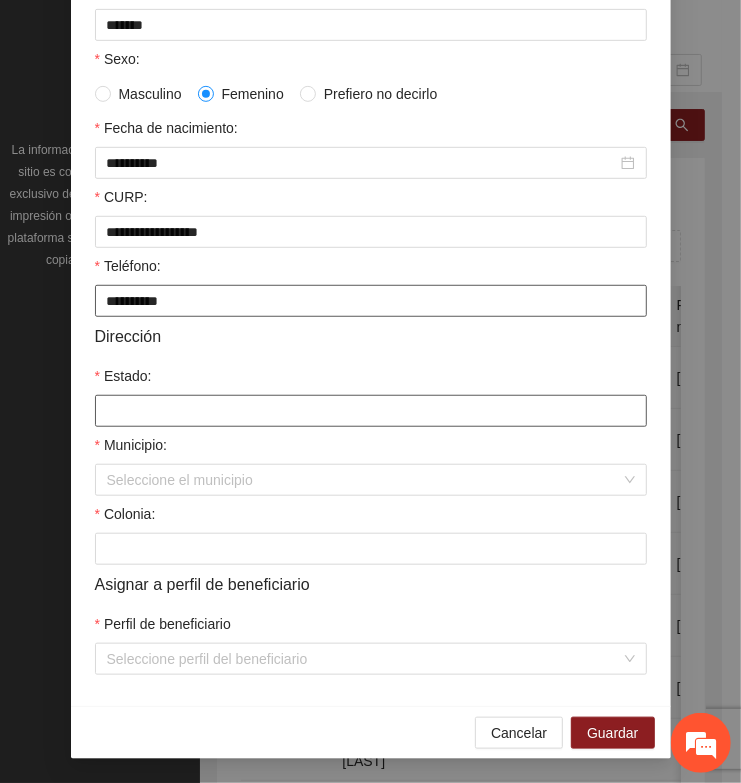 type on "**********" 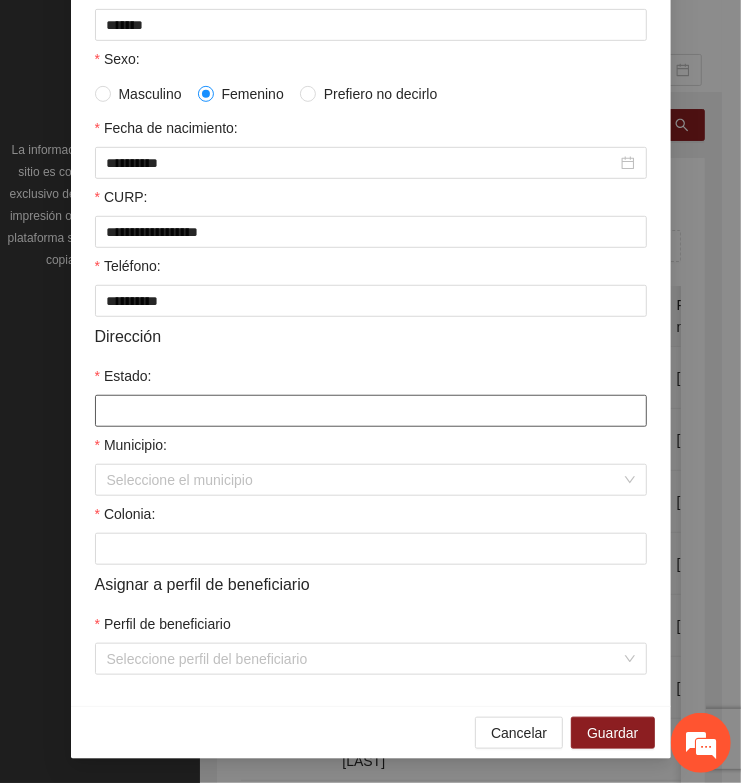 click on "Estado:" at bounding box center (371, 411) 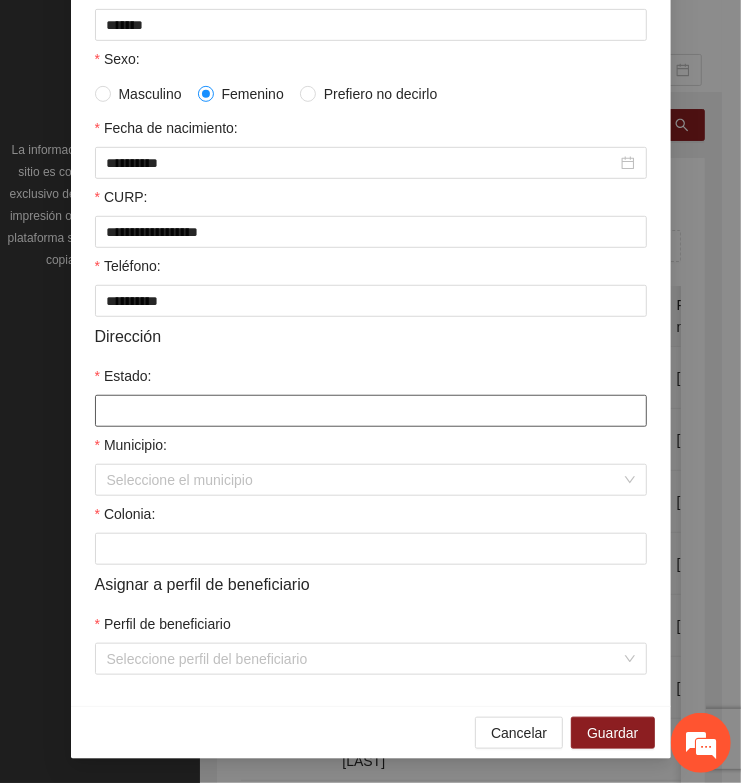 type on "*********" 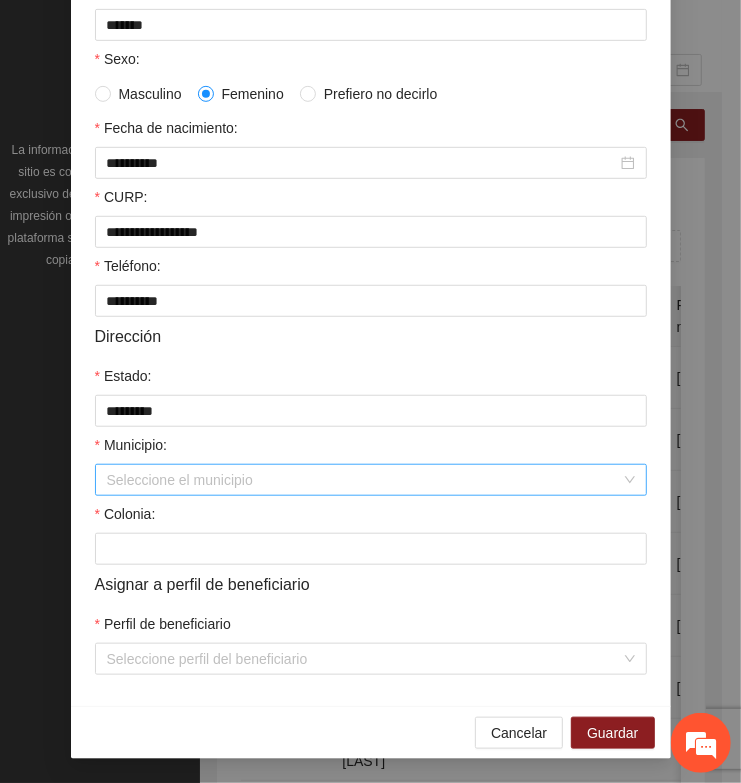 click on "Municipio:" at bounding box center [364, 480] 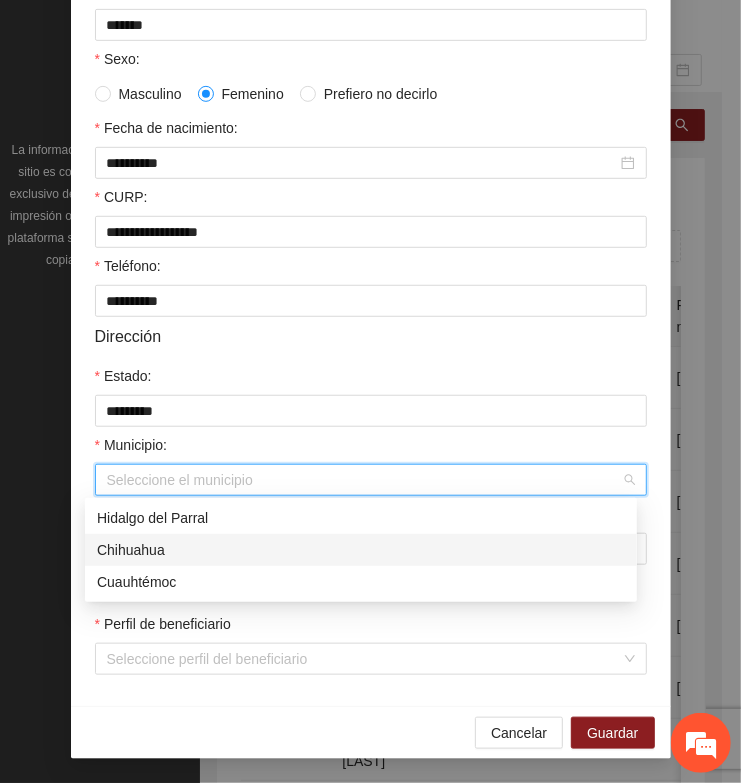 click on "Chihuahua" at bounding box center [361, 550] 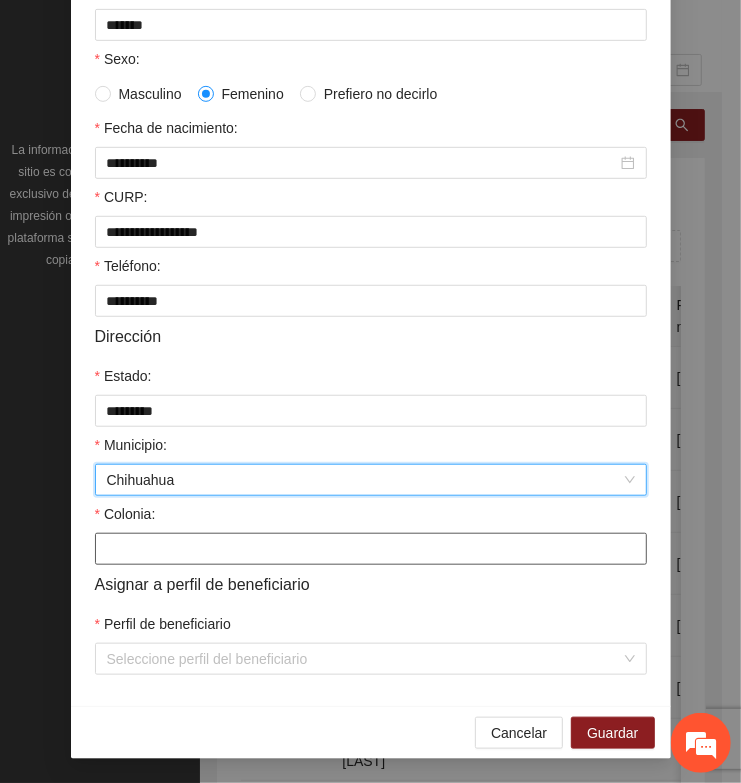 click on "Colonia:" at bounding box center (371, 549) 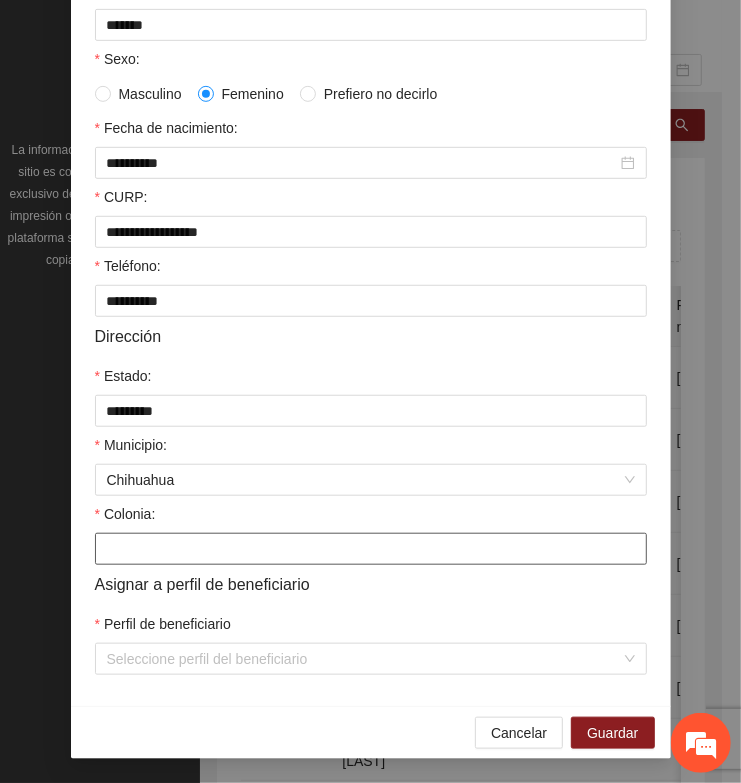 click on "Colonia:" at bounding box center [371, 549] 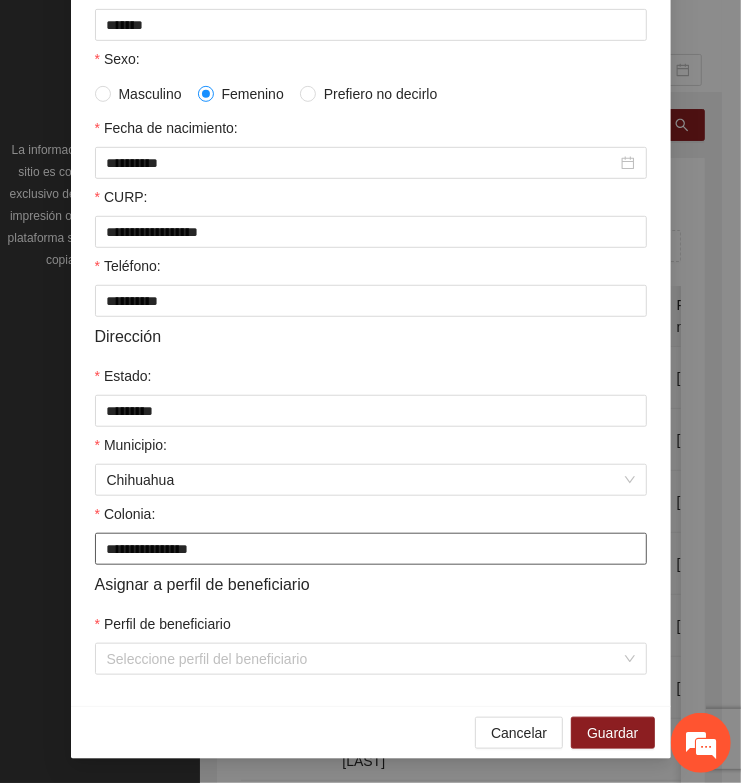 type on "**********" 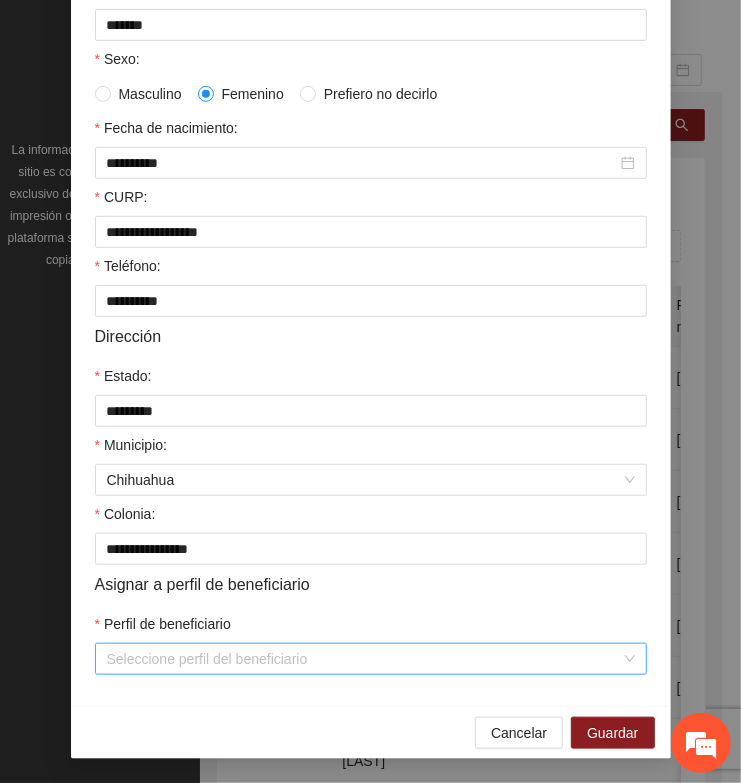 click on "Perfil de beneficiario" at bounding box center [364, 659] 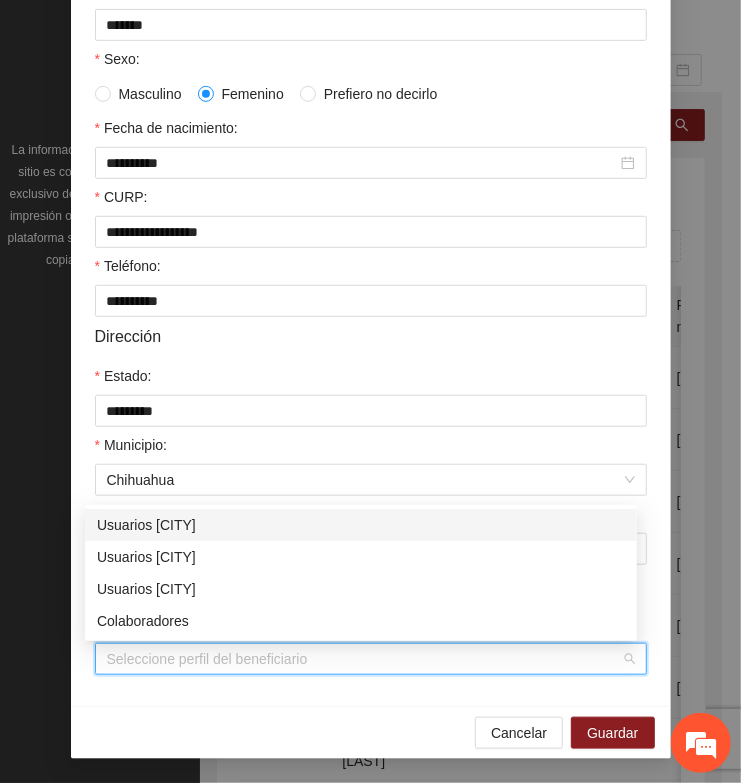 click on "Usuarios [CITY]" at bounding box center (361, 525) 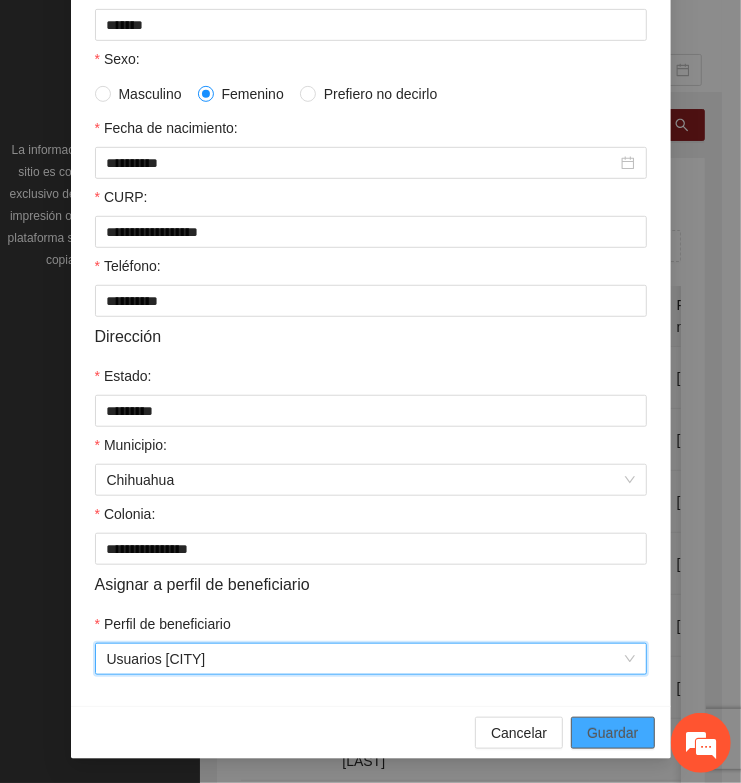 click on "Guardar" at bounding box center (612, 733) 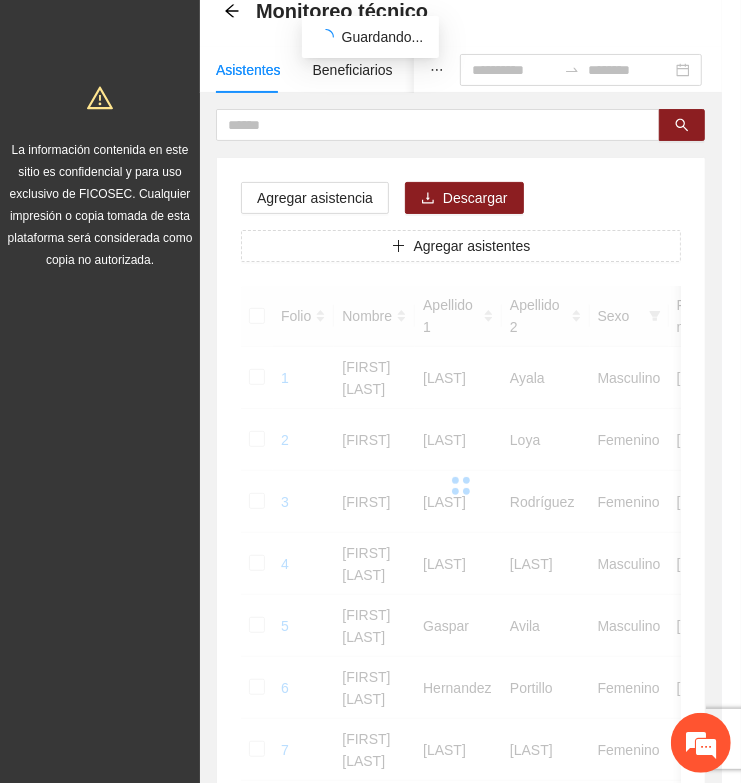scroll, scrollTop: 310, scrollLeft: 0, axis: vertical 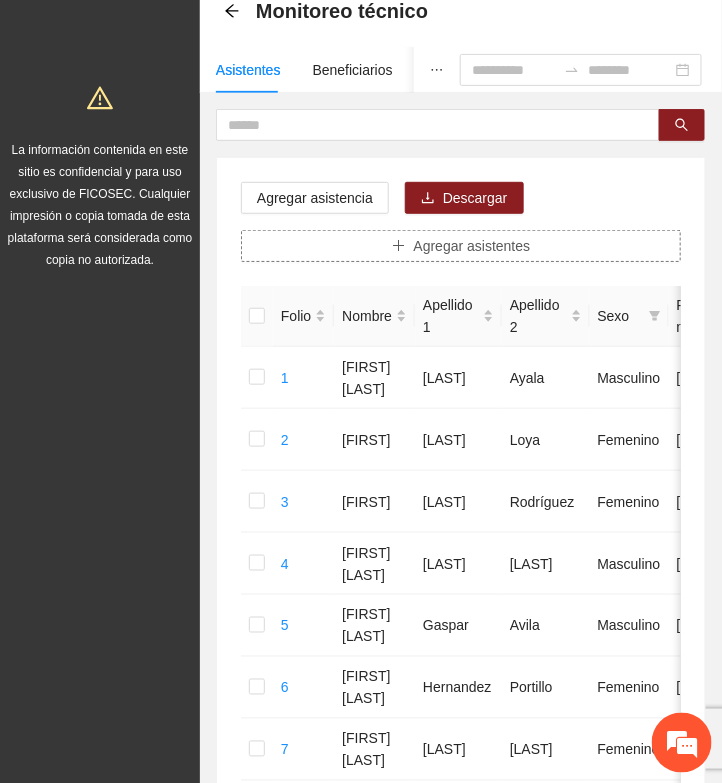 click on "Agregar asistentes" at bounding box center [472, 246] 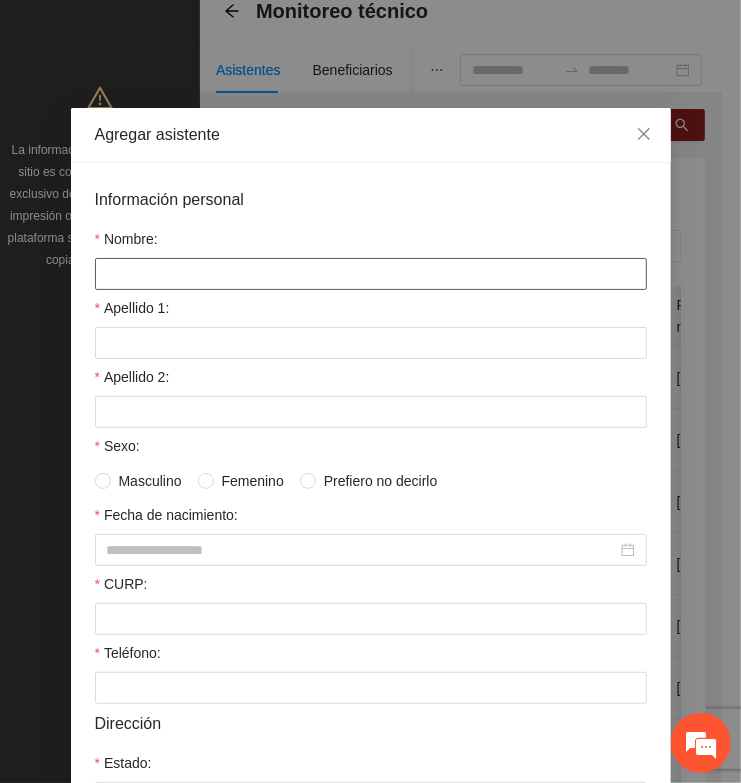 click on "Nombre:" at bounding box center [371, 274] 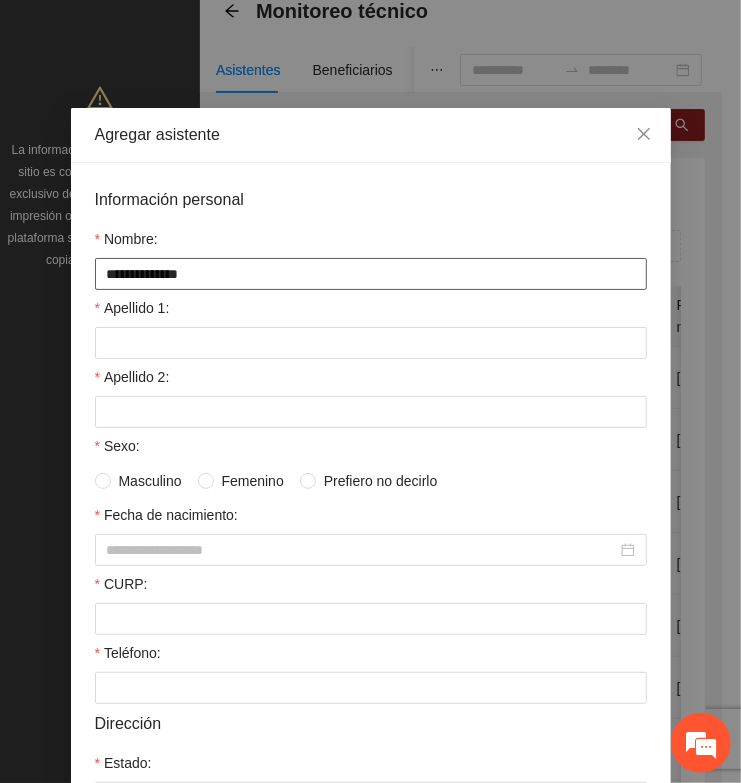 type on "**********" 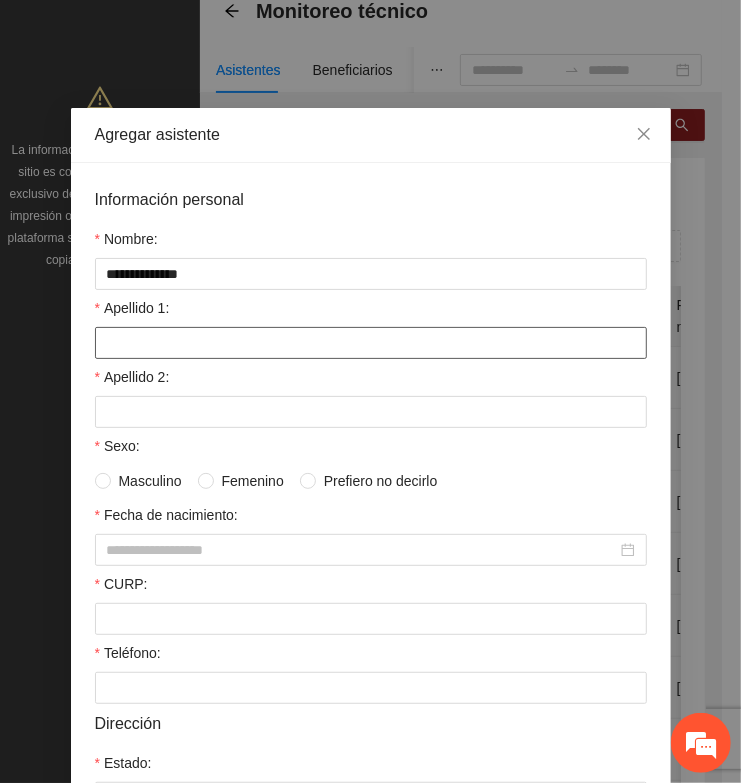click on "Apellido 1:" at bounding box center [371, 343] 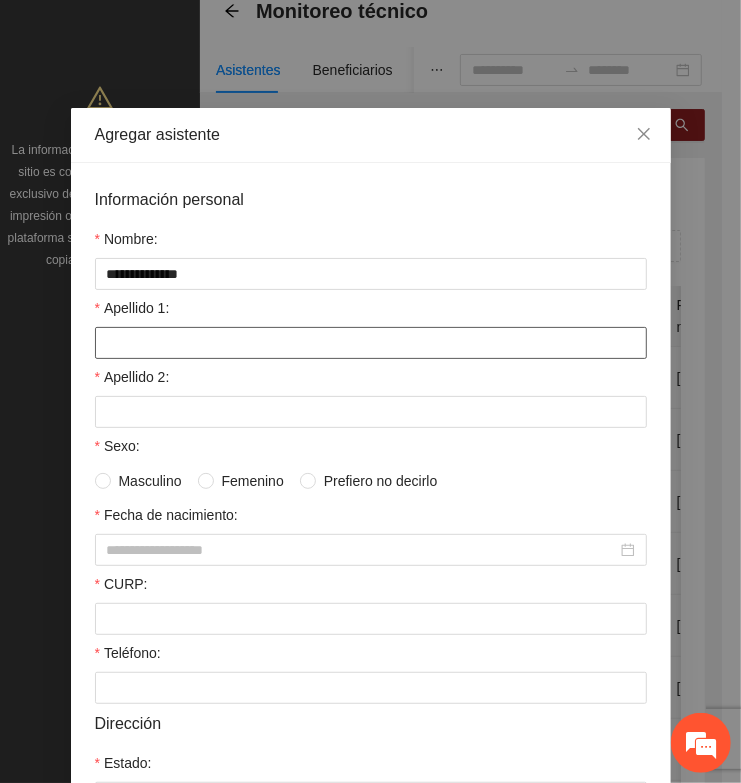 paste on "****" 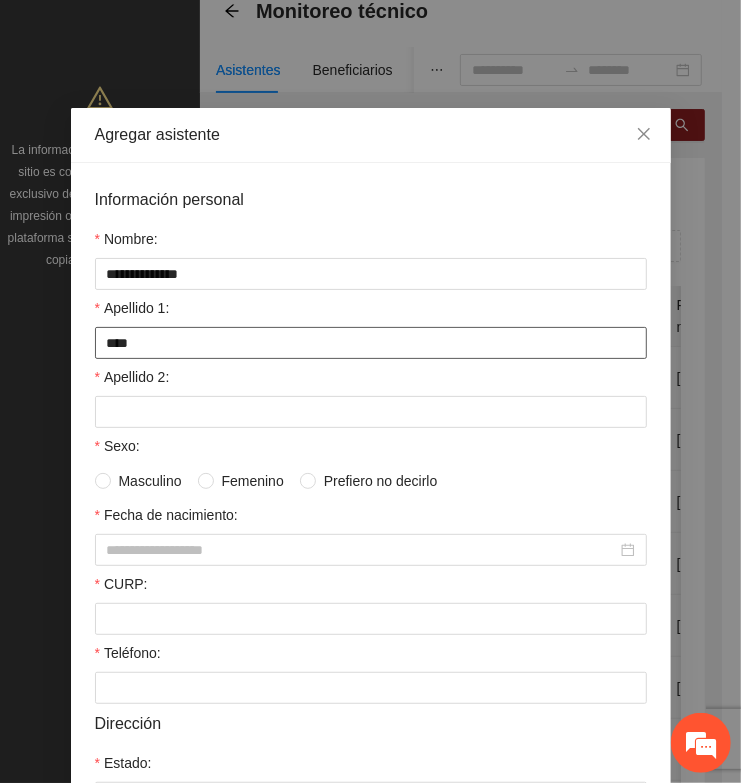 type on "****" 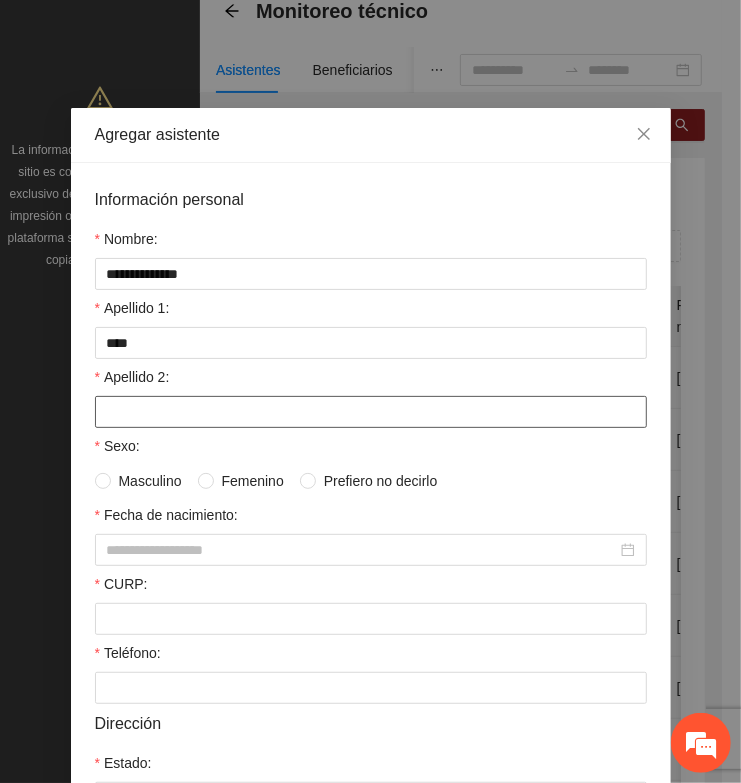 click on "Apellido 2:" at bounding box center (371, 412) 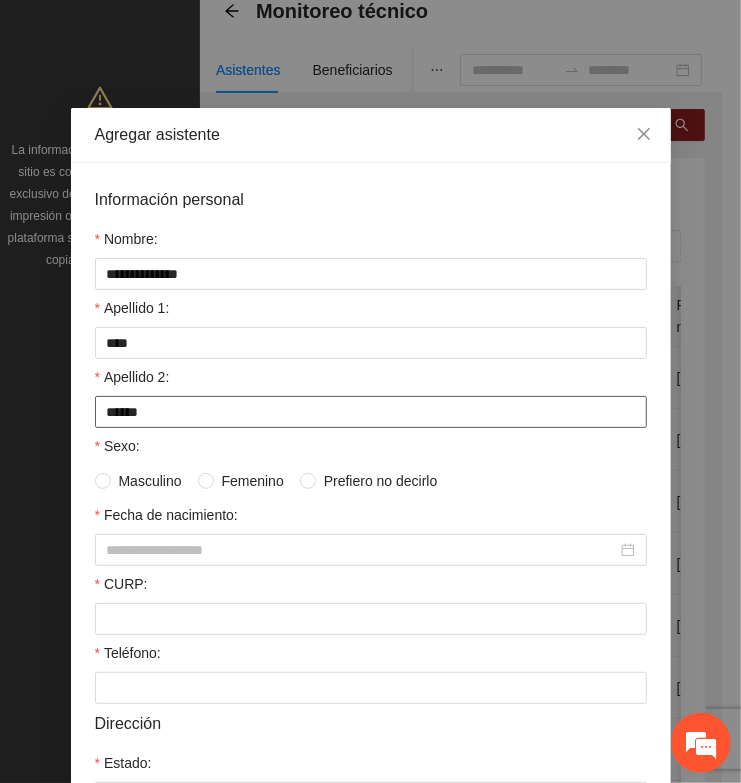 type on "******" 